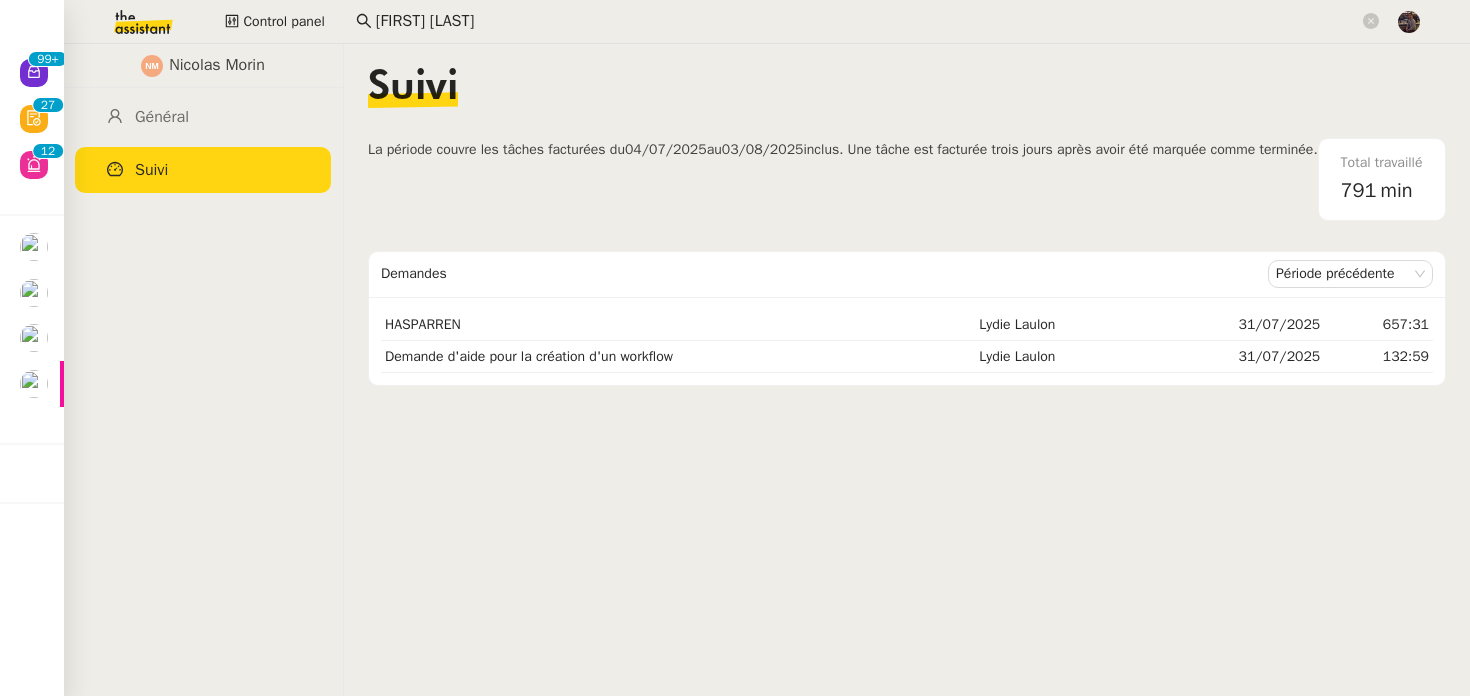 scroll, scrollTop: 0, scrollLeft: 0, axis: both 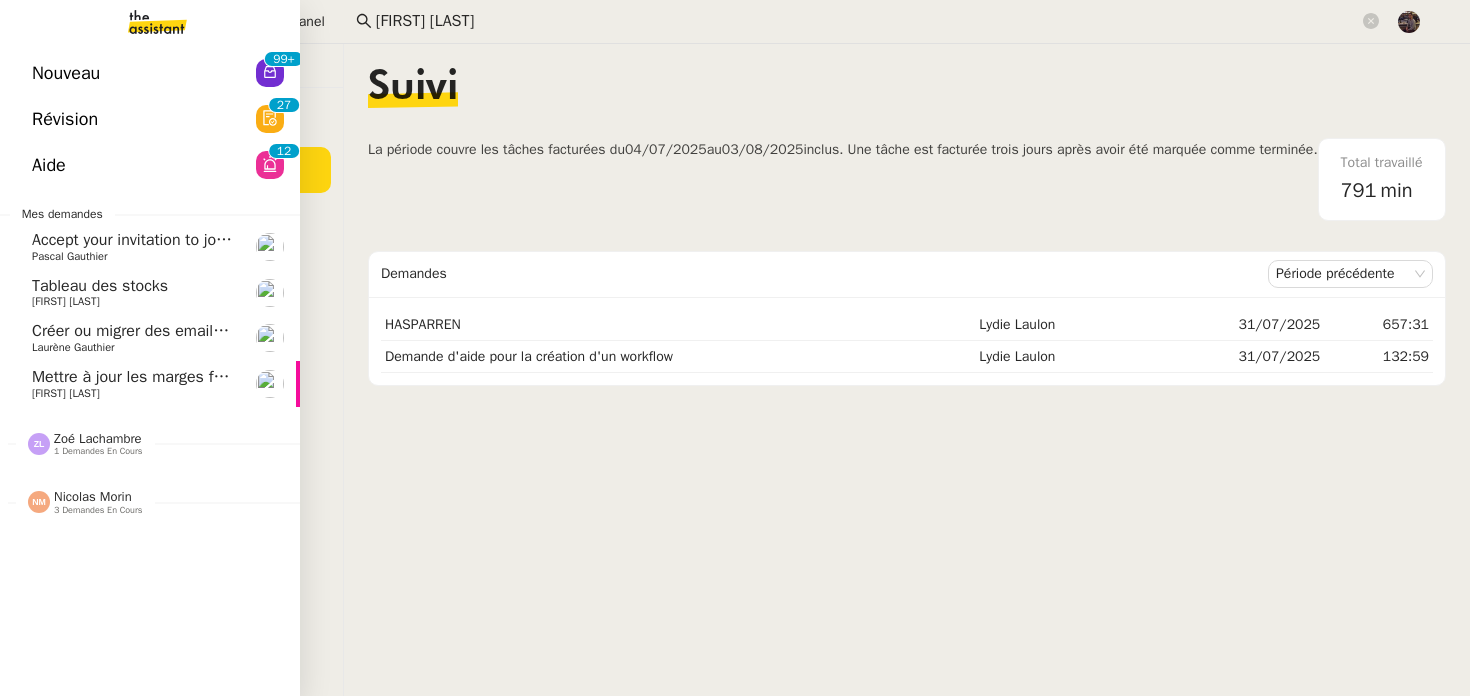 click on "Nouveau" 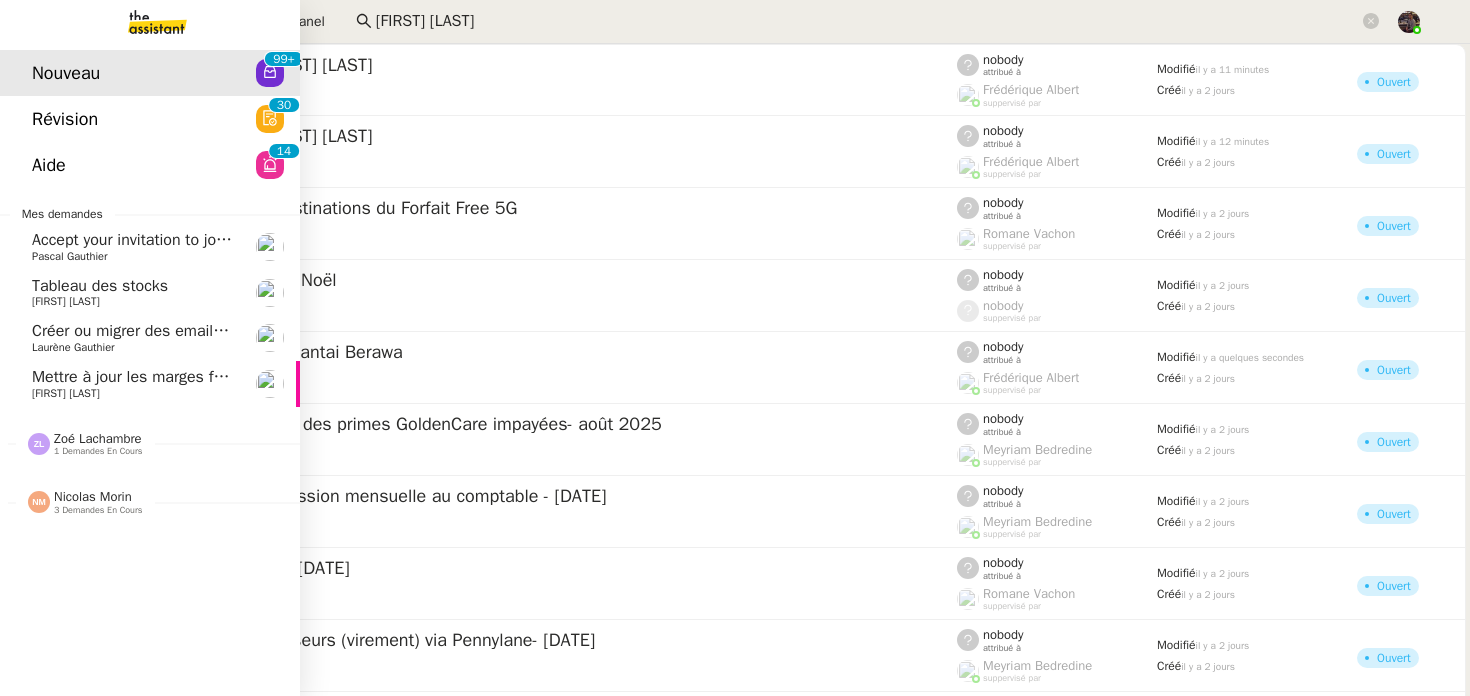 click on "Zoé Lachambre" 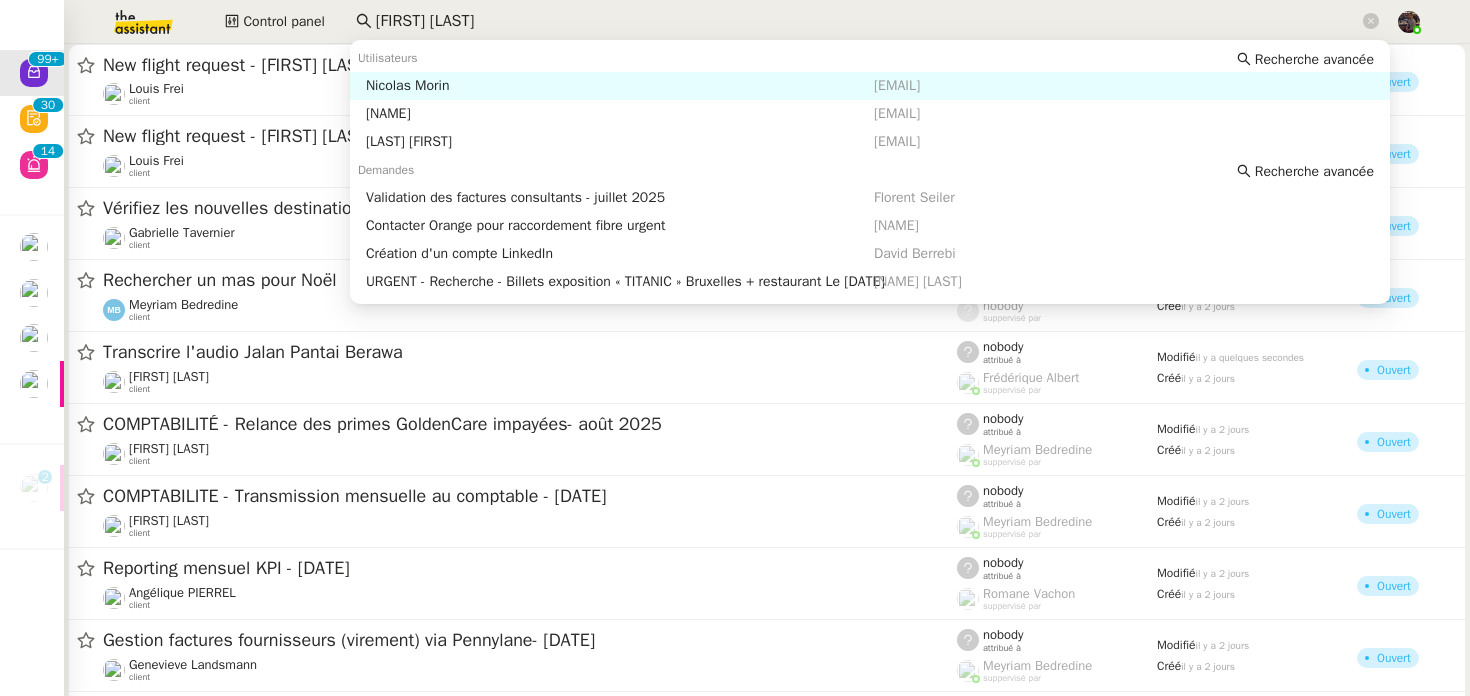 click on "[FIRST] [LAST]" 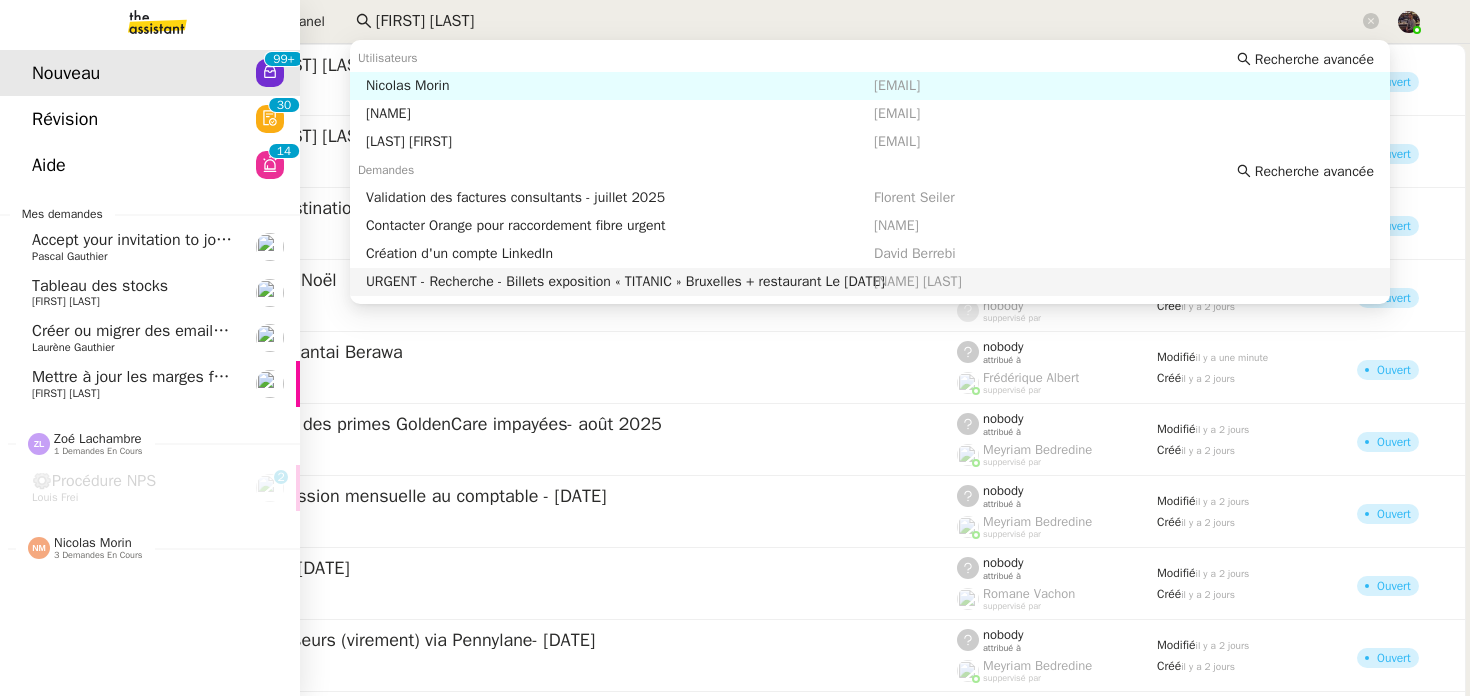 click on "Nouveau  99+  Révision  0   1   2   3   4   5   6   7   8   9   0   1   2   3   4   5   6   7   8   9  Aide  0   1   2   3   4   5   6   7   8   9   0   1   2   3   4   5   6   7   8   9  Mes demandes Accept your invitation to join shared calenda"[PERSON]"    [PERSON]    Tableau des stocks    [PERSON]    Créer ou migrer des emails teamg    [PERSON]    Mettre à jour les marges frais    [PERSON]    [PERSON]    1 demandes en cours    ⚙️Procédure NPS    [PERSON]     0   1   2   3   4   5   6   7   8   9  [PERSON]    3 demandes en cours    [CITY]    [PERSON]    Demande d'aide pour la création d'un workflow    [PERSON]    Projet dashboard    [PERSON]" at bounding box center (150, 370) 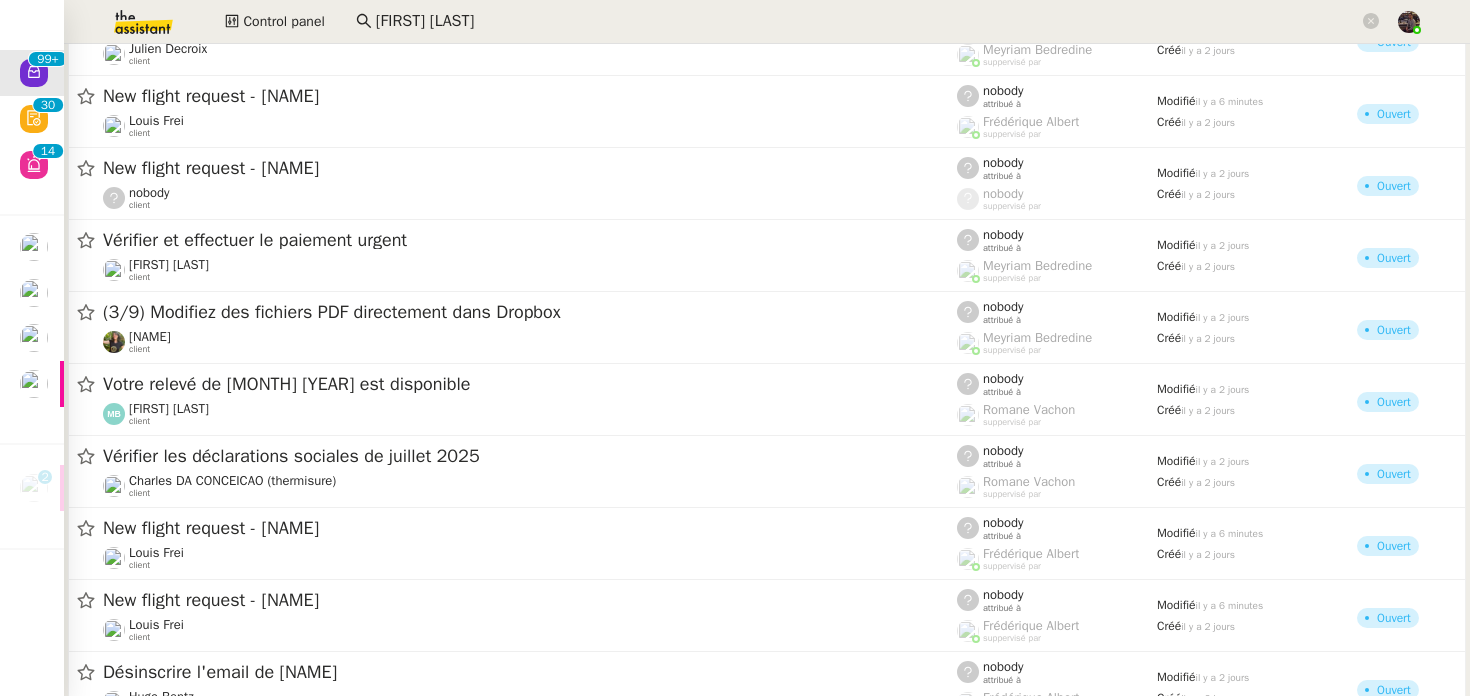 scroll, scrollTop: 2469, scrollLeft: 0, axis: vertical 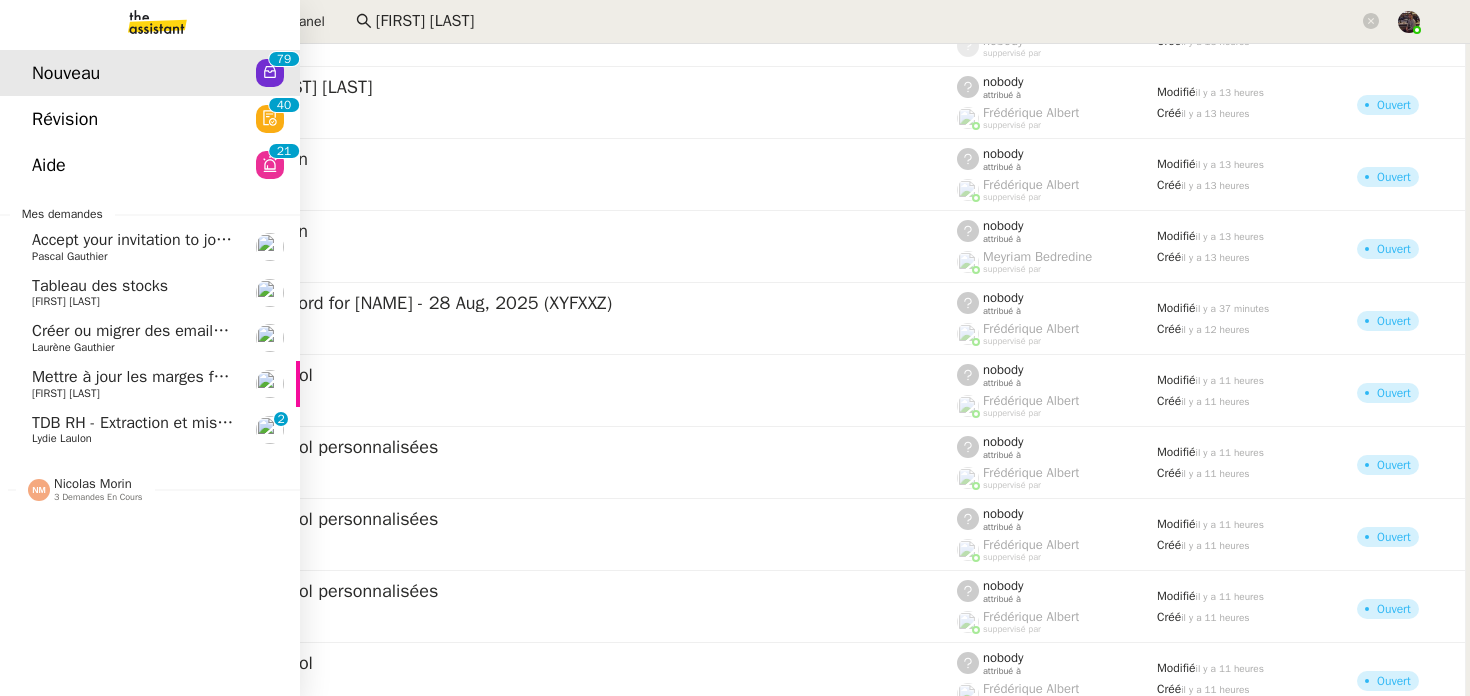 click on "Lydie Laulon" 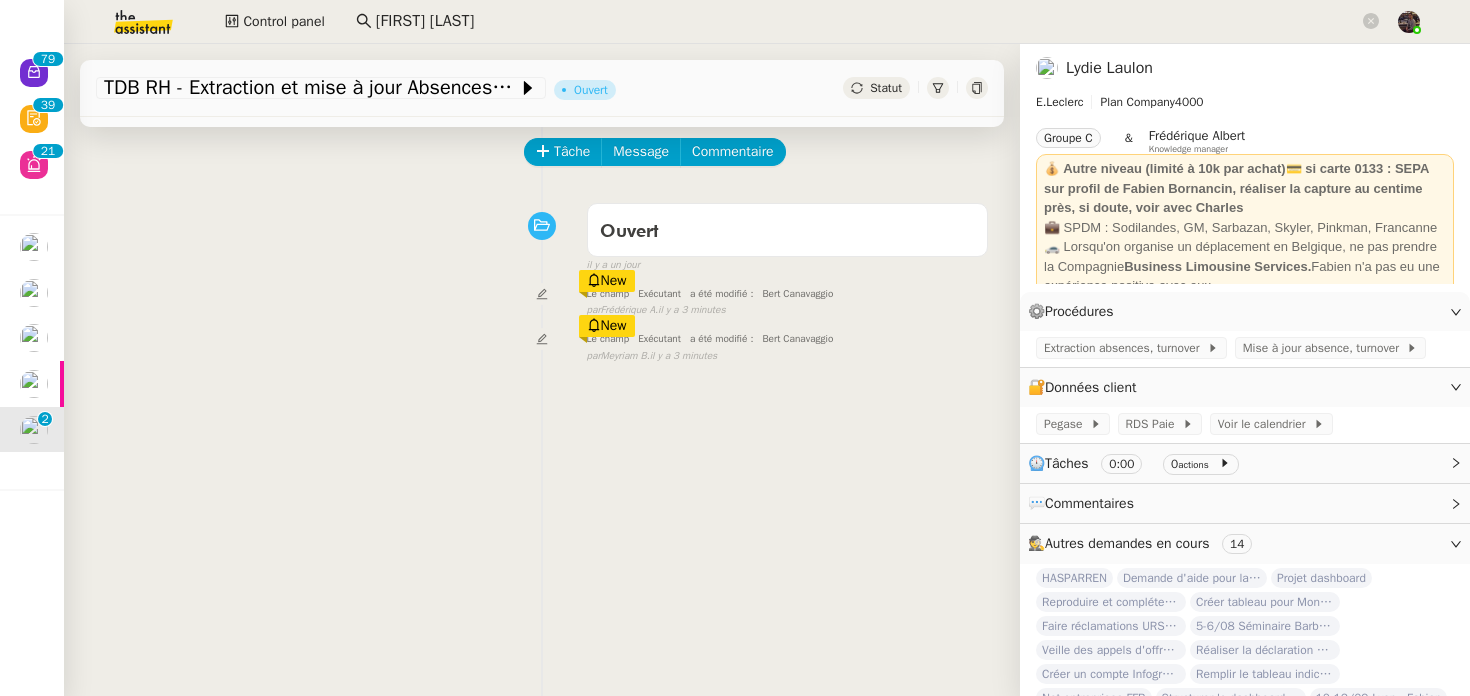 scroll, scrollTop: 0, scrollLeft: 0, axis: both 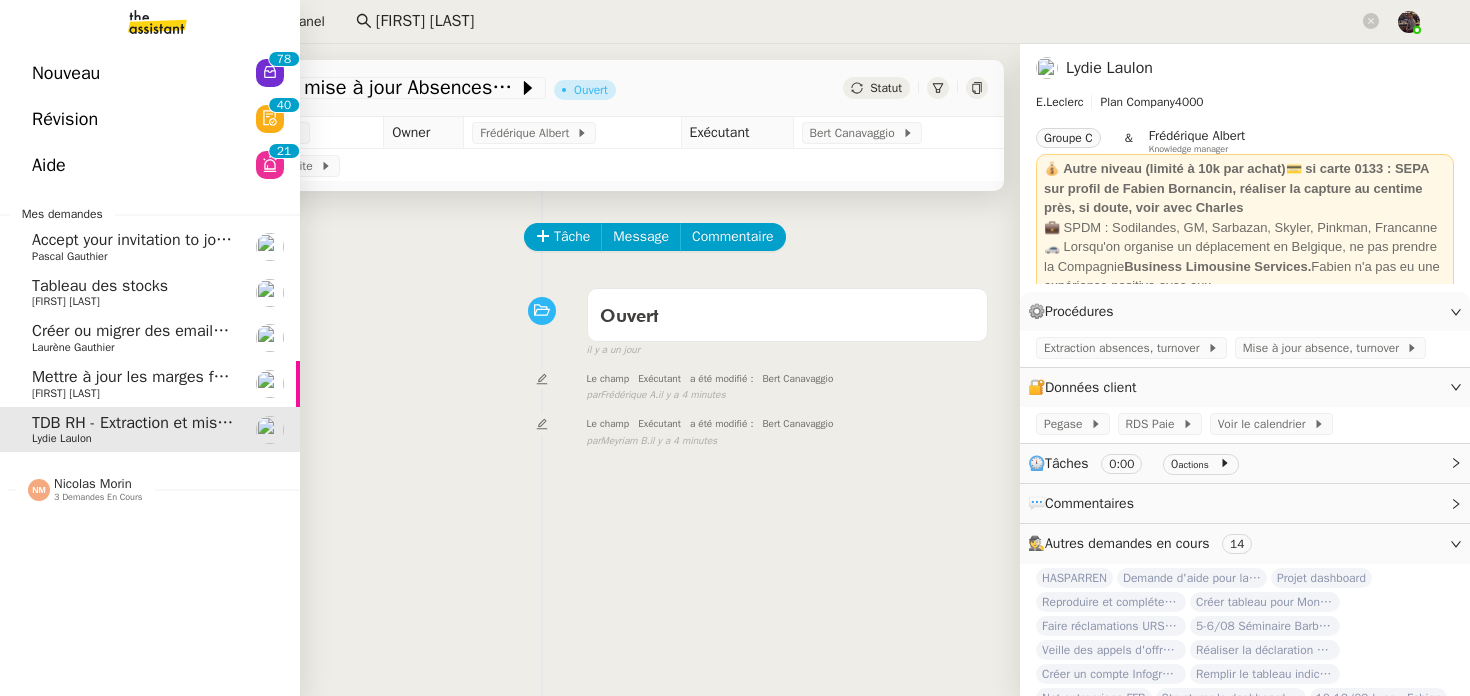 click on "[FIRST] [LAST]" 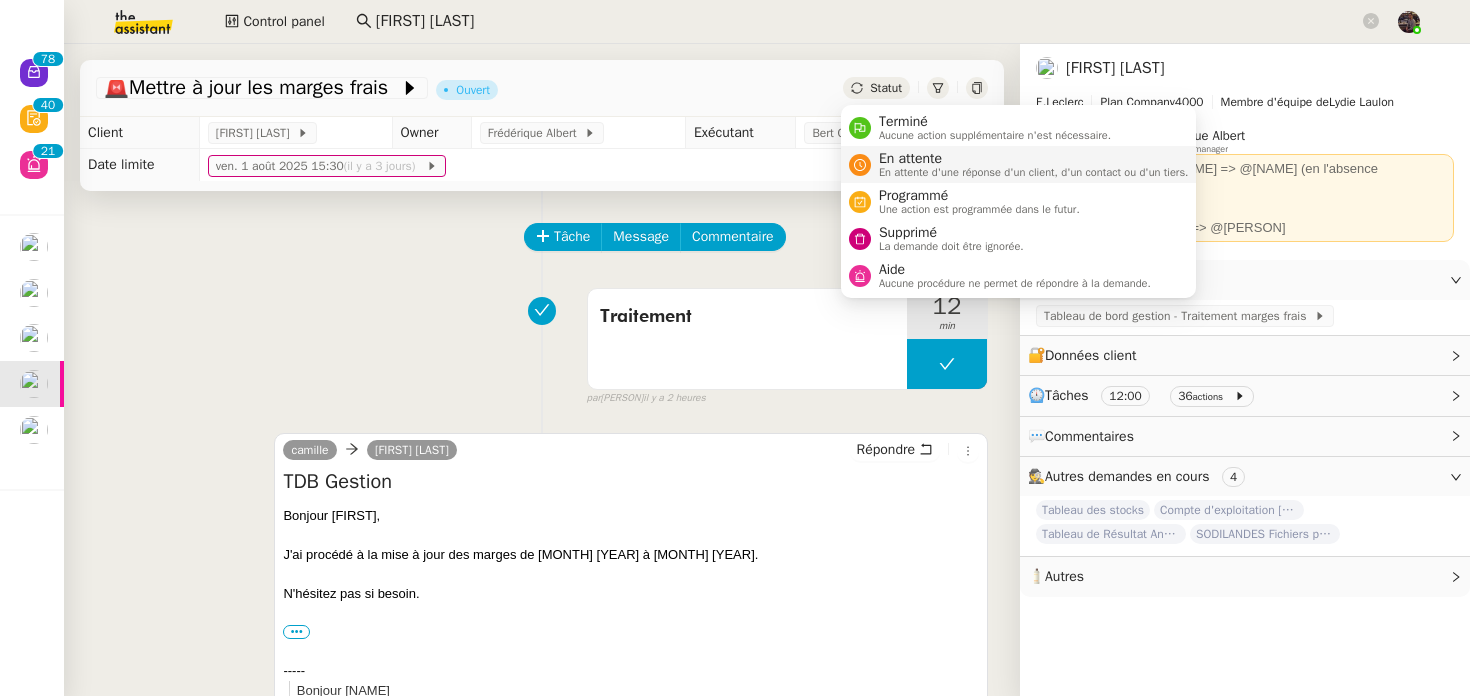 click on "En attente d'une réponse d'un client, d'un contact ou d'un tiers." at bounding box center [1034, 172] 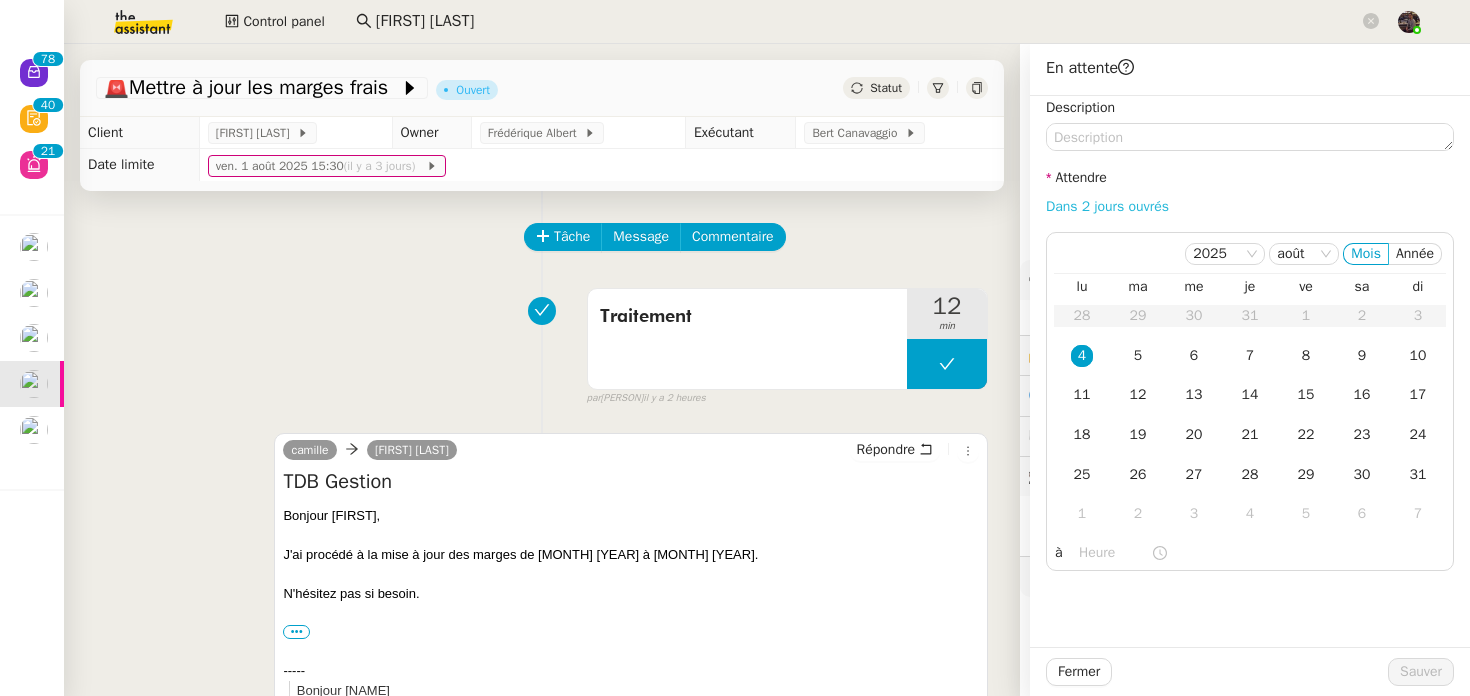 click on "Dans 2 jours ouvrés" 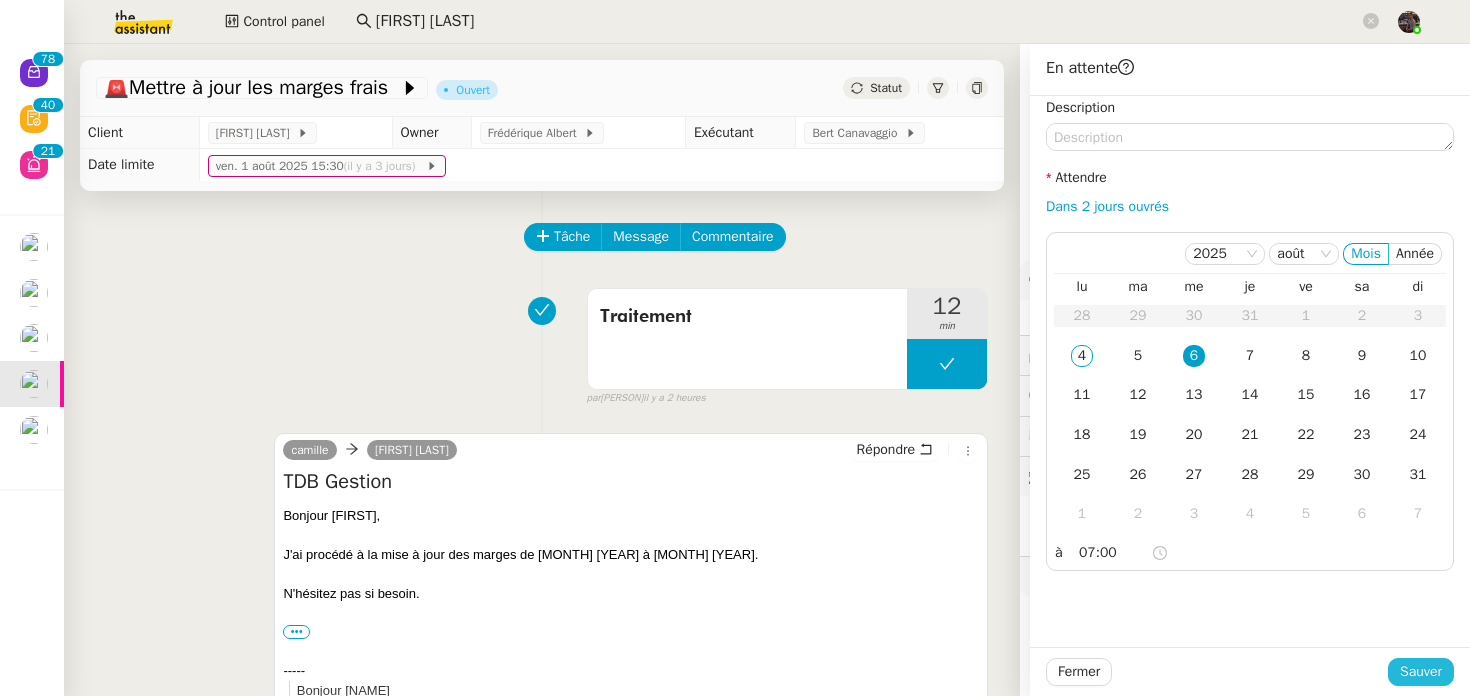 click on "Sauver" 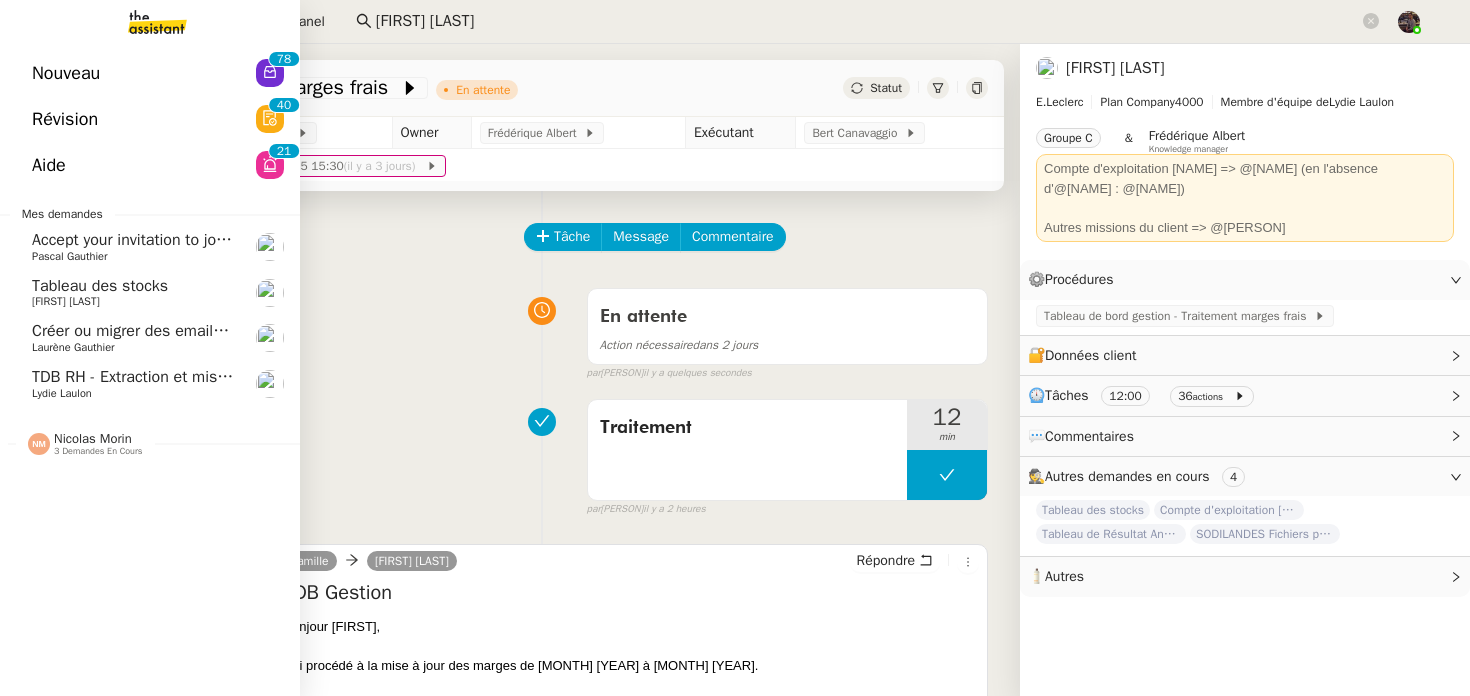 click on "Révision  0   1   2   3   4   5   6   7   8   9   0   1   2   3   4   5   6   7   8   9" 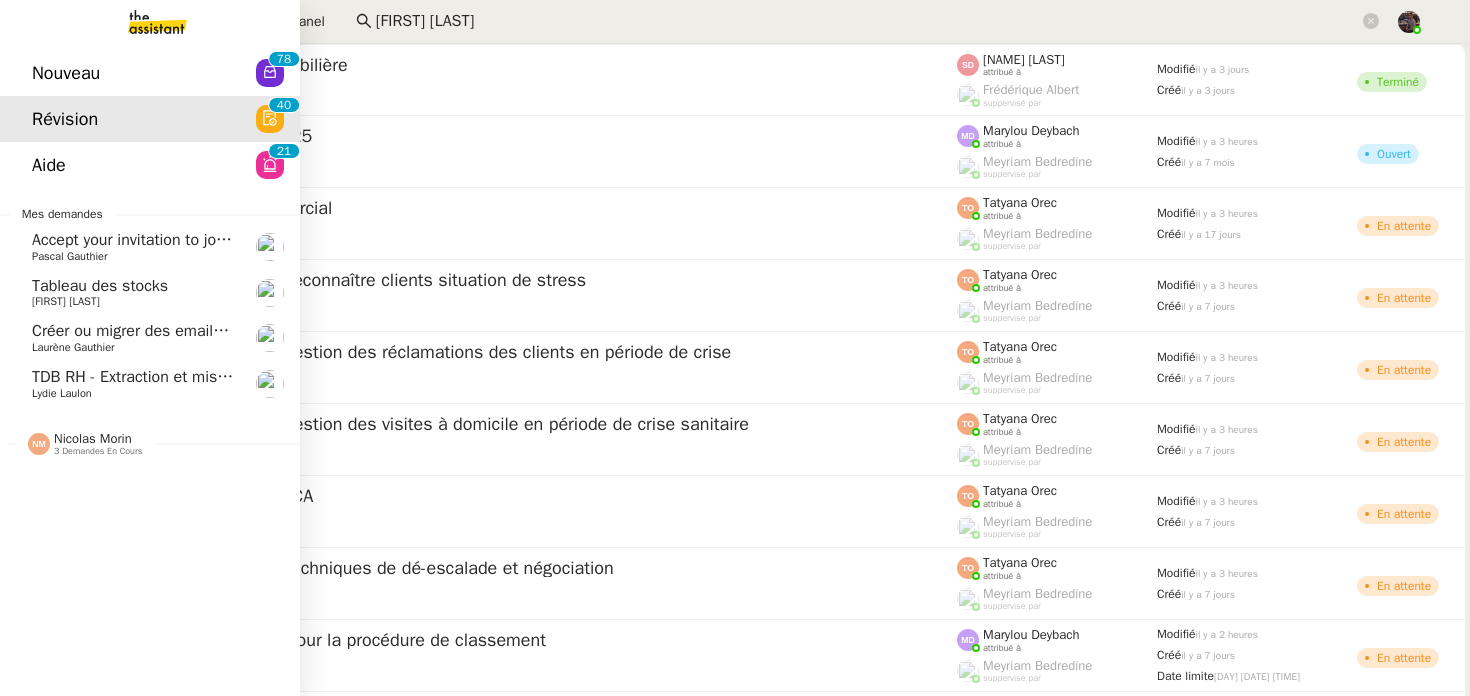 click on "Nouveau 0 1 2 3 4 5 6 7 8 9 0 1 2 3 4 5 6 7 8 9" 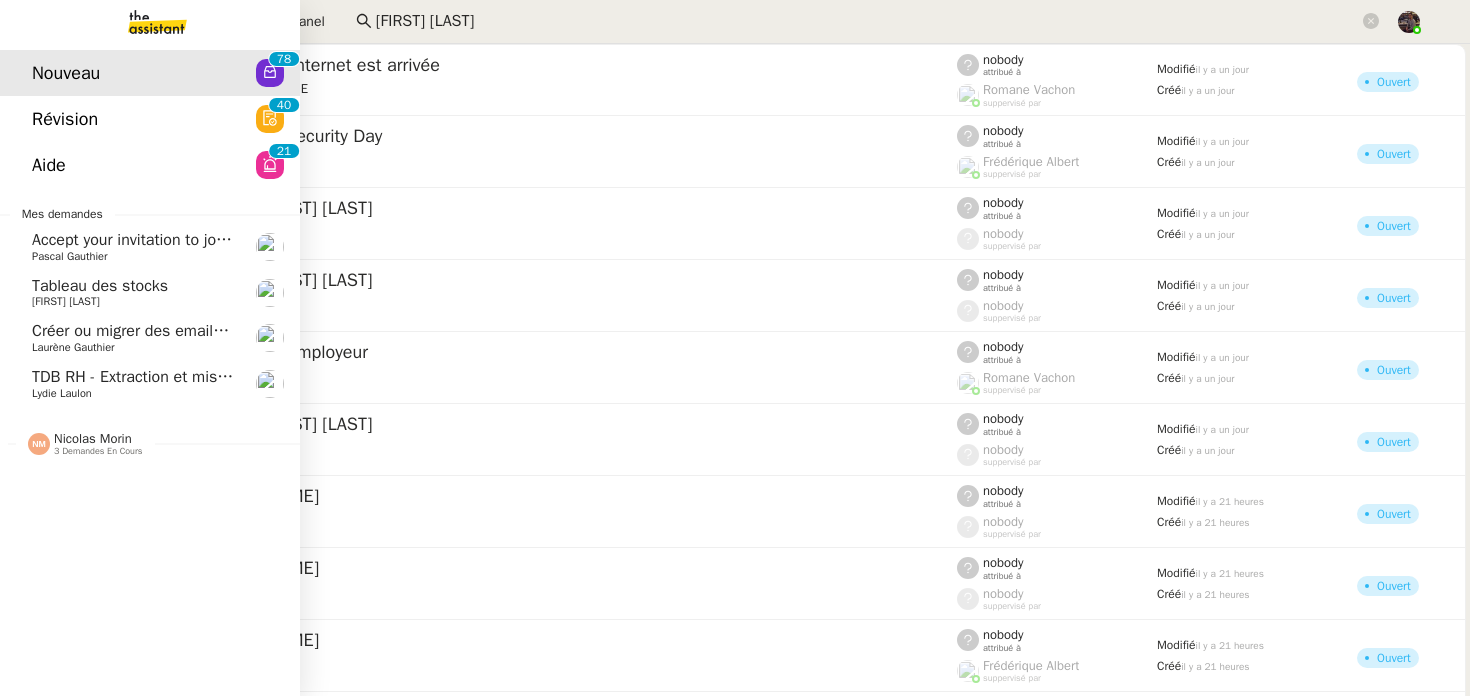 click on "Aide  [NUMBER]   [NUMBER]   [NUMBER]   [NUMBER]   [NUMBER]   [NUMBER]   [NUMBER]   [NUMBER]   [NUMBER]   [NUMBER]   [NUMBER]   [NUMBER]   [NUMBER]   [NUMBER]   [NUMBER]   [NUMBER]   [NUMBER]   [NUMBER]   [NUMBER]   [NUMBER]" 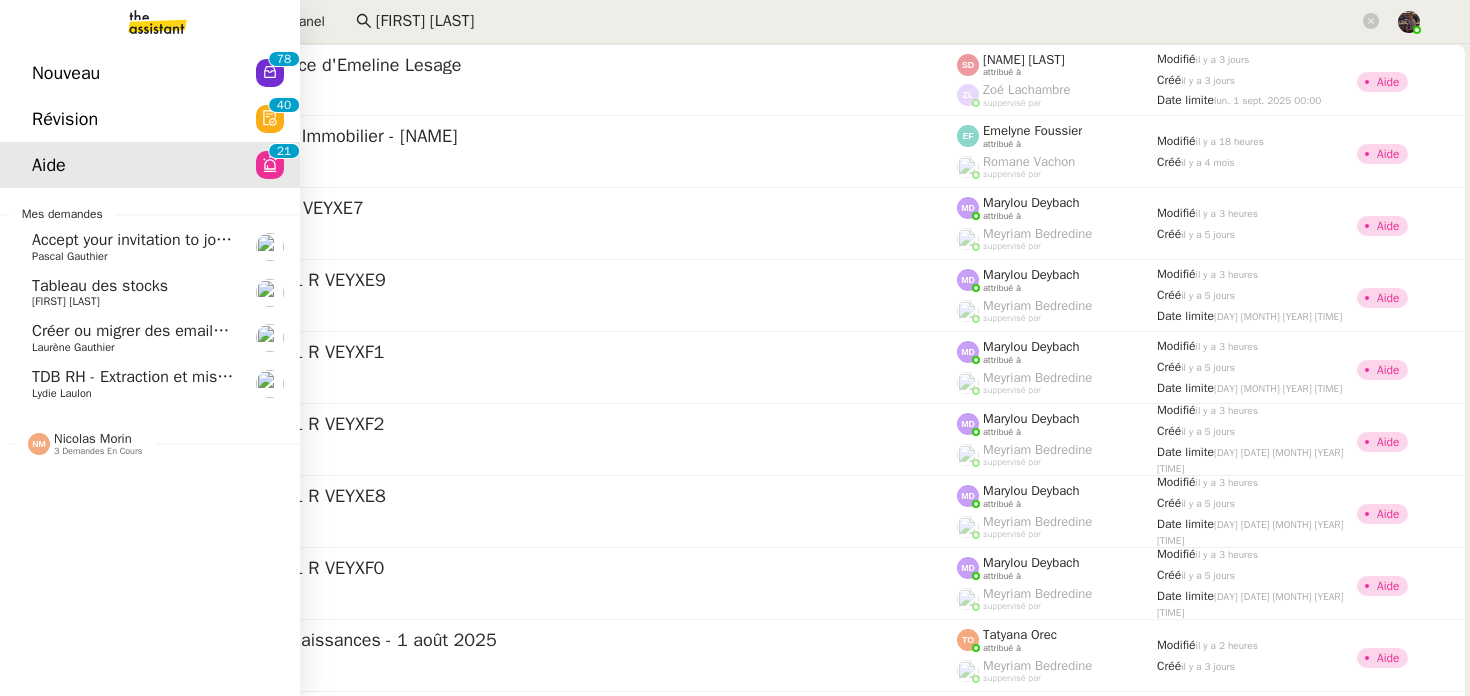 click on "Révision  0   1   2   3   4   5   6   7   8   9   0   1   2   3   4   5   6   7   8   9" 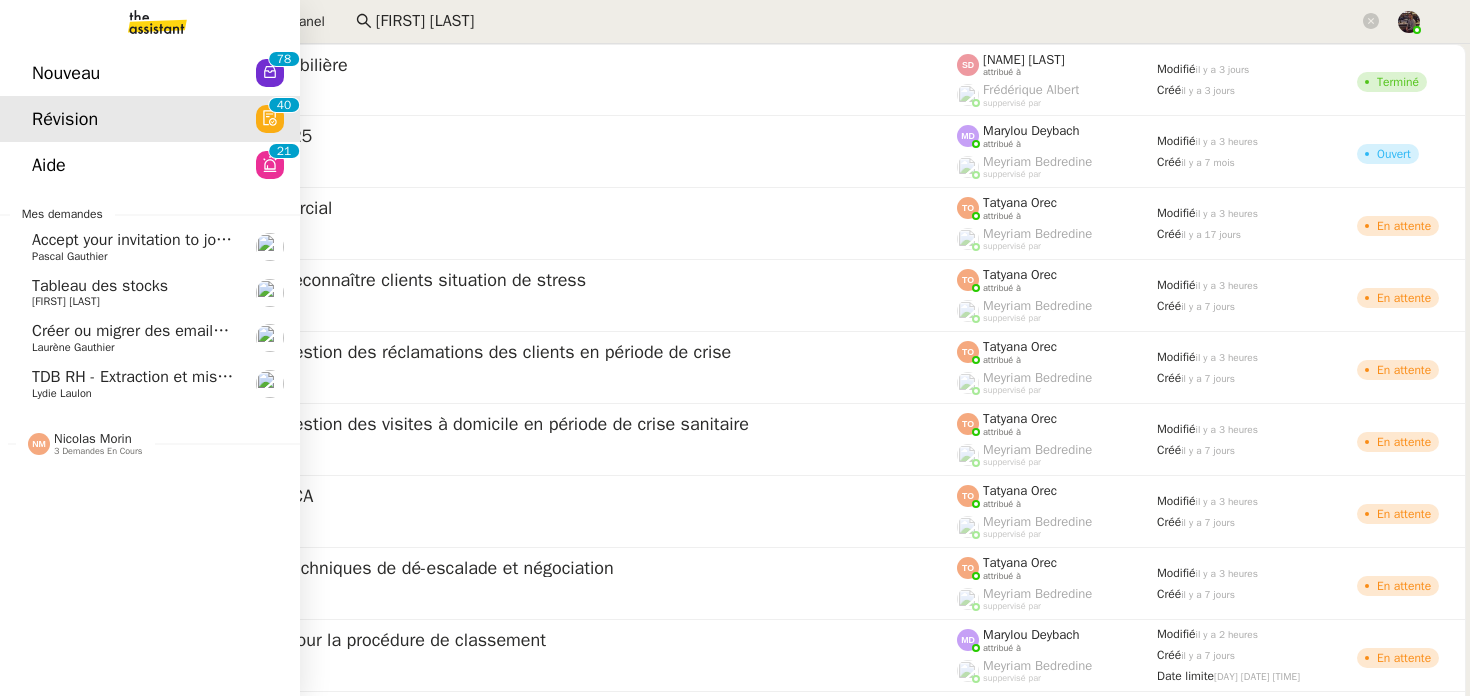 click on "Aide  [NUMBER]   [NUMBER]   [NUMBER]   [NUMBER]   [NUMBER]   [NUMBER]   [NUMBER]   [NUMBER]   [NUMBER]   [NUMBER]   [NUMBER]   [NUMBER]   [NUMBER]   [NUMBER]   [NUMBER]   [NUMBER]   [NUMBER]   [NUMBER]   [NUMBER]   [NUMBER]" 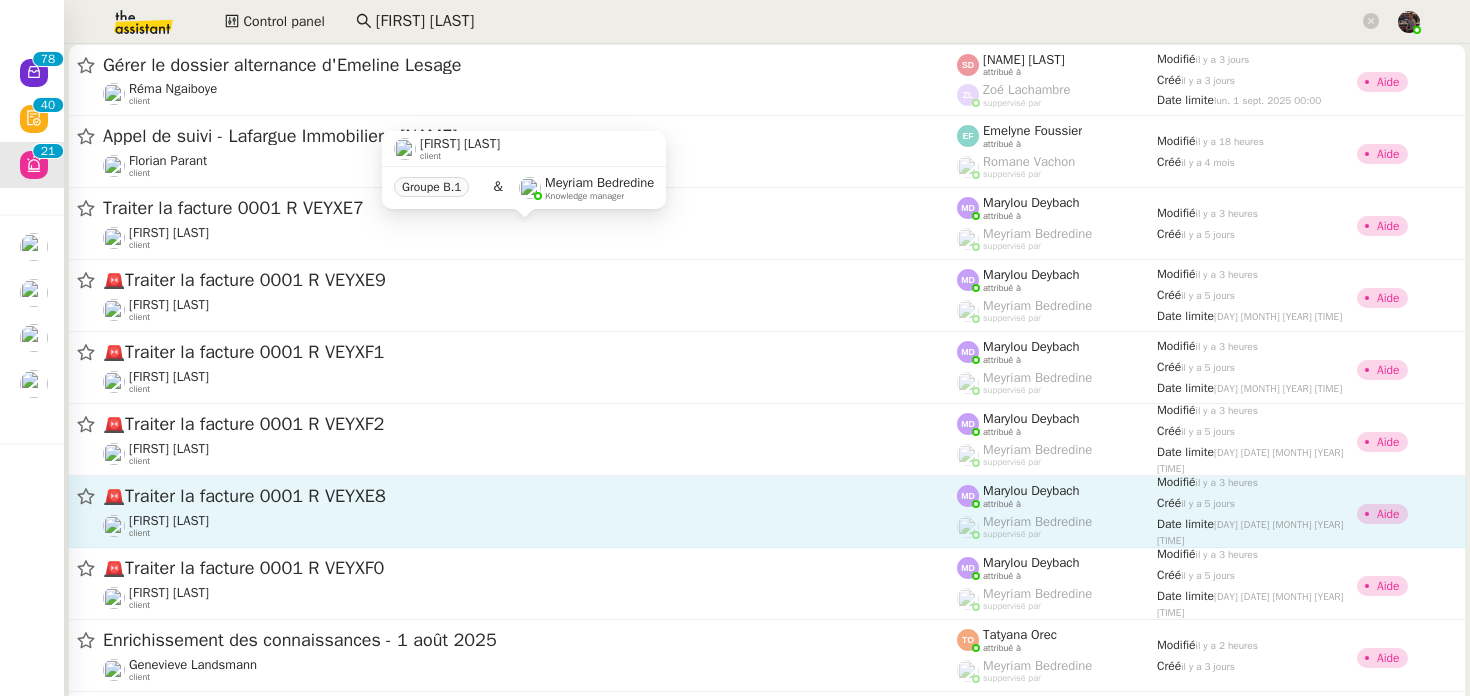 scroll, scrollTop: 944, scrollLeft: 0, axis: vertical 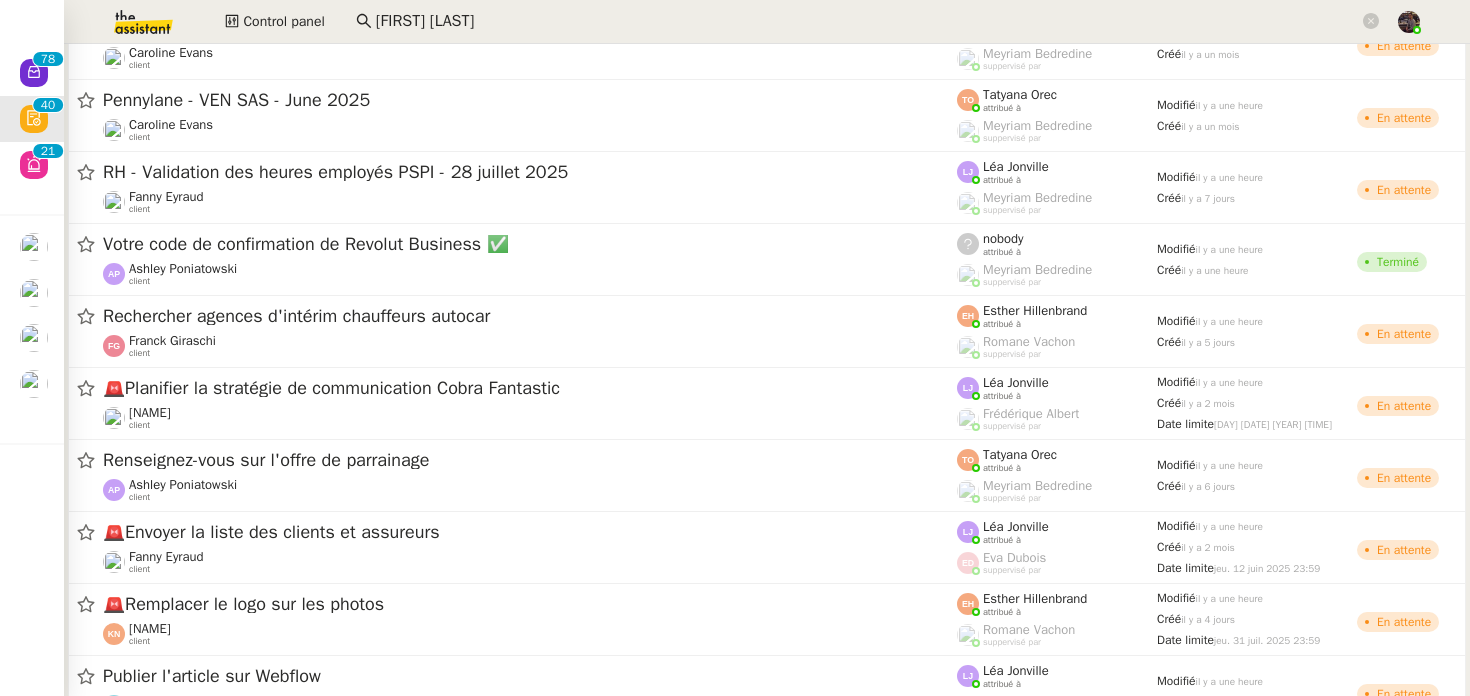 click 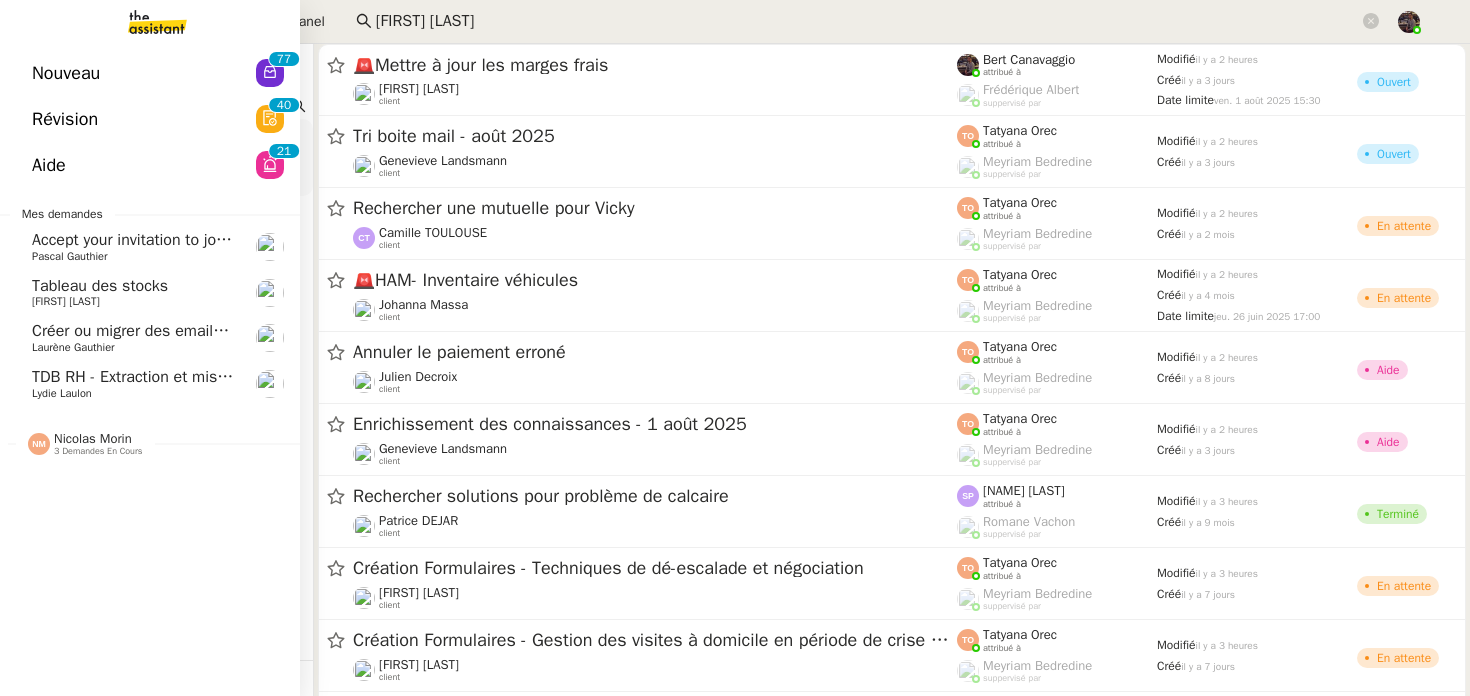 click on "Nouveau" 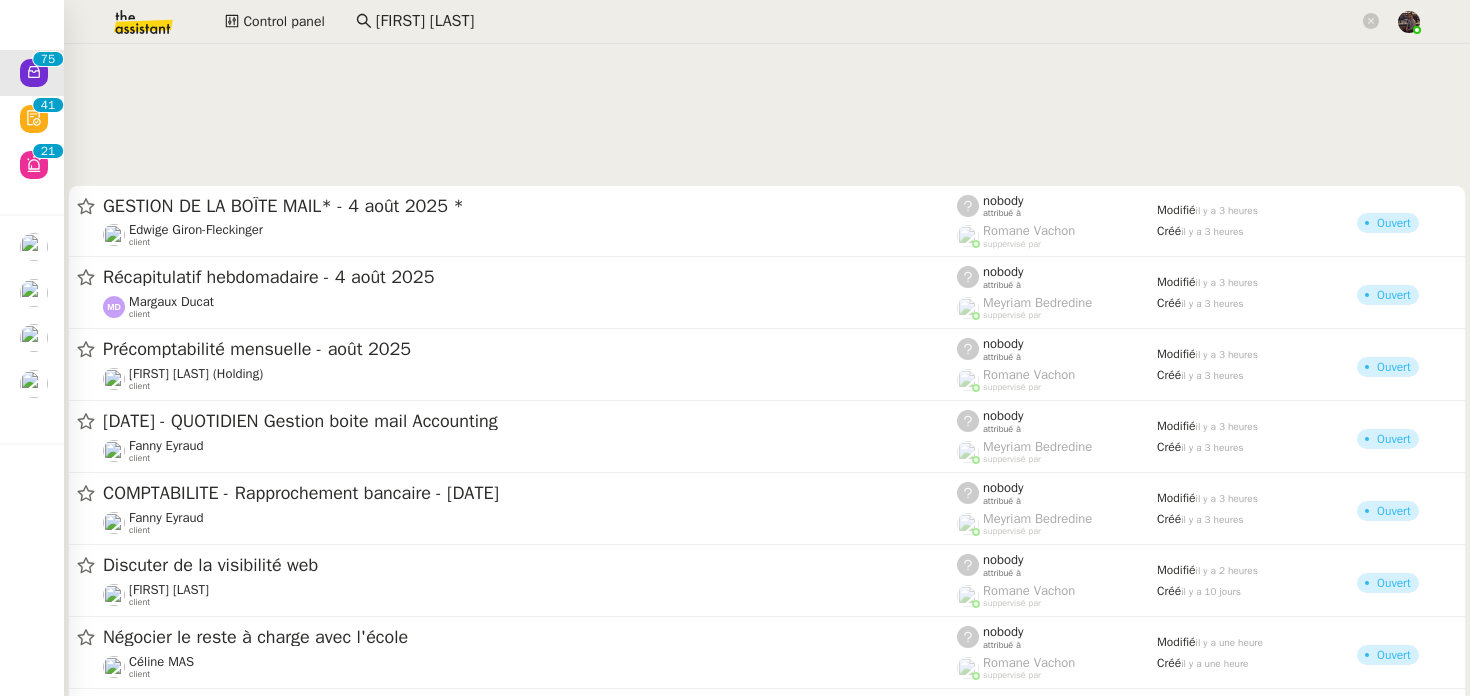 scroll, scrollTop: 5048, scrollLeft: 0, axis: vertical 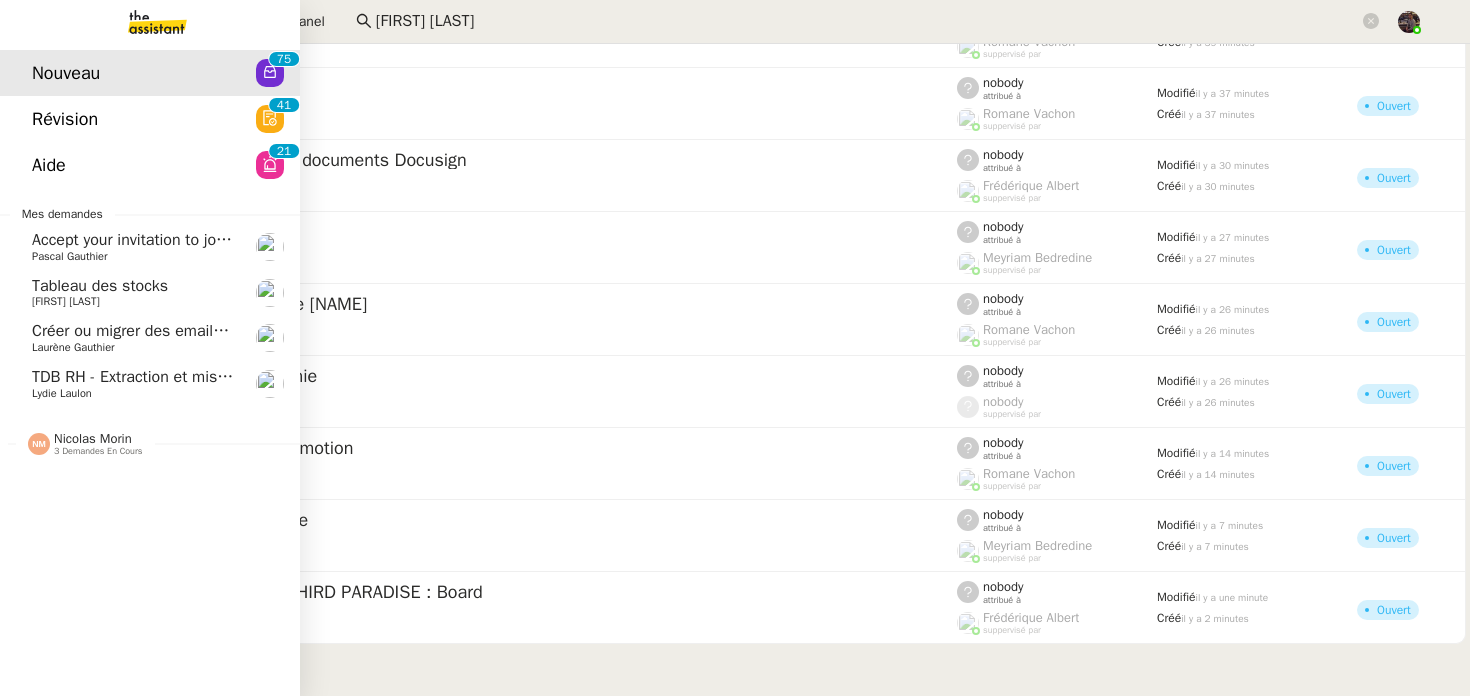 click on "Lydie Laulon" 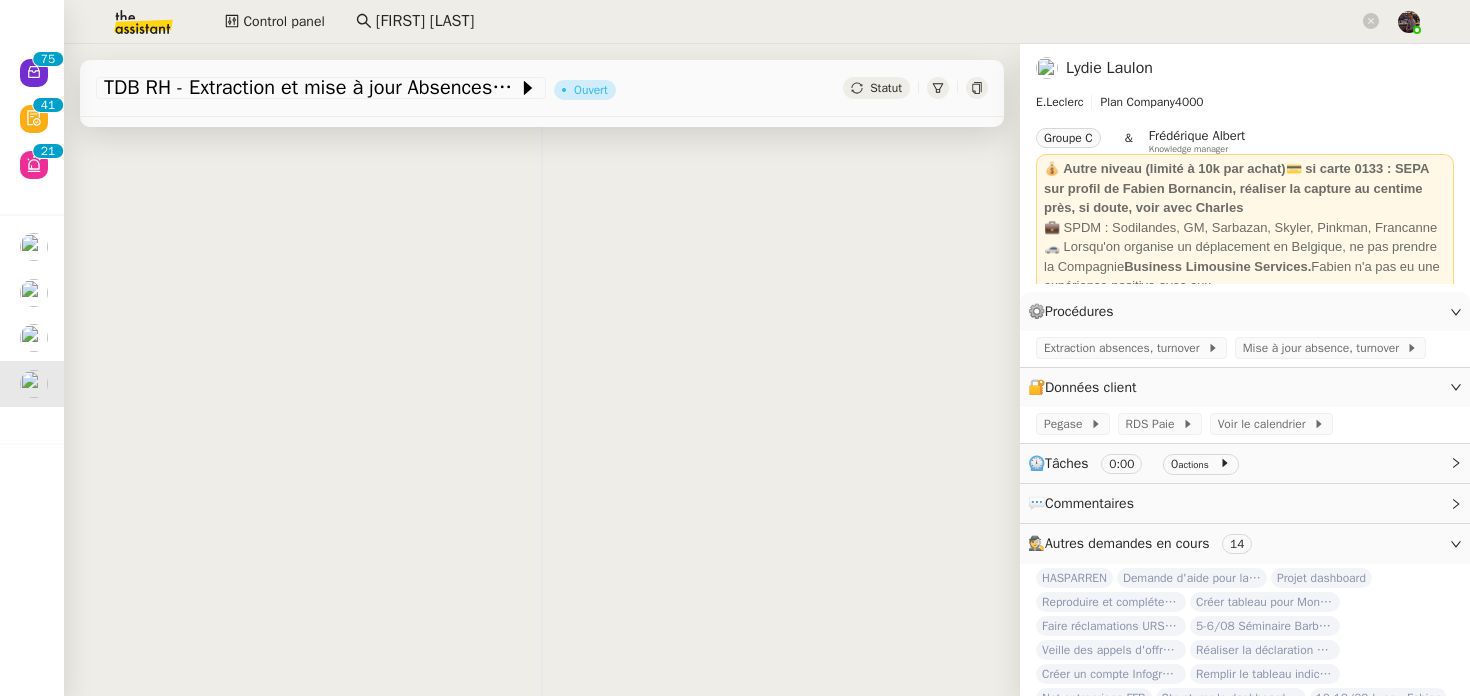 scroll, scrollTop: 0, scrollLeft: 0, axis: both 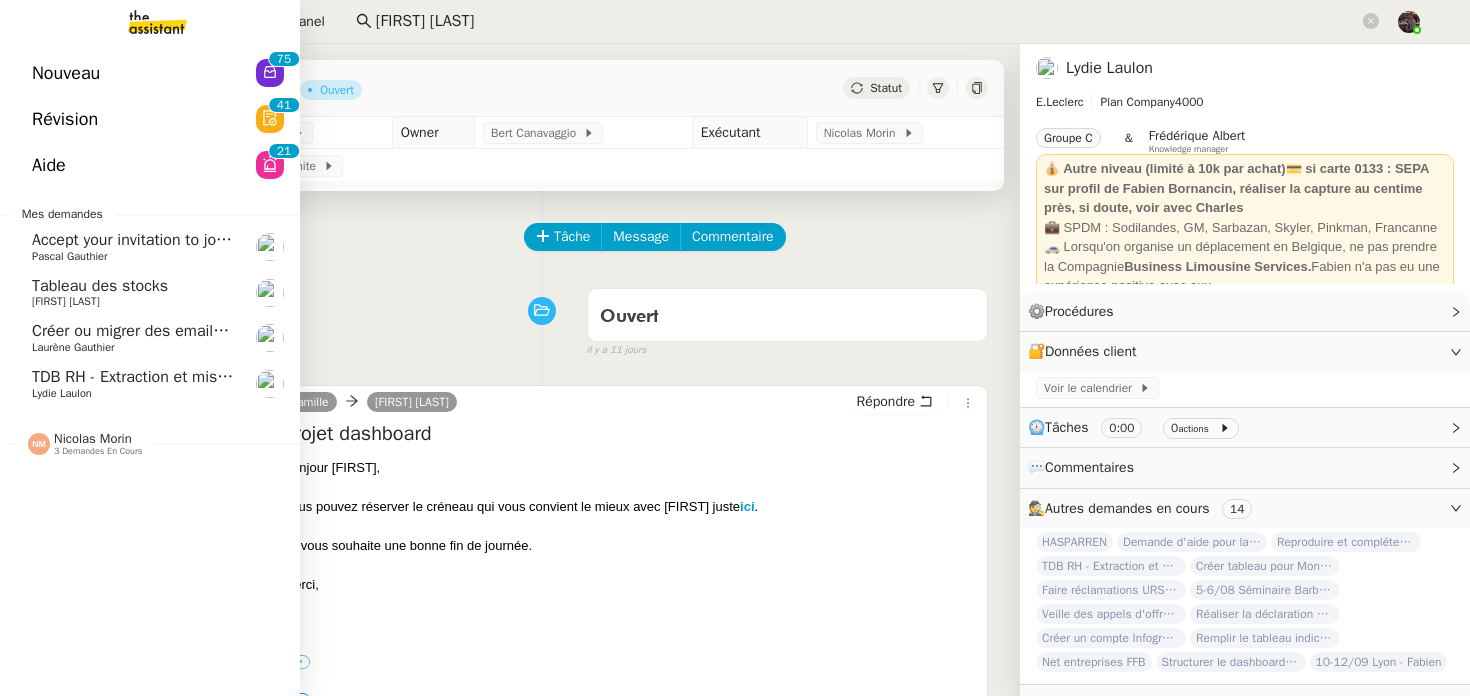 click on "Nouveau 0 1 2 3 4 5 6 7 8 9 0 1 2 3 4 5 6 7 8 9" 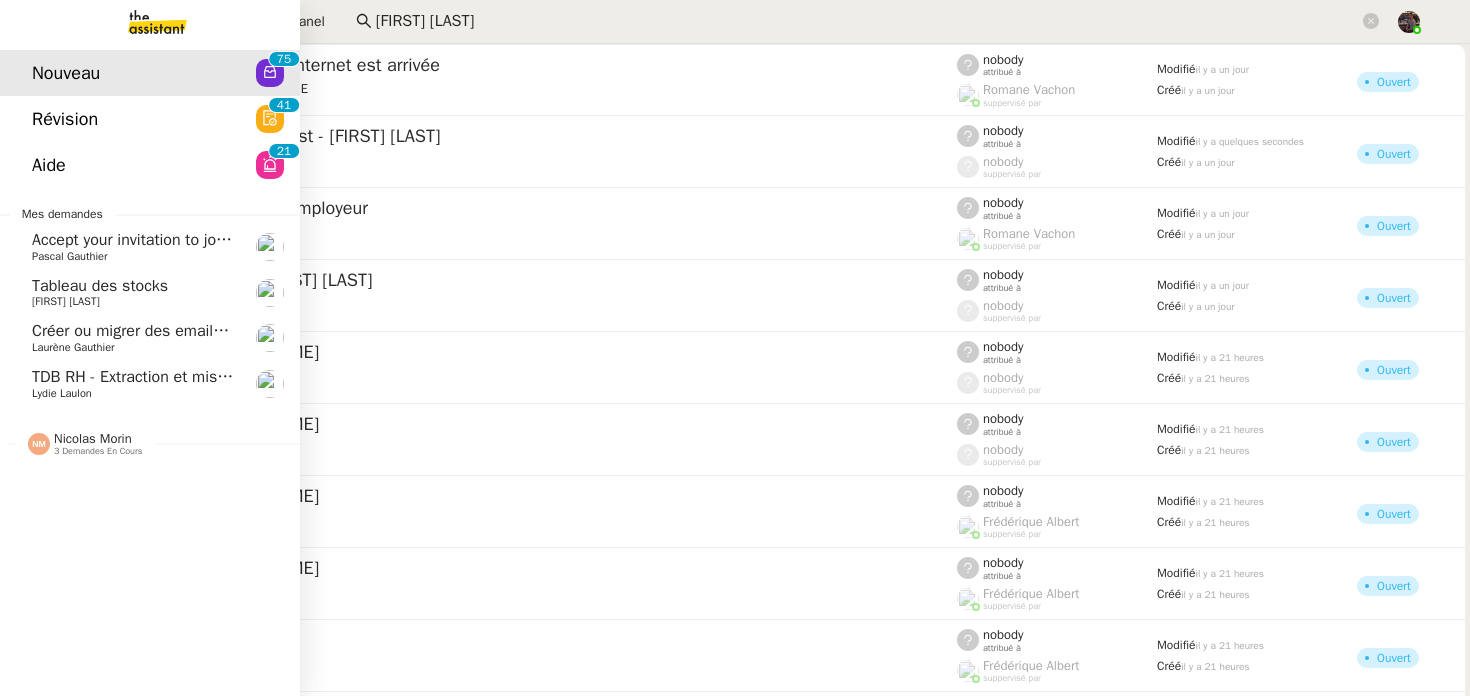 click on "[FIRST] [LAST]    [NUMBER] demandes en cours" 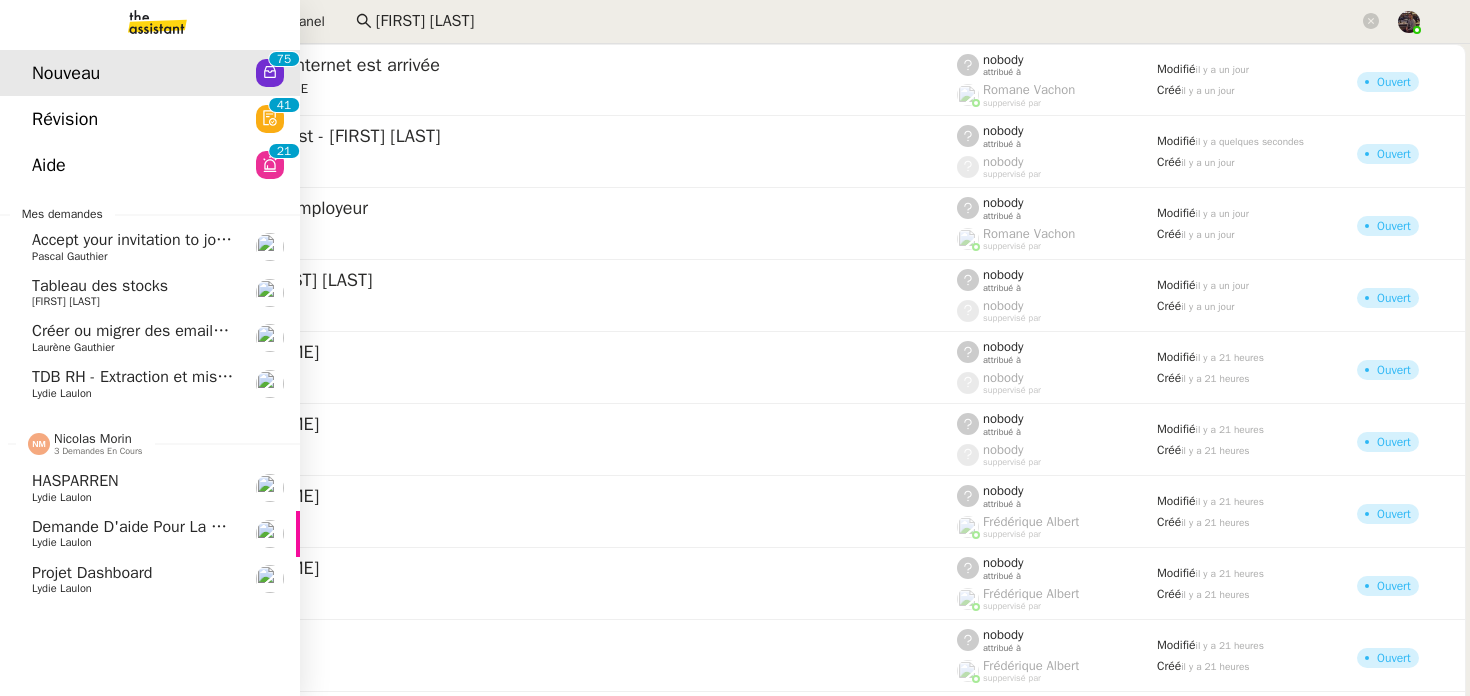 click on "HASPARREN" 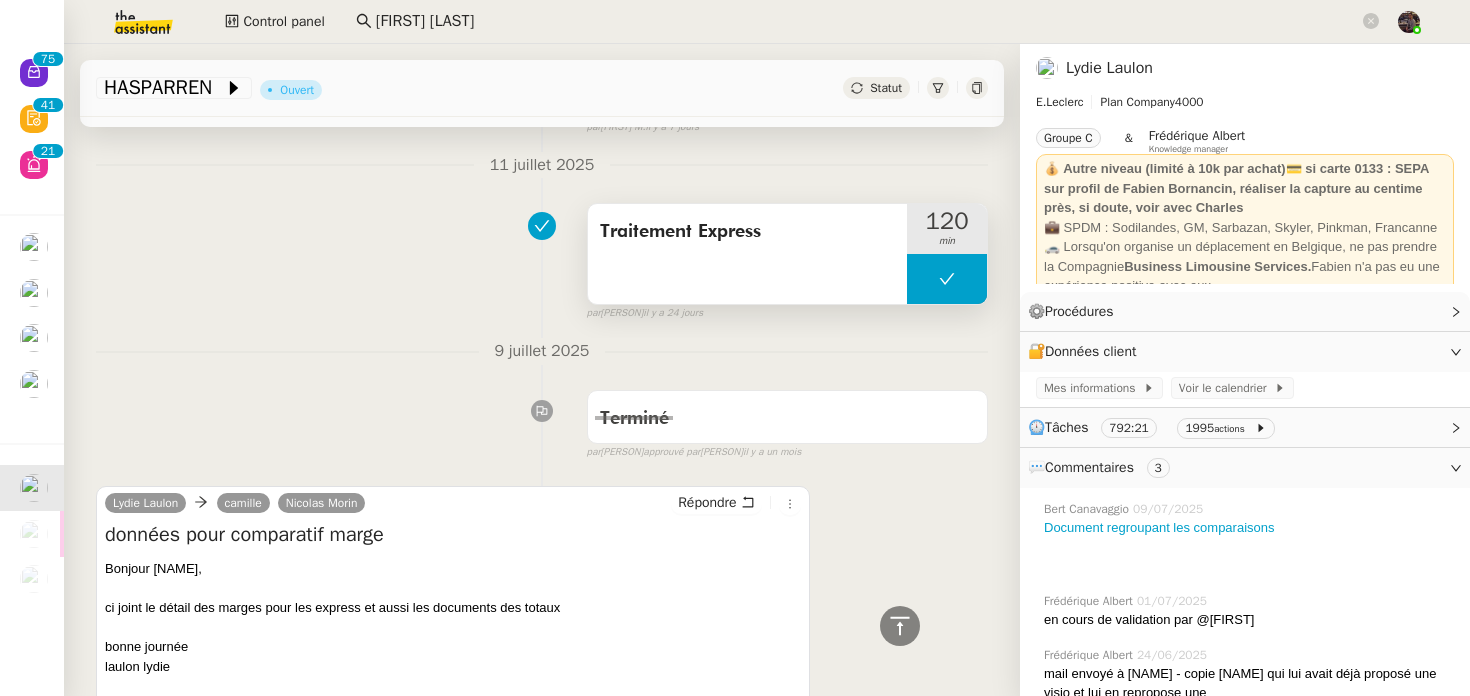 scroll, scrollTop: 0, scrollLeft: 0, axis: both 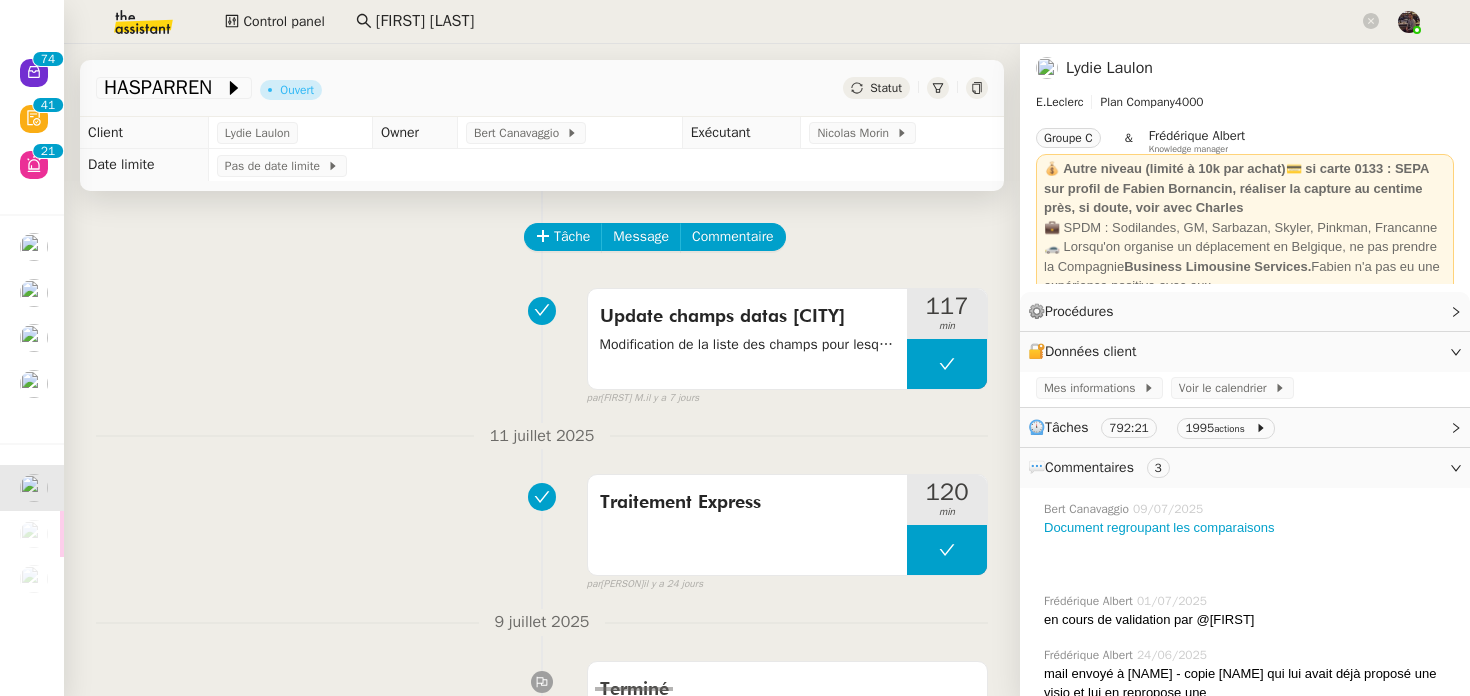 click on "11 juillet 2025" at bounding box center (542, 436) 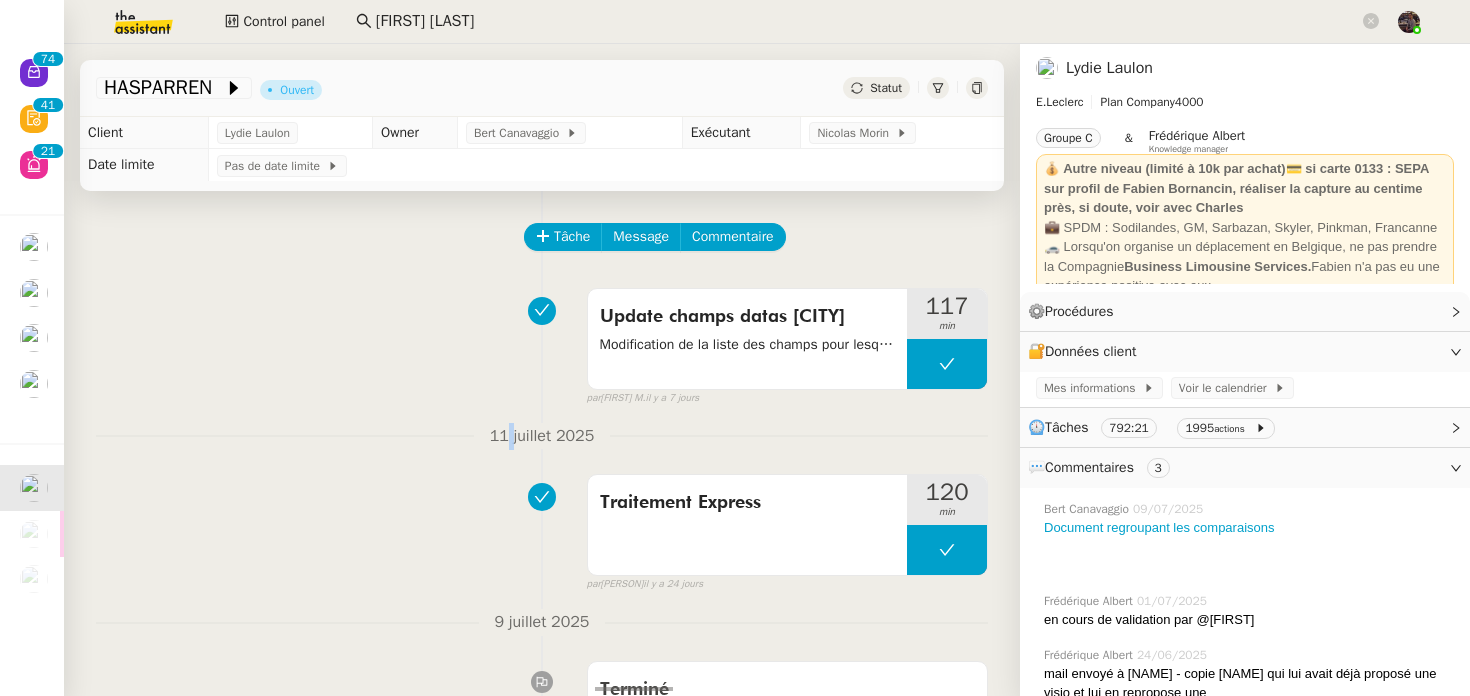 click on "11 juillet 2025" at bounding box center [542, 436] 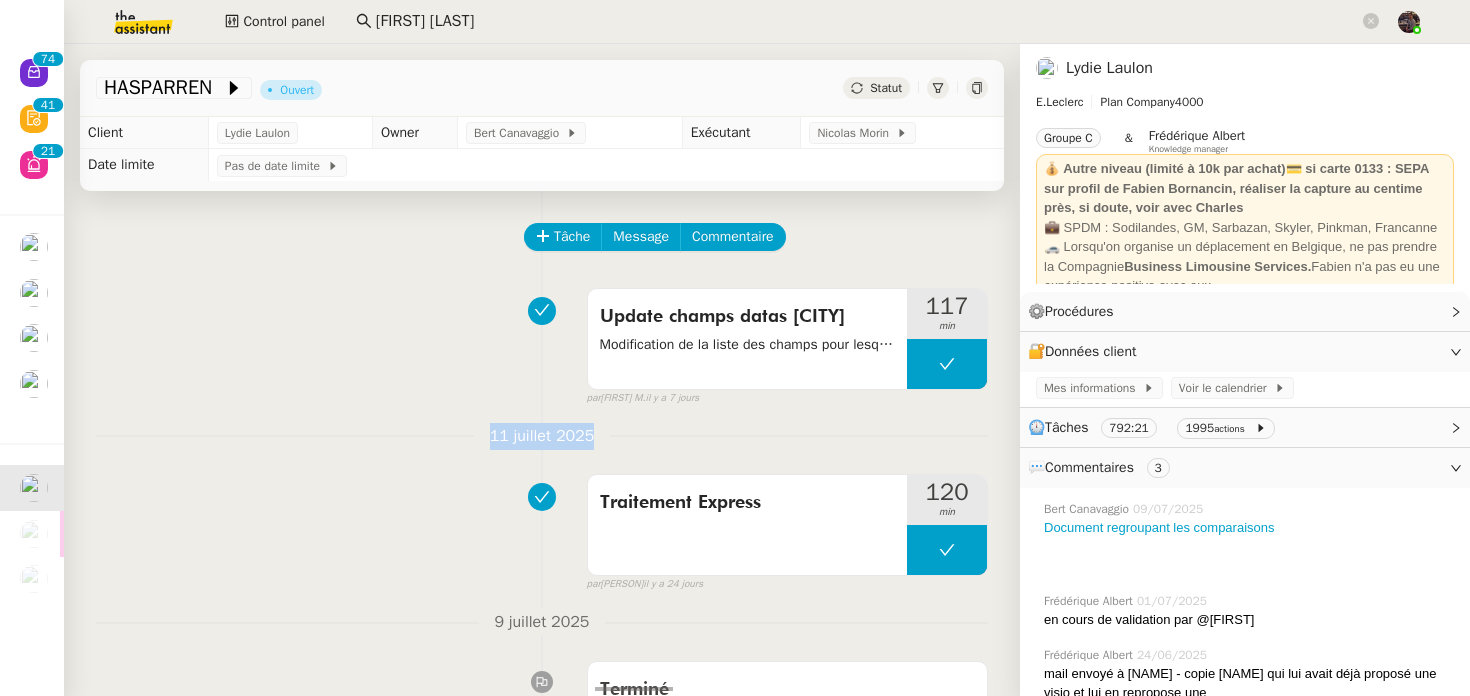 click on "11 juillet 2025" at bounding box center (542, 436) 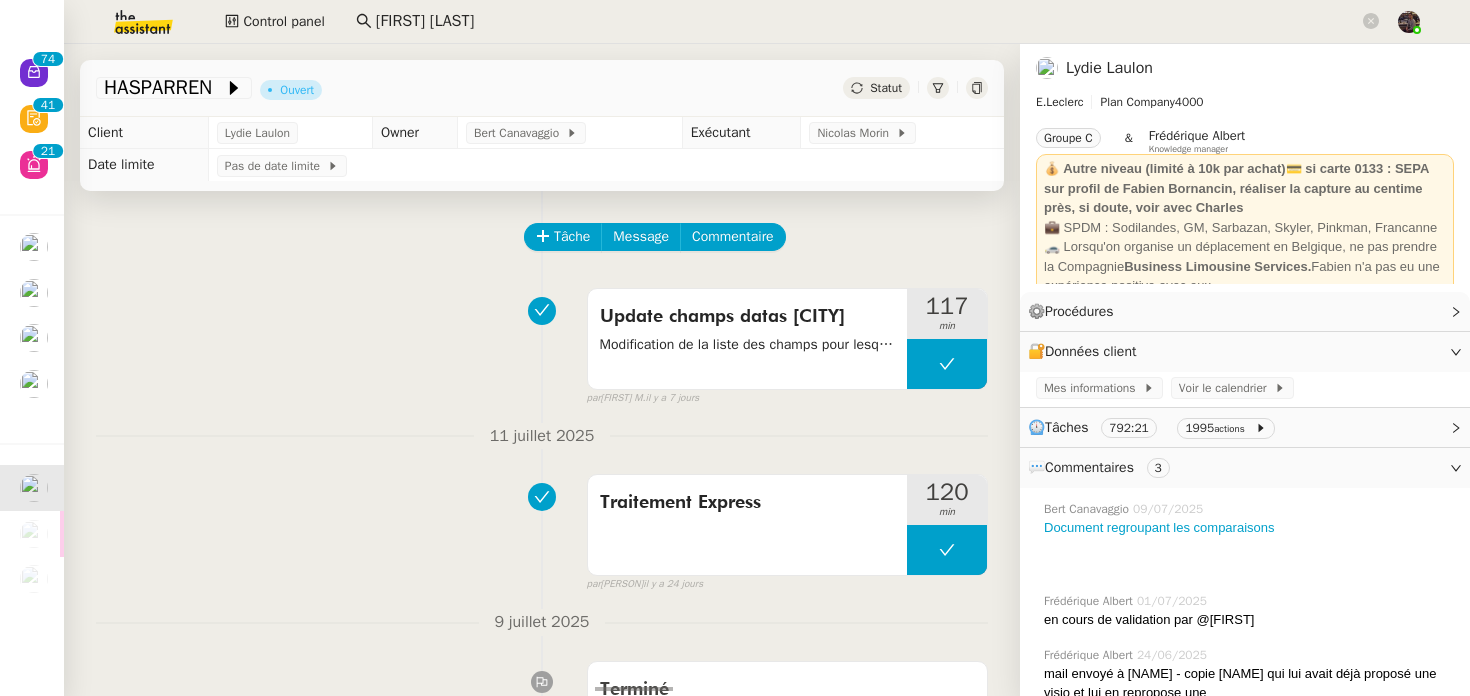 click on "11 juillet 2025" at bounding box center [542, 436] 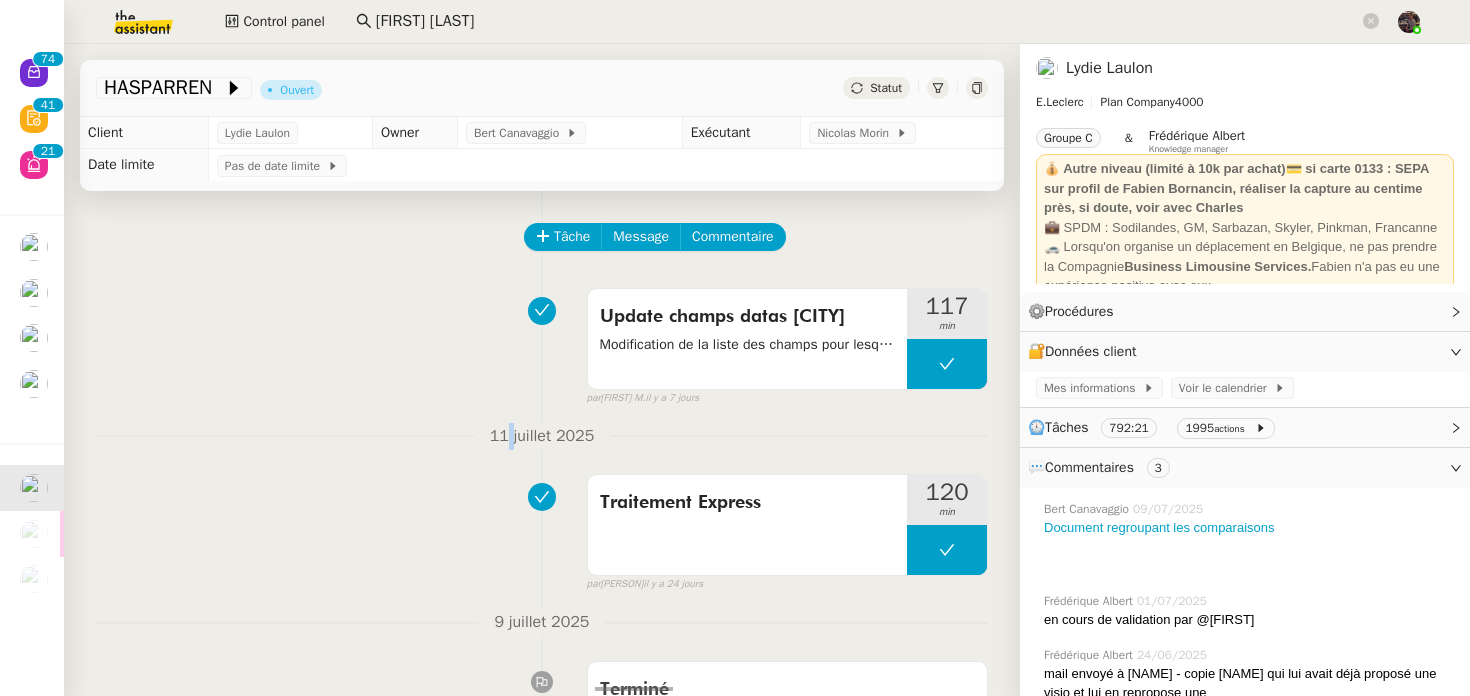 click on "11 juillet 2025" at bounding box center (542, 436) 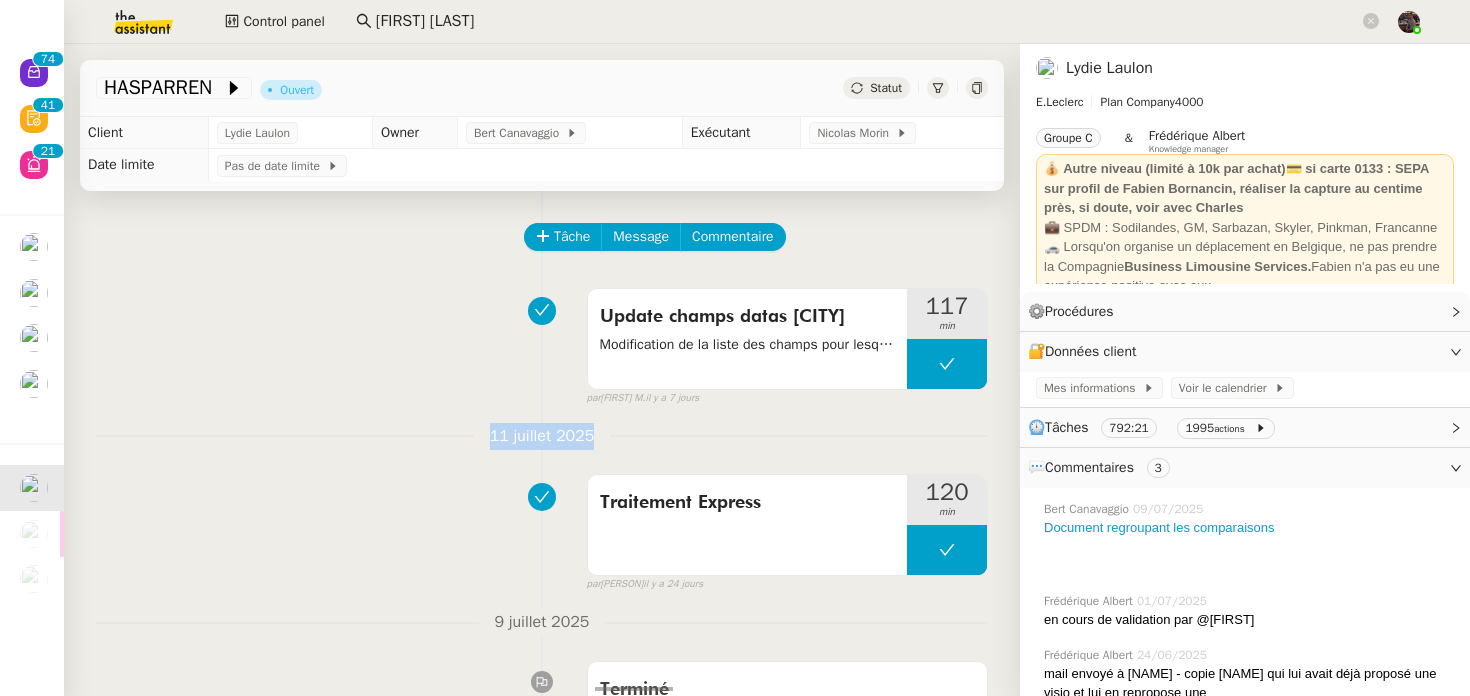 click on "11 juillet 2025" at bounding box center [542, 436] 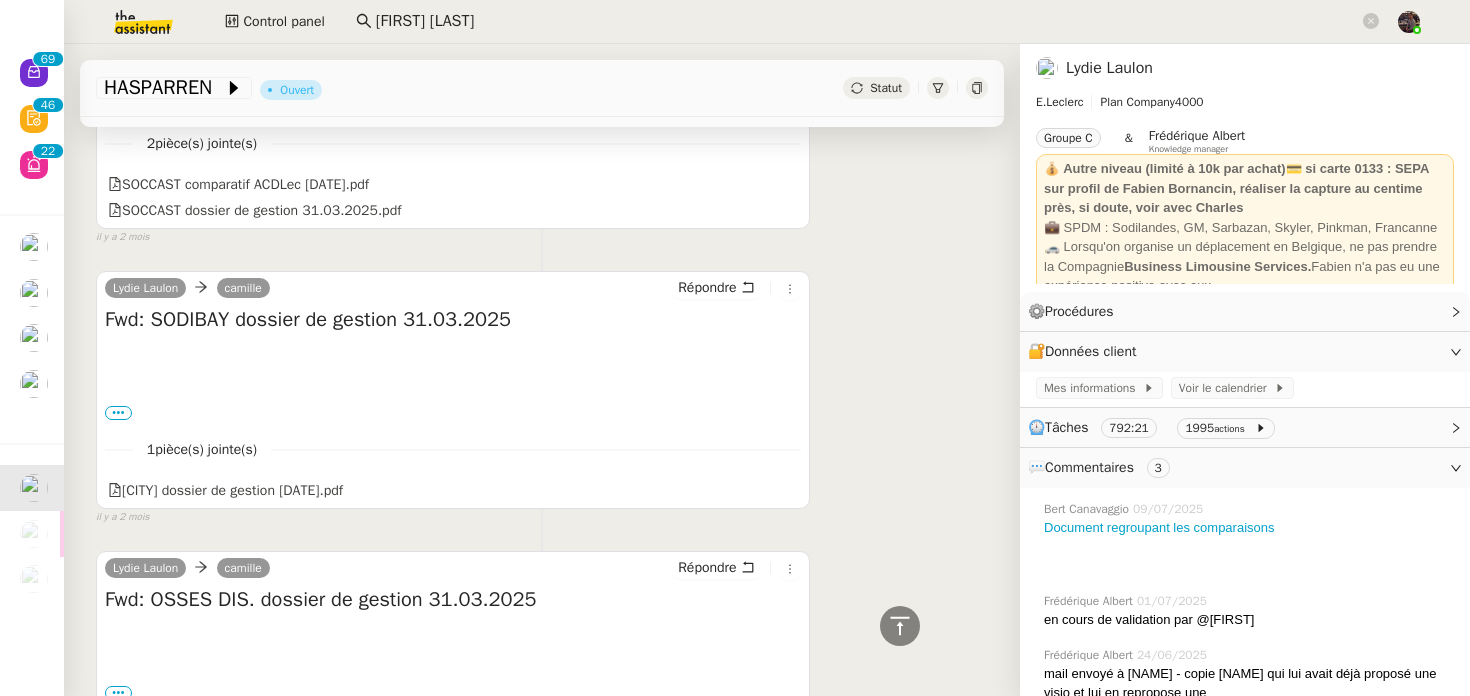 scroll, scrollTop: 3375, scrollLeft: 0, axis: vertical 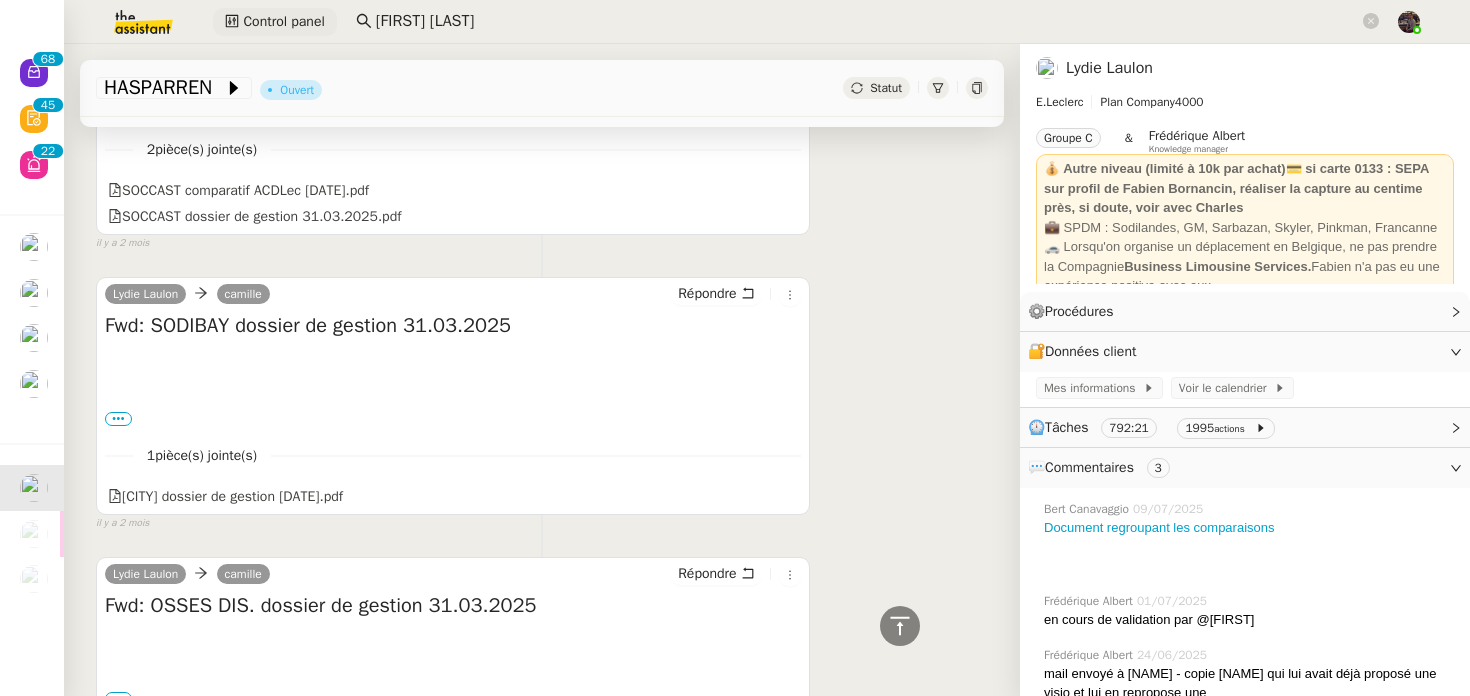 click on "Control panel" 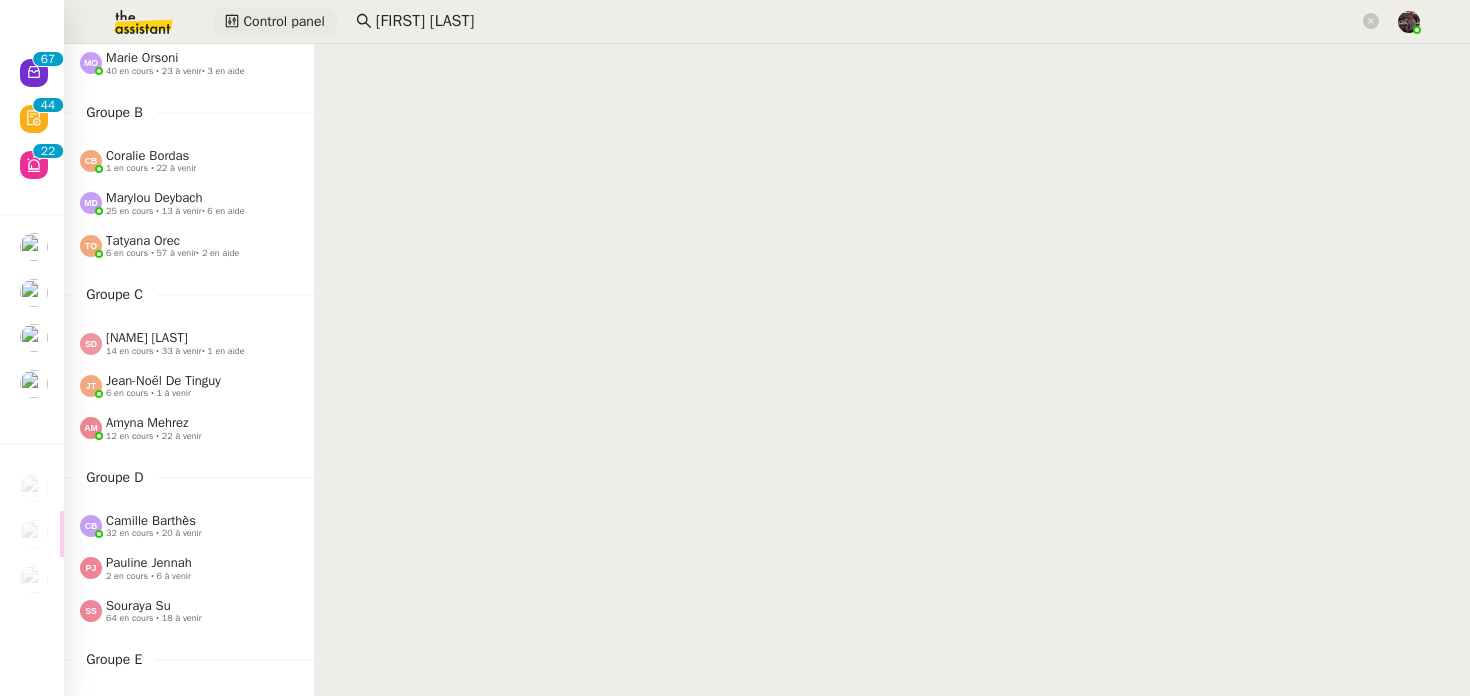 scroll, scrollTop: 0, scrollLeft: 0, axis: both 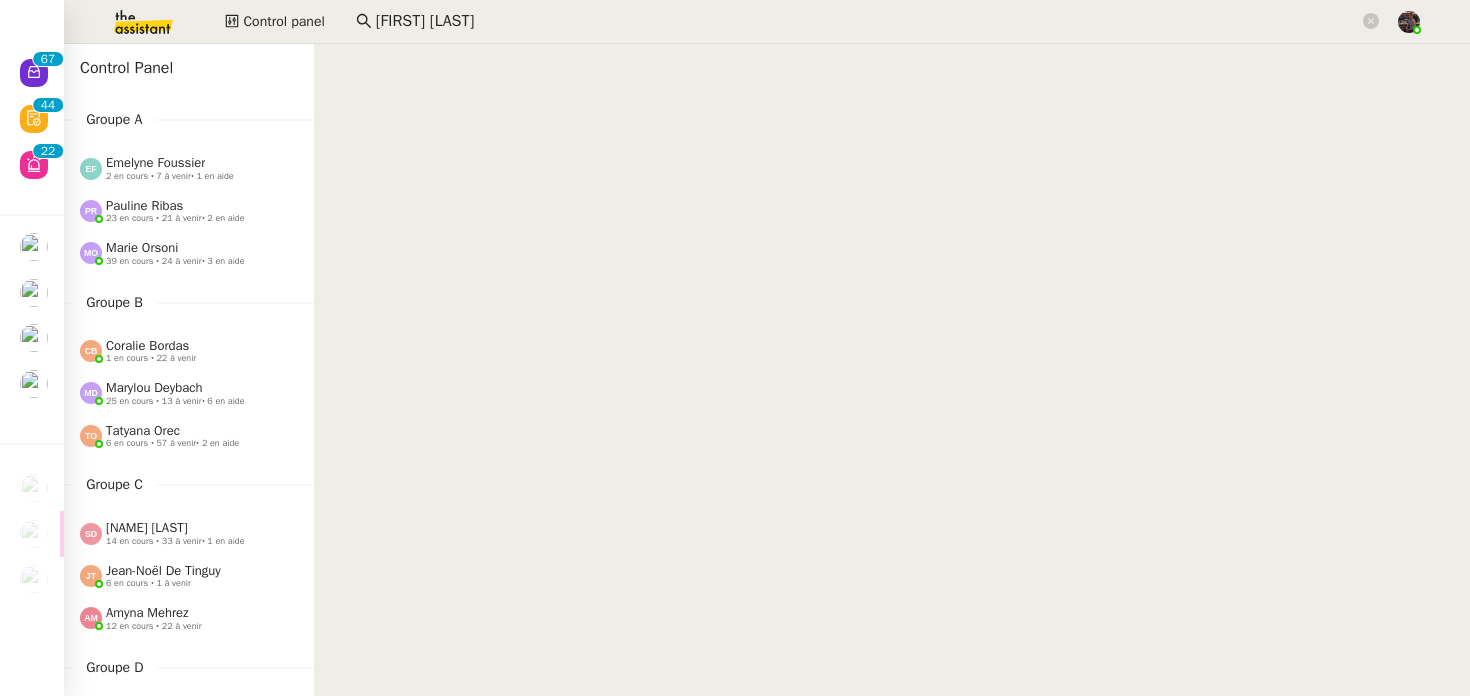 click on "[FIRST] [LAST]     [NUMBER] en cours • [NUMBER] à venir" 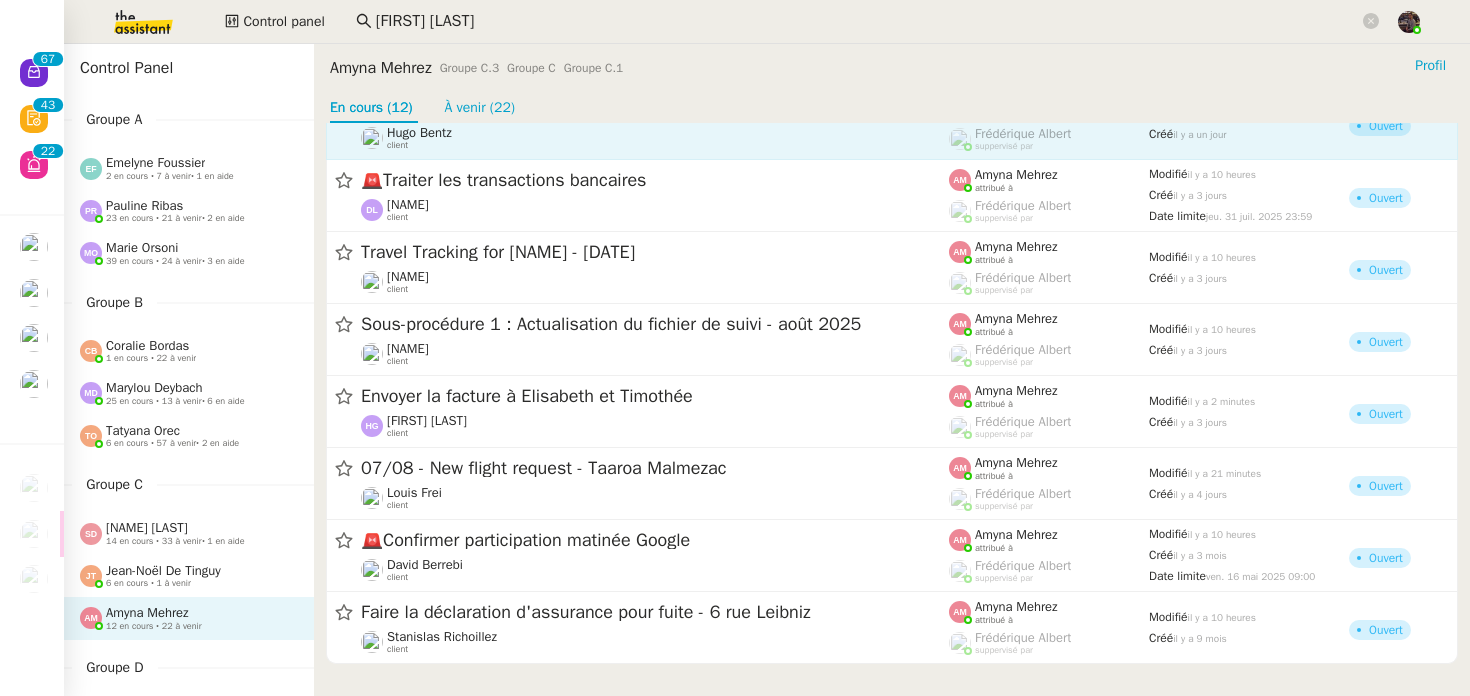 scroll, scrollTop: 0, scrollLeft: 0, axis: both 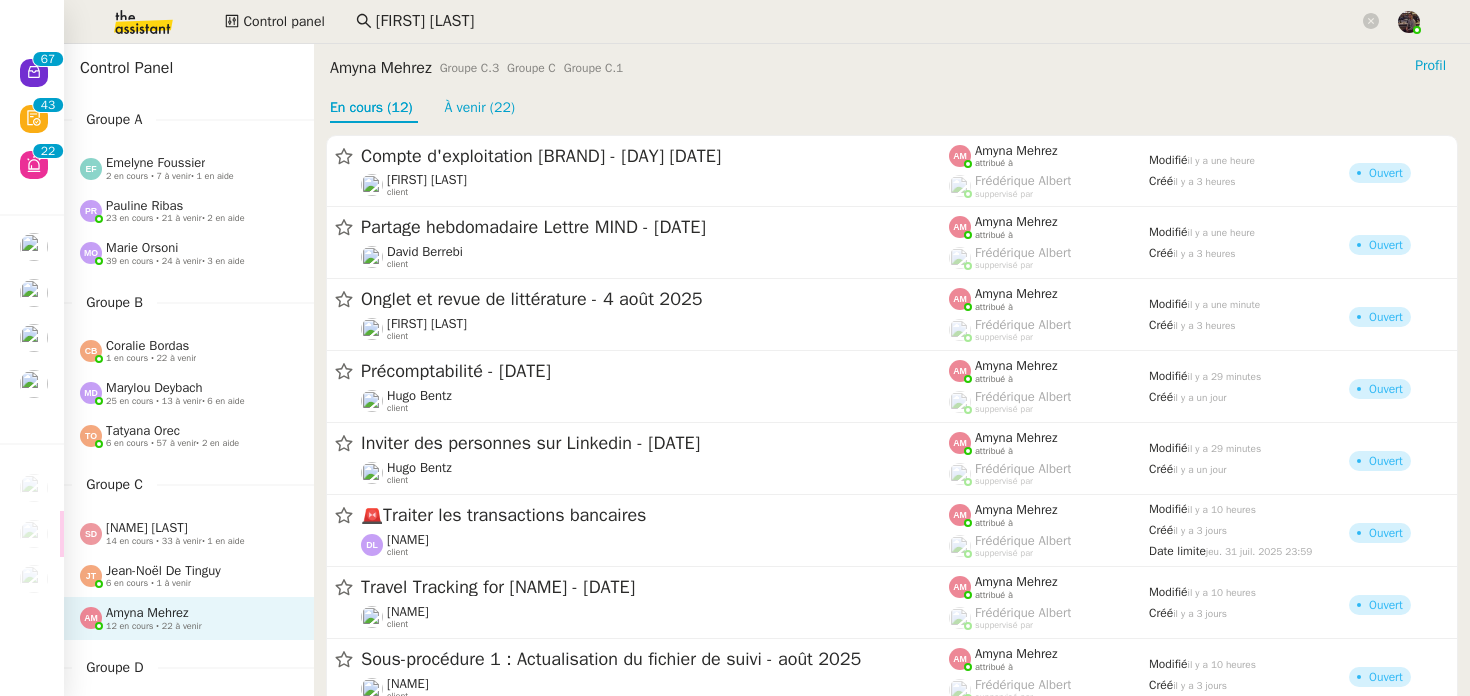 click on "[FIRST] [LAST]    [NUMBER] en cours • [NUMBER] à venir   • [NUMBER] en aide" 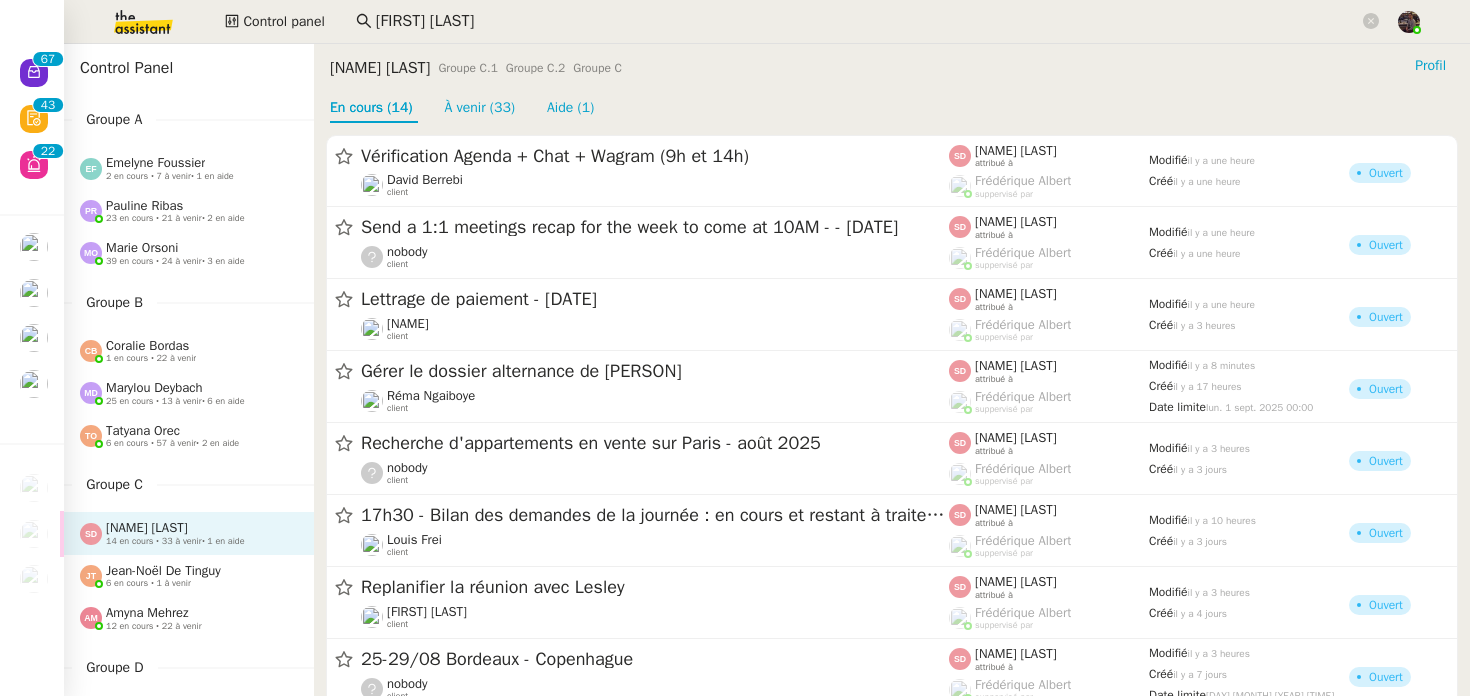 click on "6 en cours • 1 à venir" 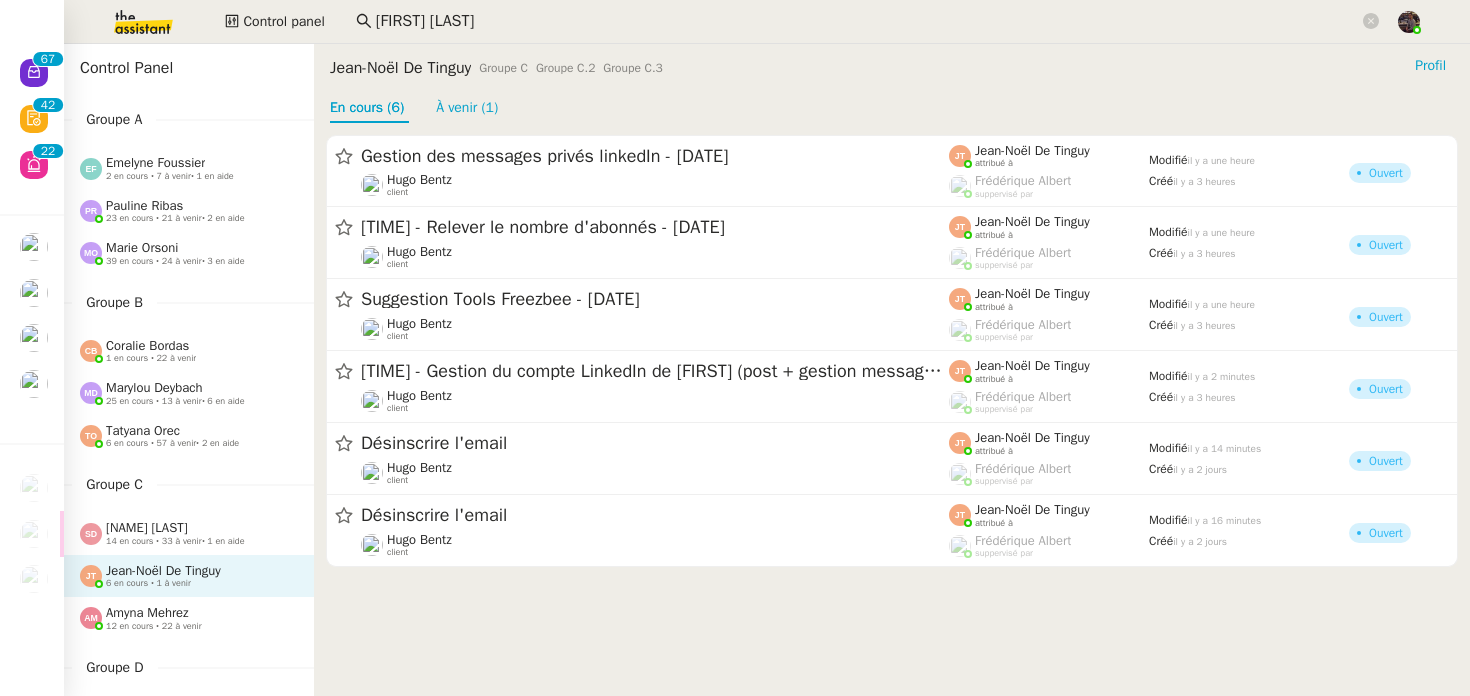 click on "12 en cours • 22 à venir" 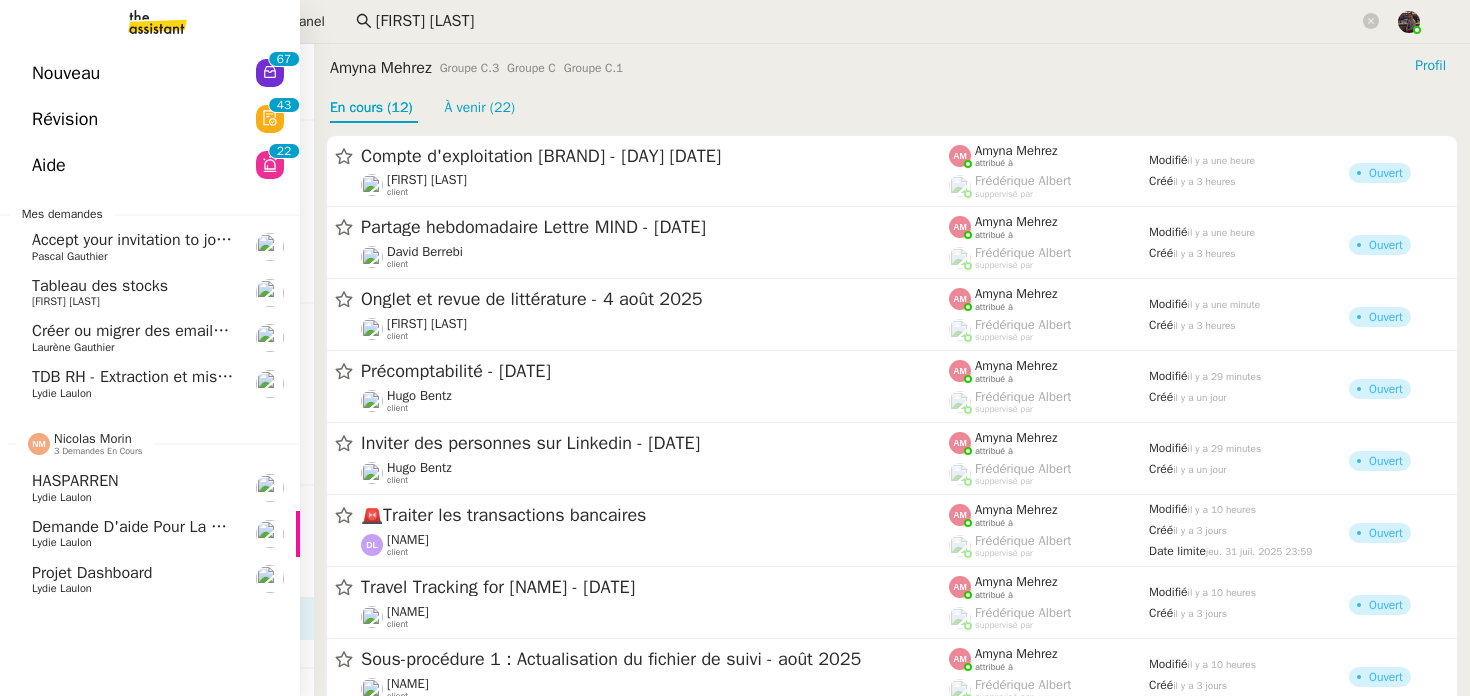 click on "Demande d'aide pour la création d'un workflow    [NAME] [LAST]" 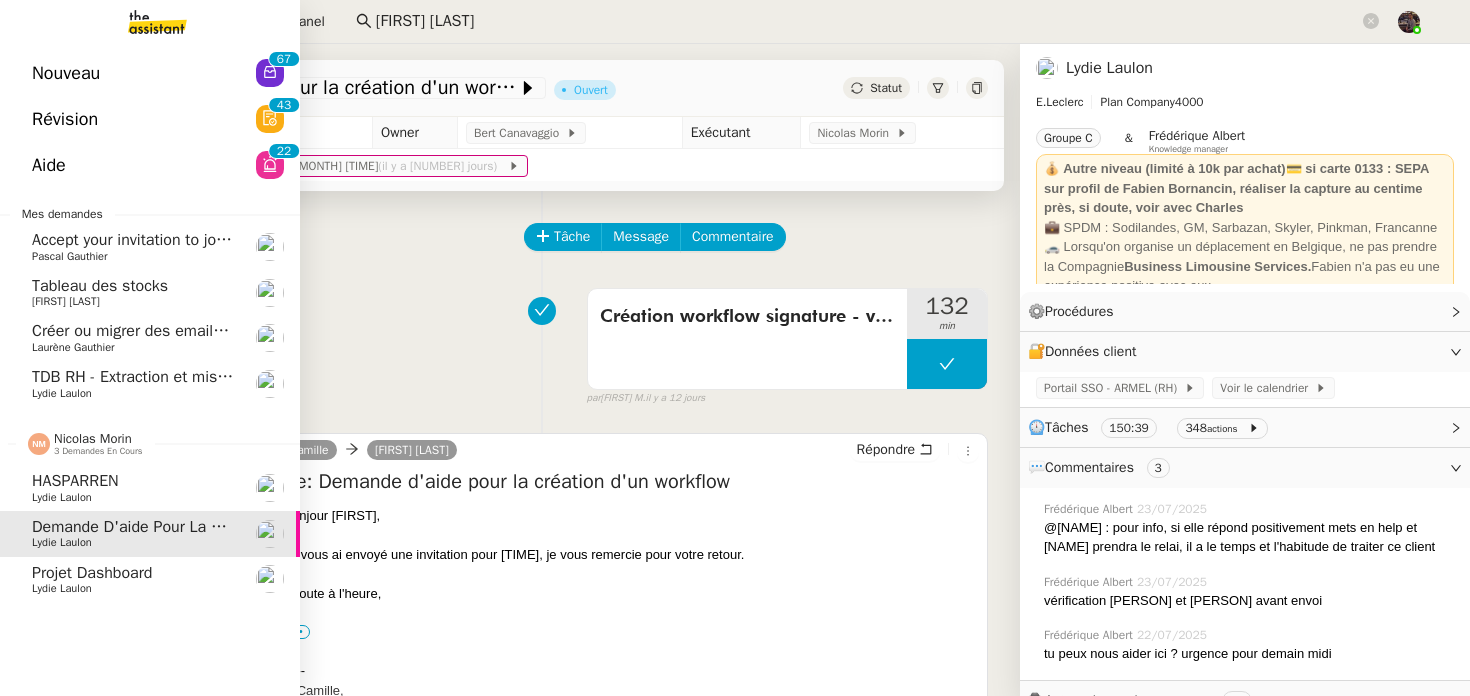click on "HASPARREN" 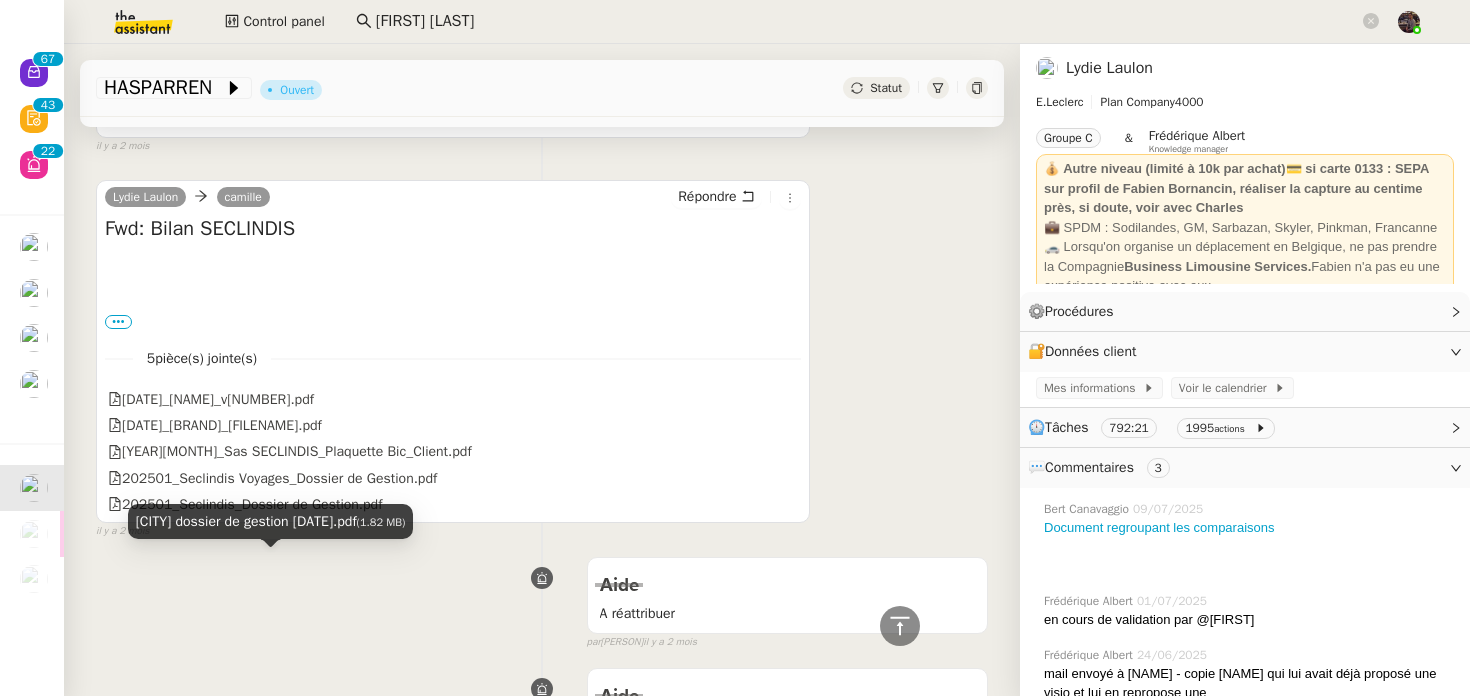 scroll, scrollTop: 3321, scrollLeft: 0, axis: vertical 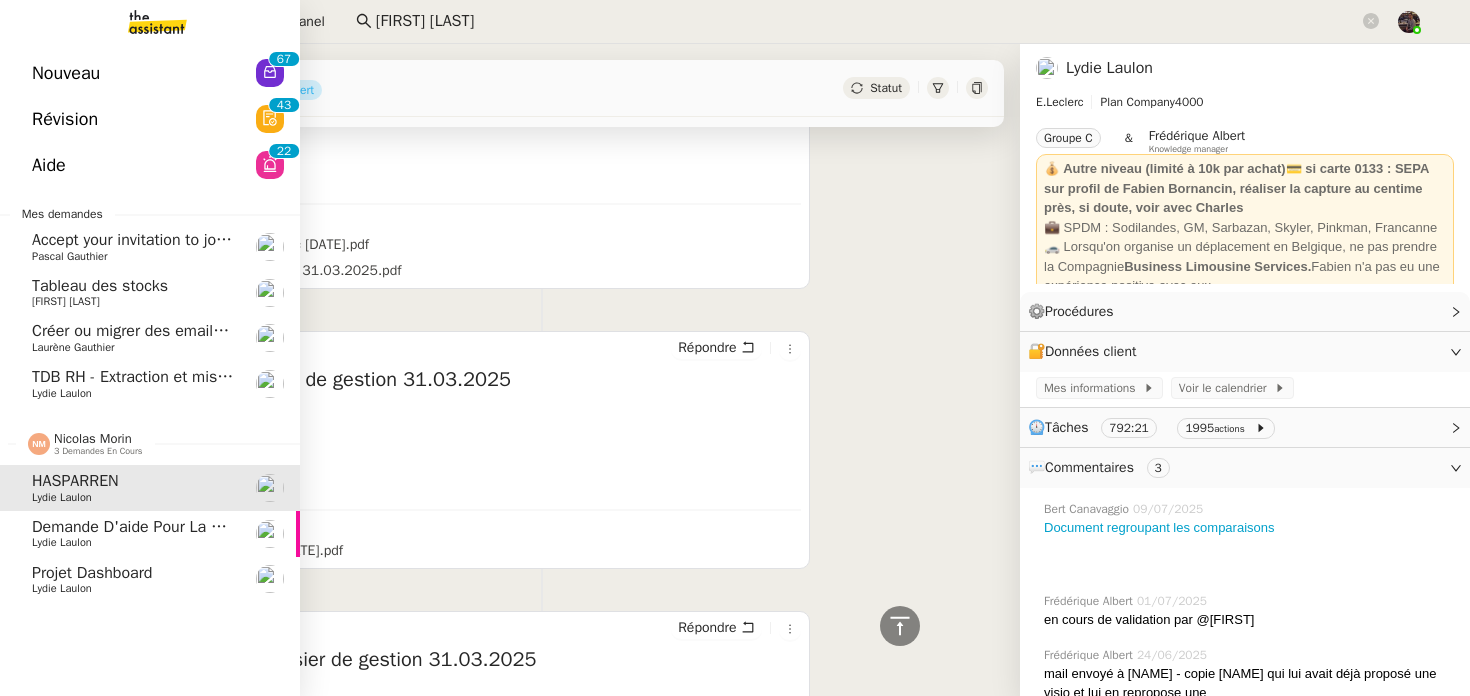 click on "Lydie Laulon" 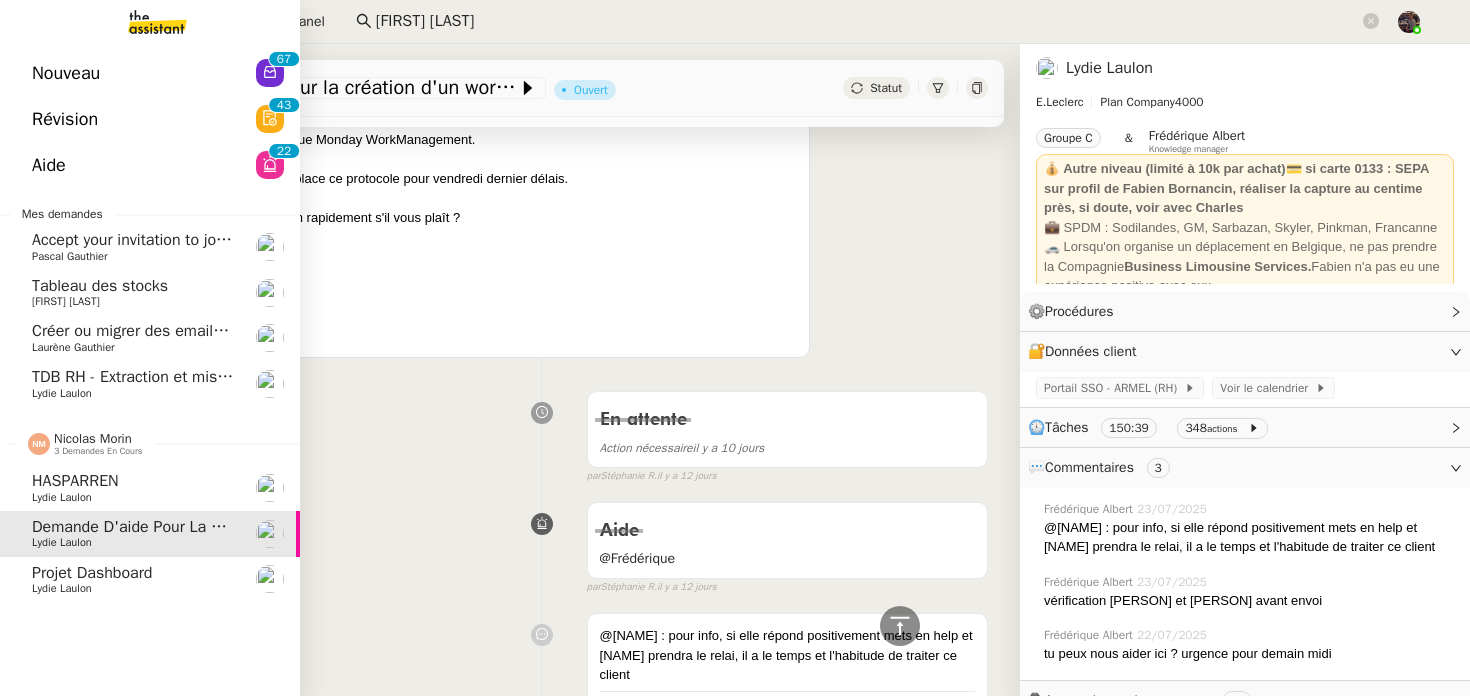 click on "Lydie Laulon" 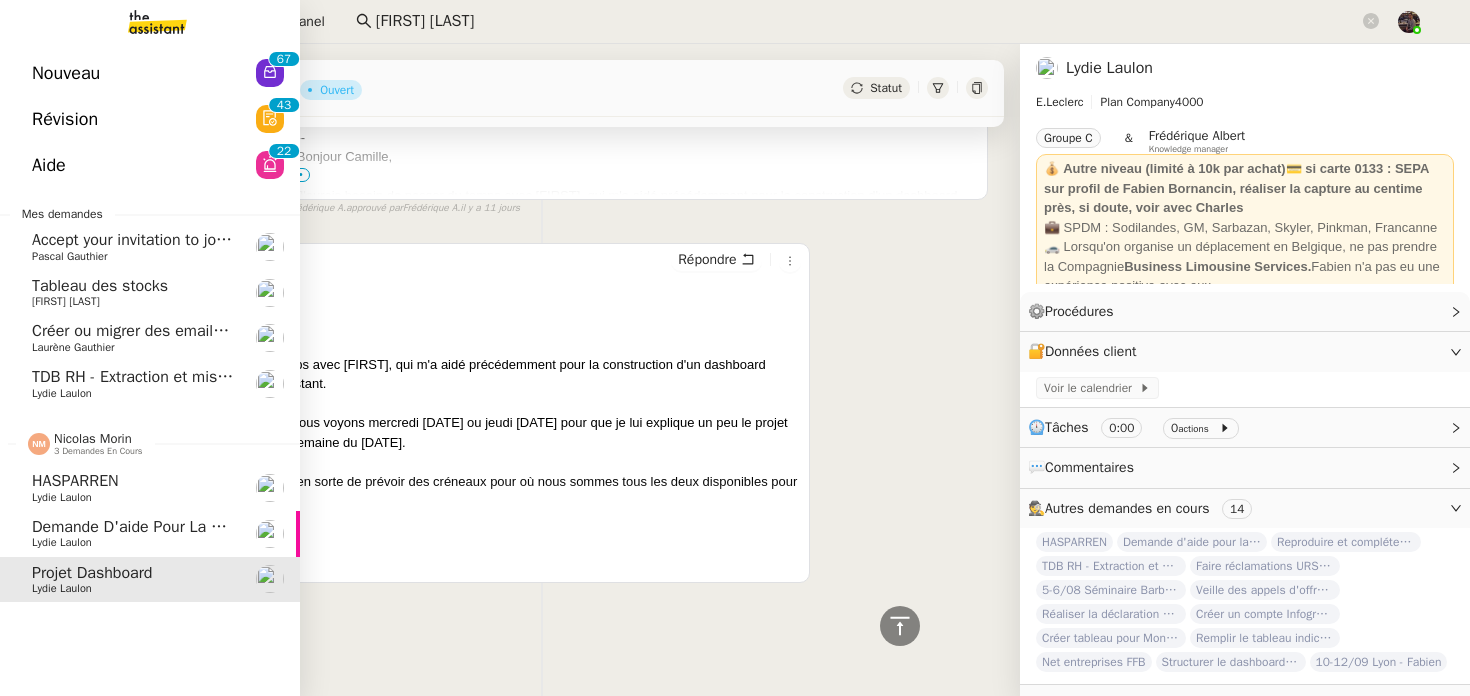 scroll, scrollTop: 906, scrollLeft: 0, axis: vertical 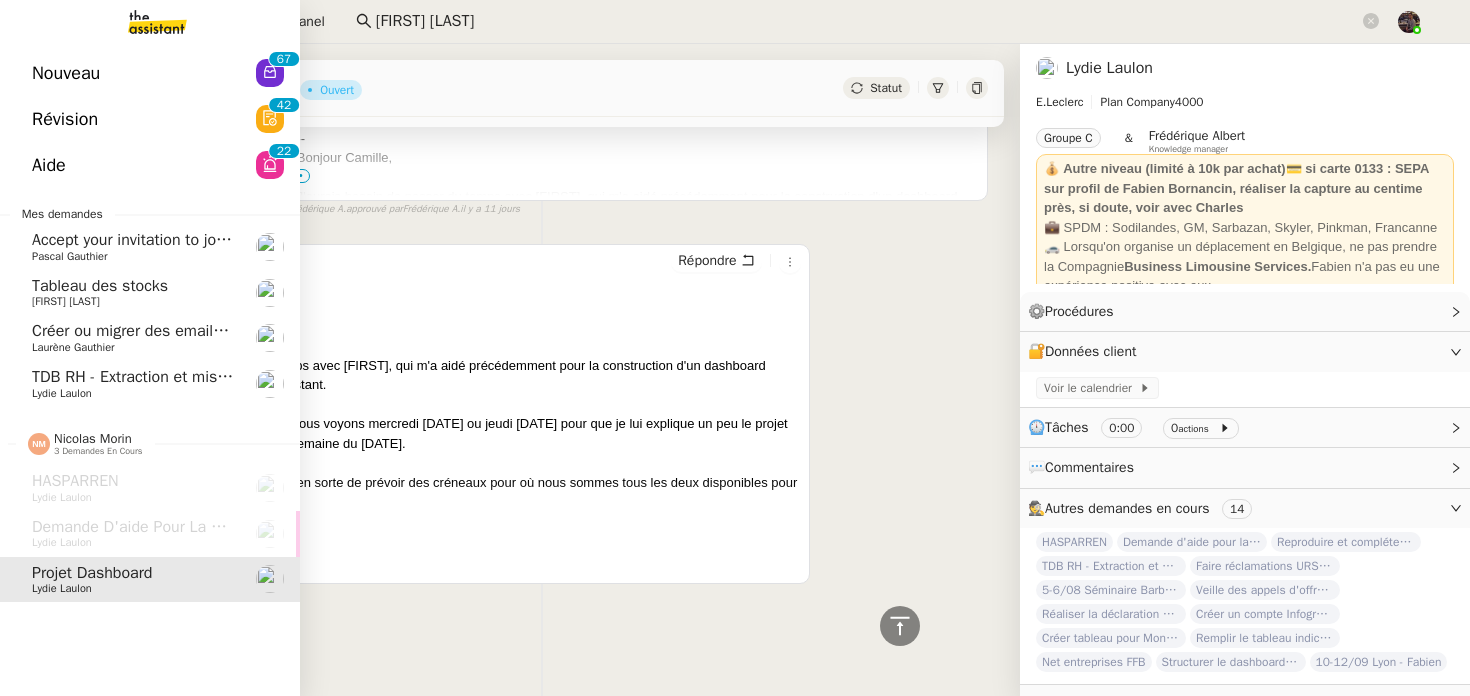 click on "Lydie Laulon" 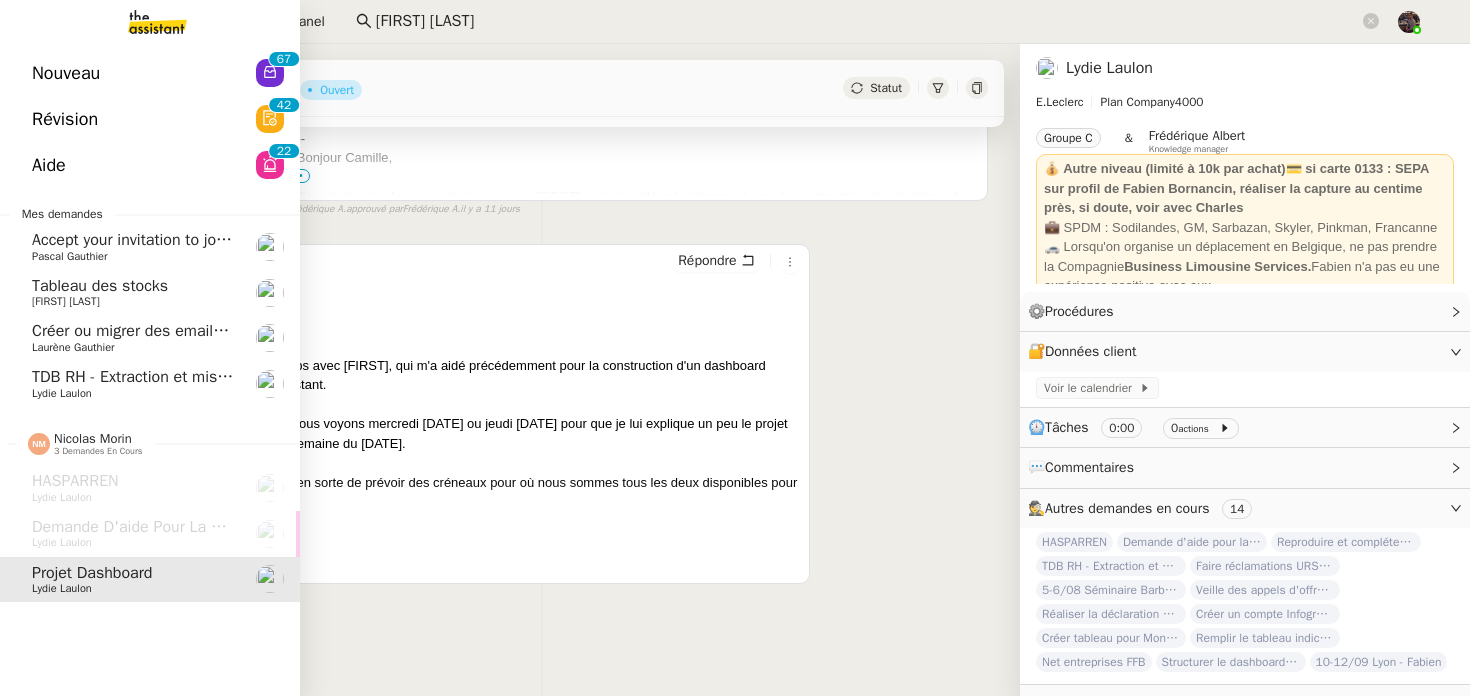 scroll, scrollTop: 254, scrollLeft: 0, axis: vertical 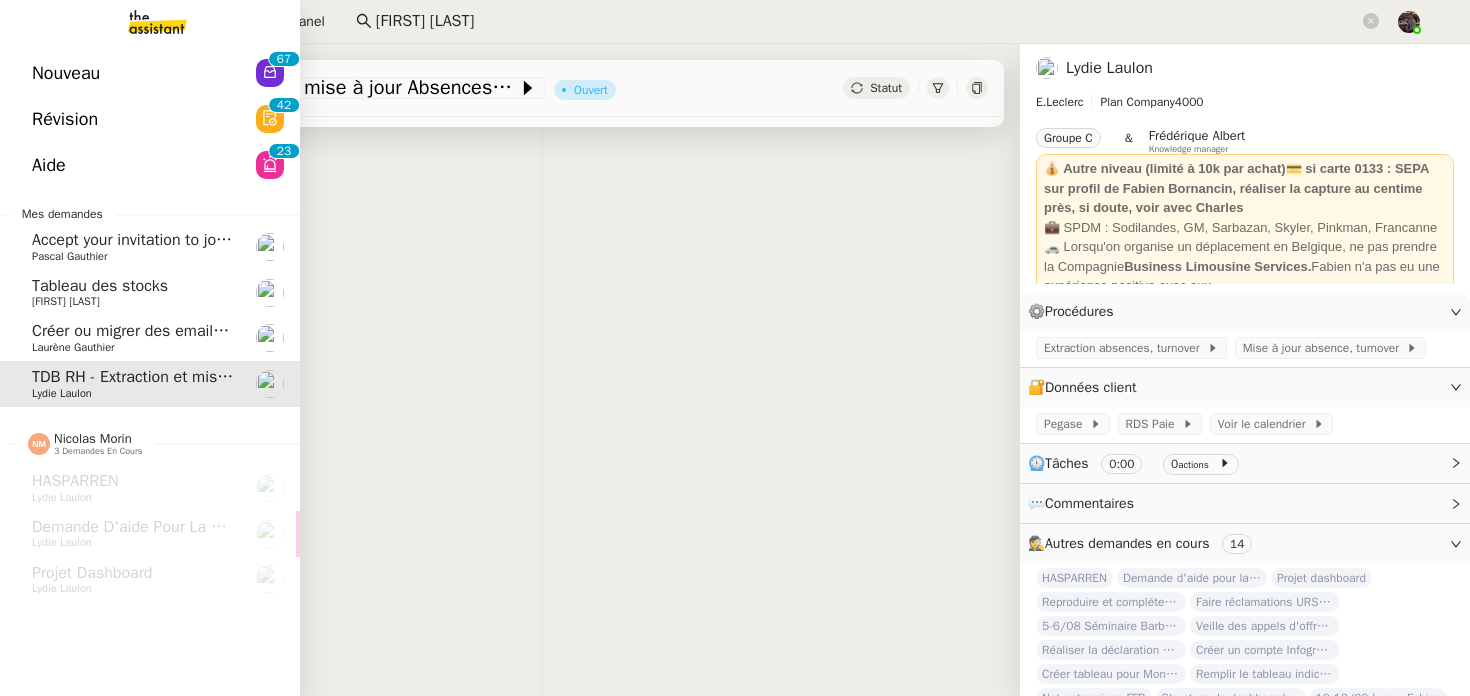 click on "Tableau des stocks    [NAME] [LAST]" 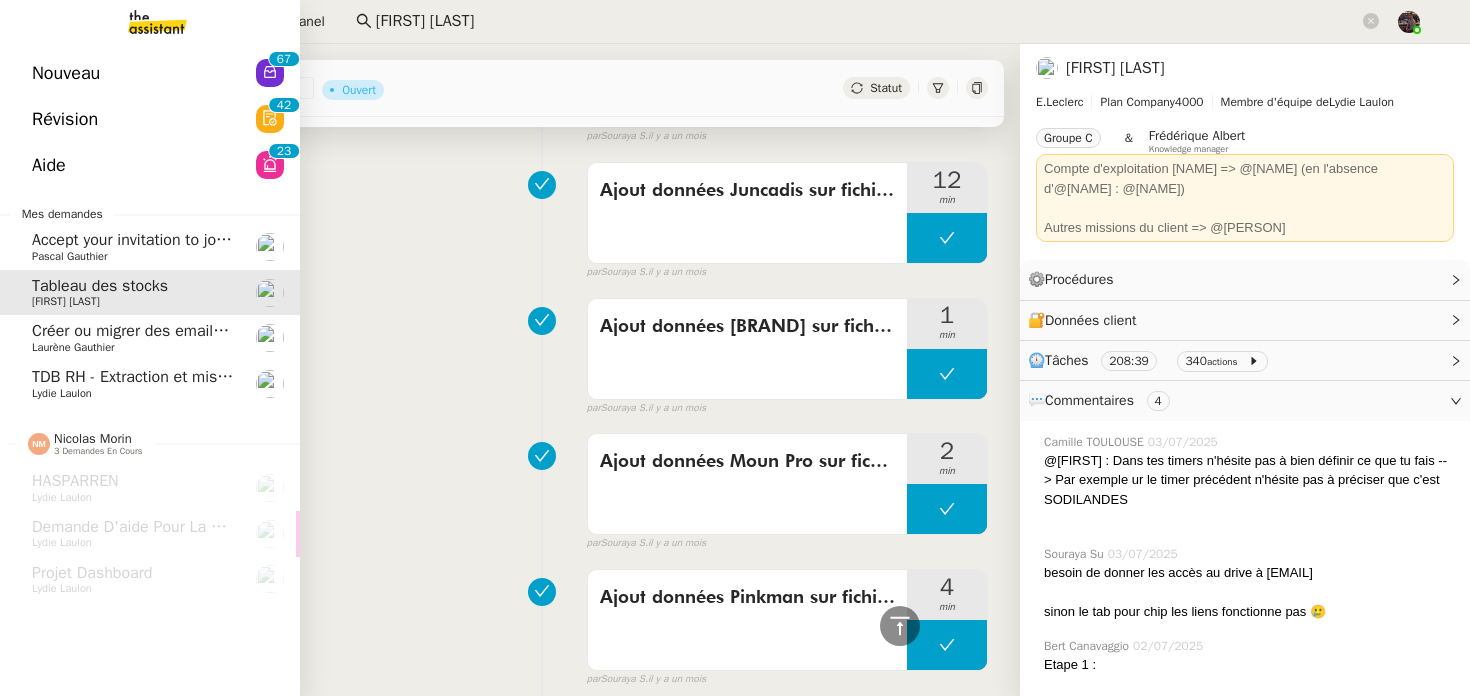 click on "TDB RH - Extraction et mise à jour Absences / Turnover - août 2025 [NAME]" 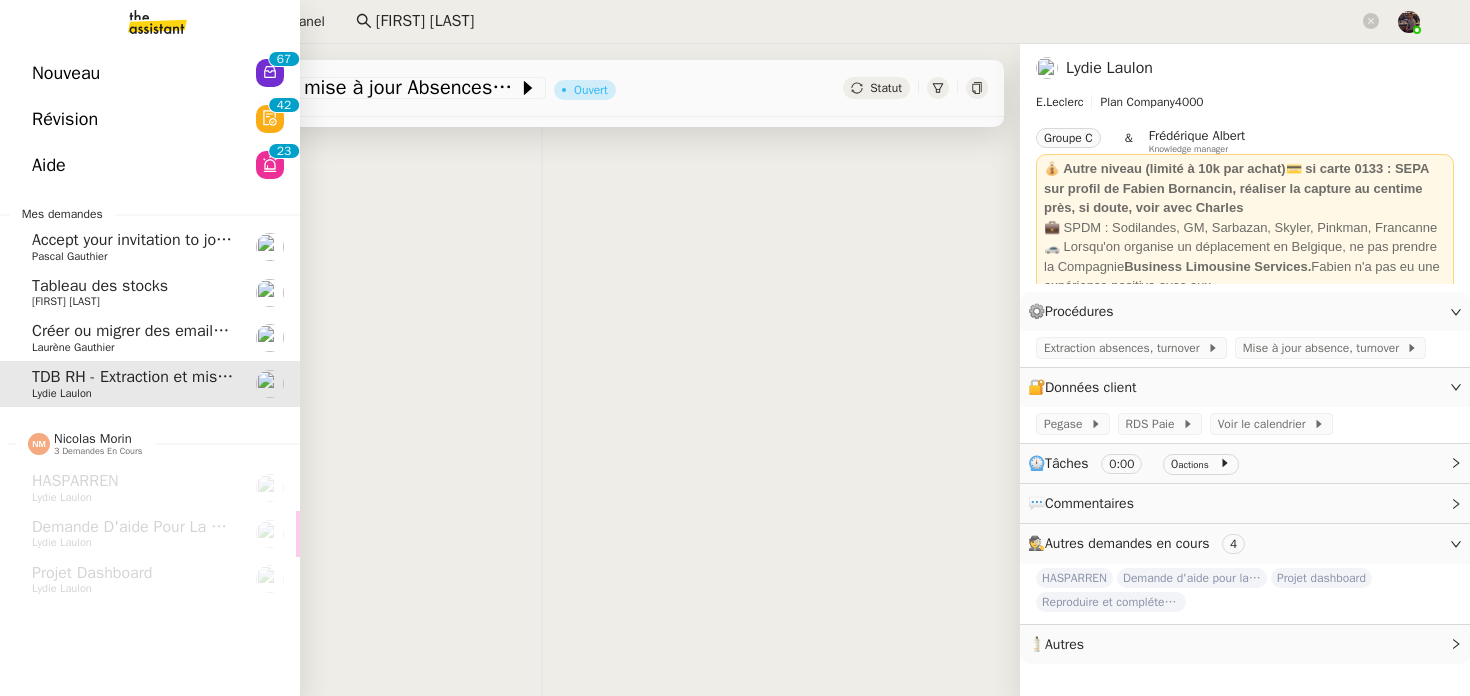 scroll, scrollTop: 254, scrollLeft: 0, axis: vertical 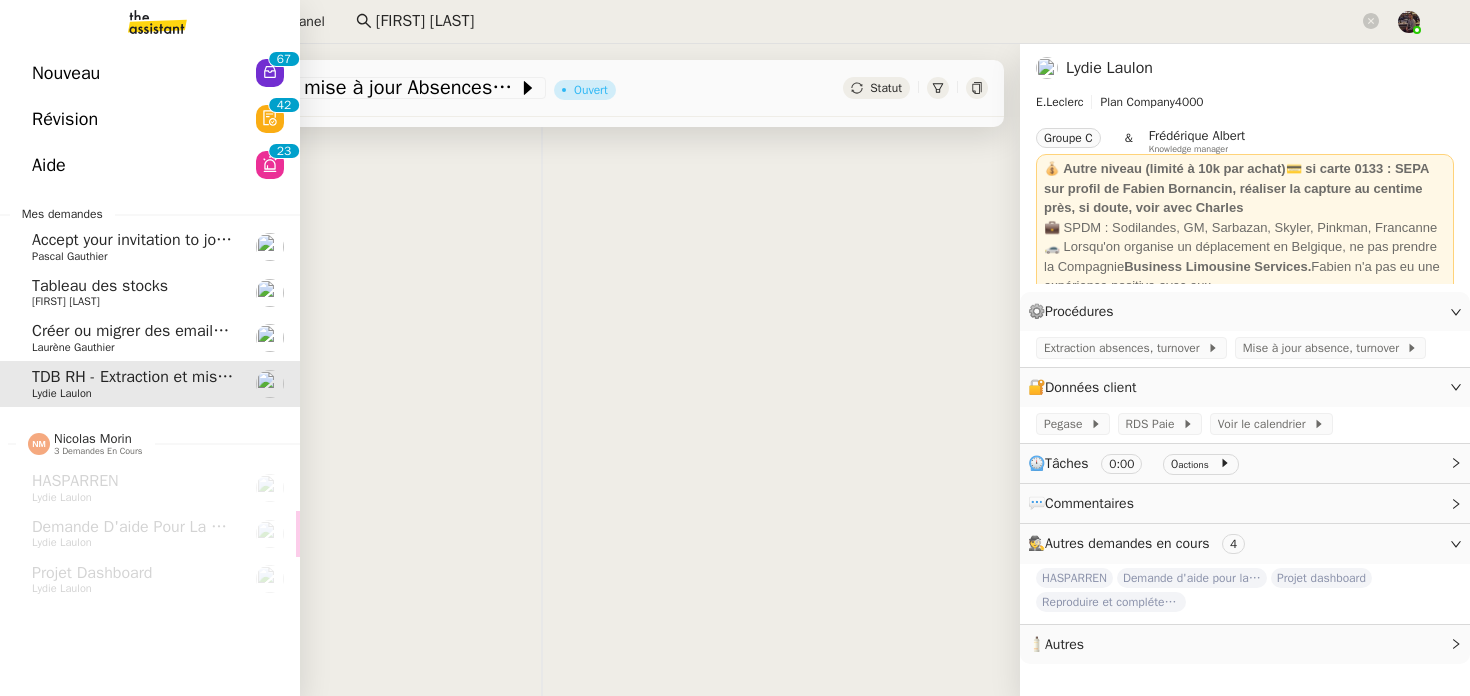 click on "TDB RH - Extraction et mise à jour Absences / Turnover - août 2025" 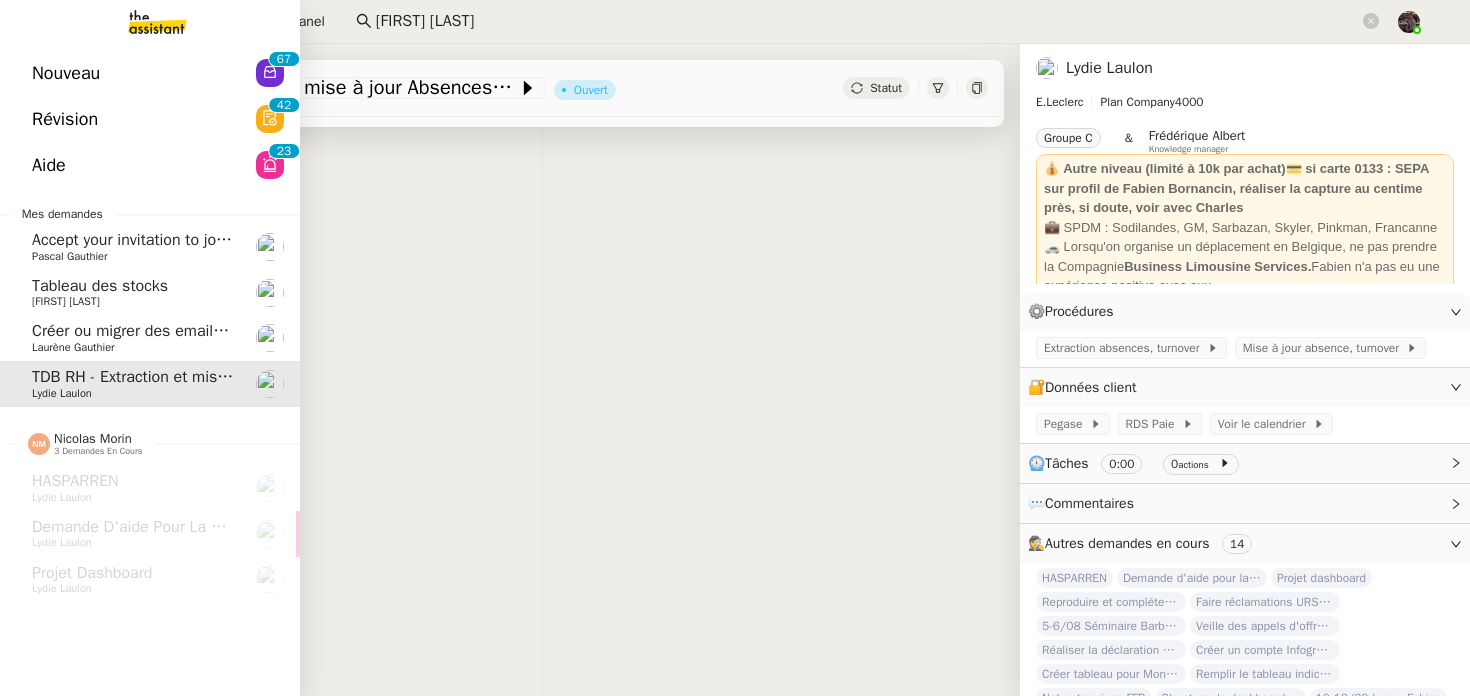 click on "[FIRST] [LAST]" 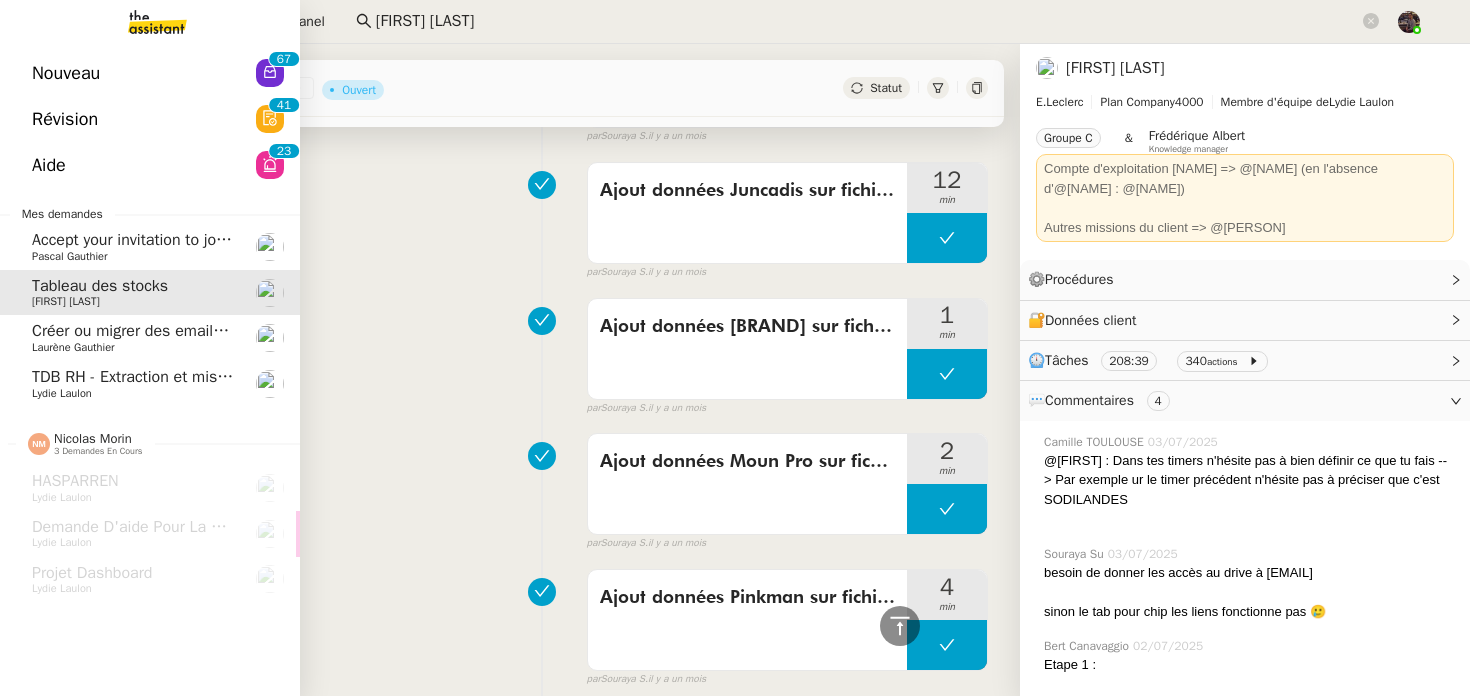 click on "Lydie Laulon" 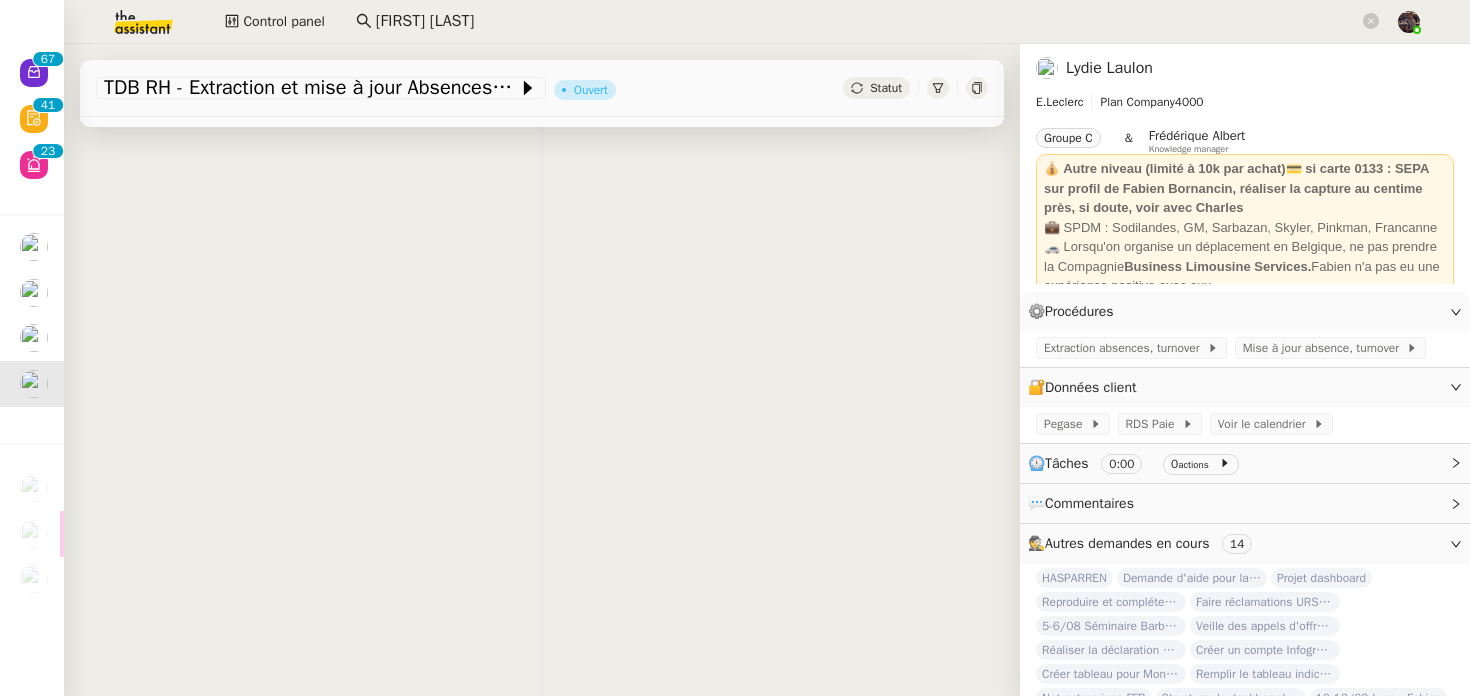 scroll, scrollTop: 0, scrollLeft: 0, axis: both 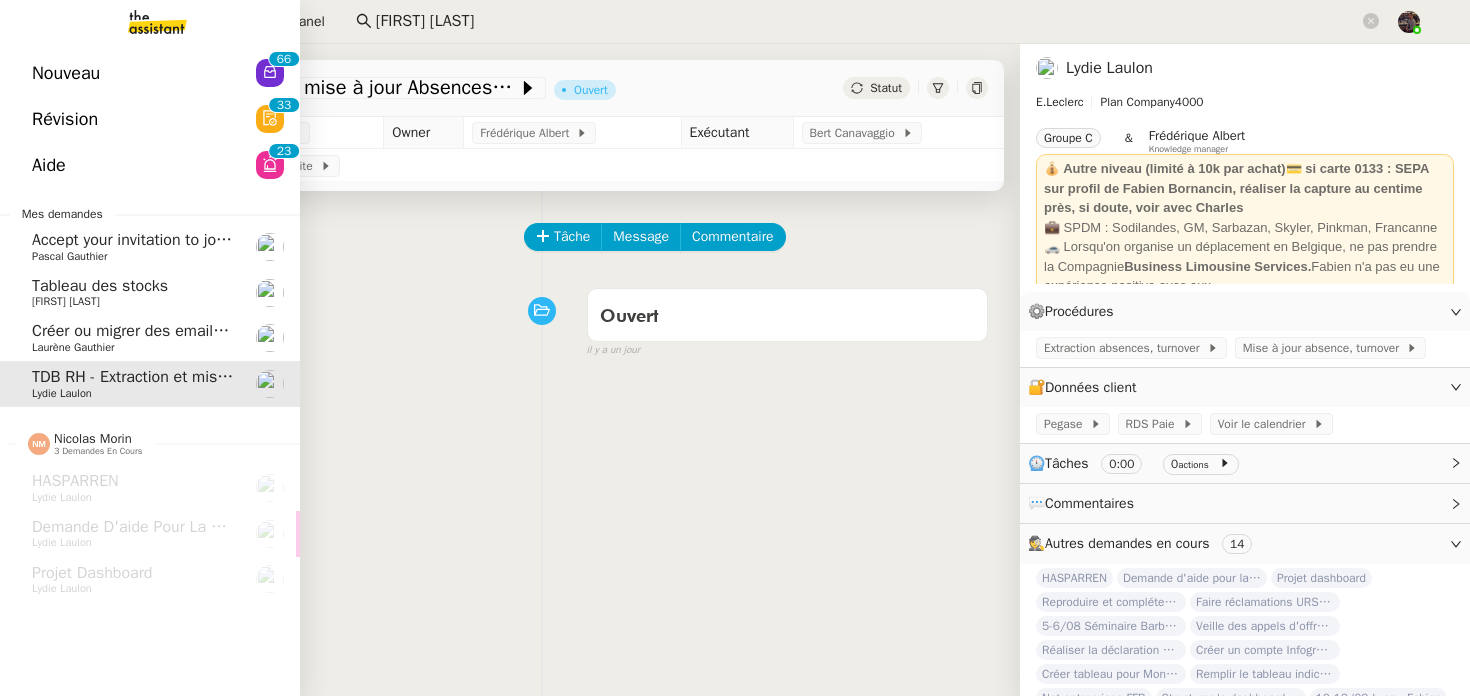 click on "Laurène Gauthier" 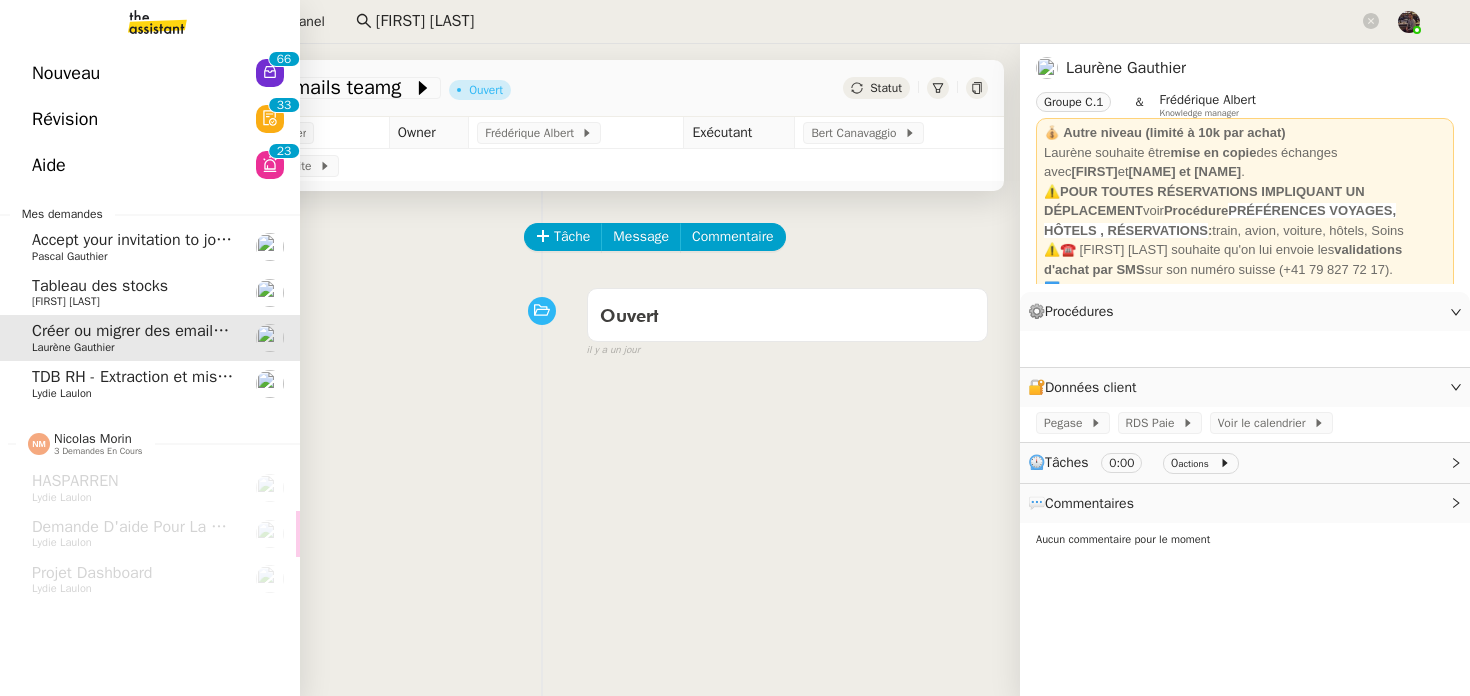click on "Lydie Laulon" 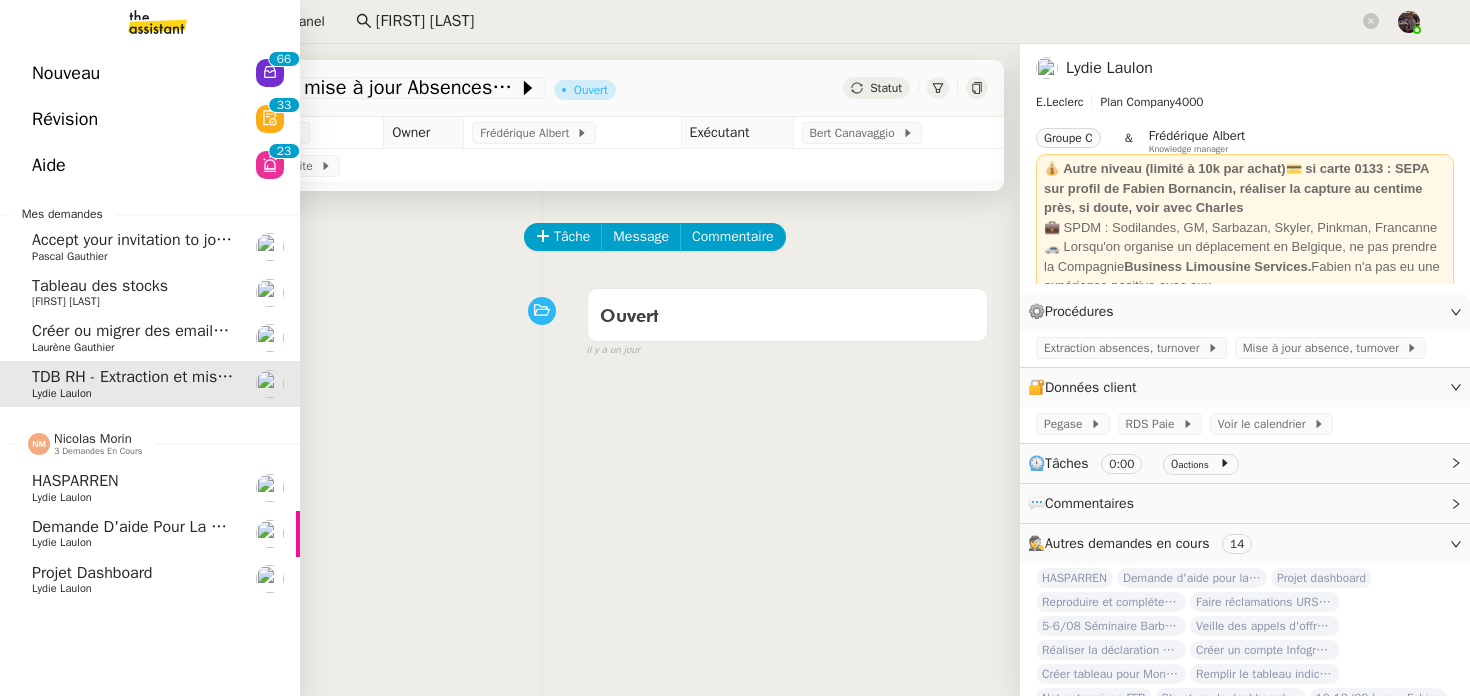 click on "Lydie Laulon" 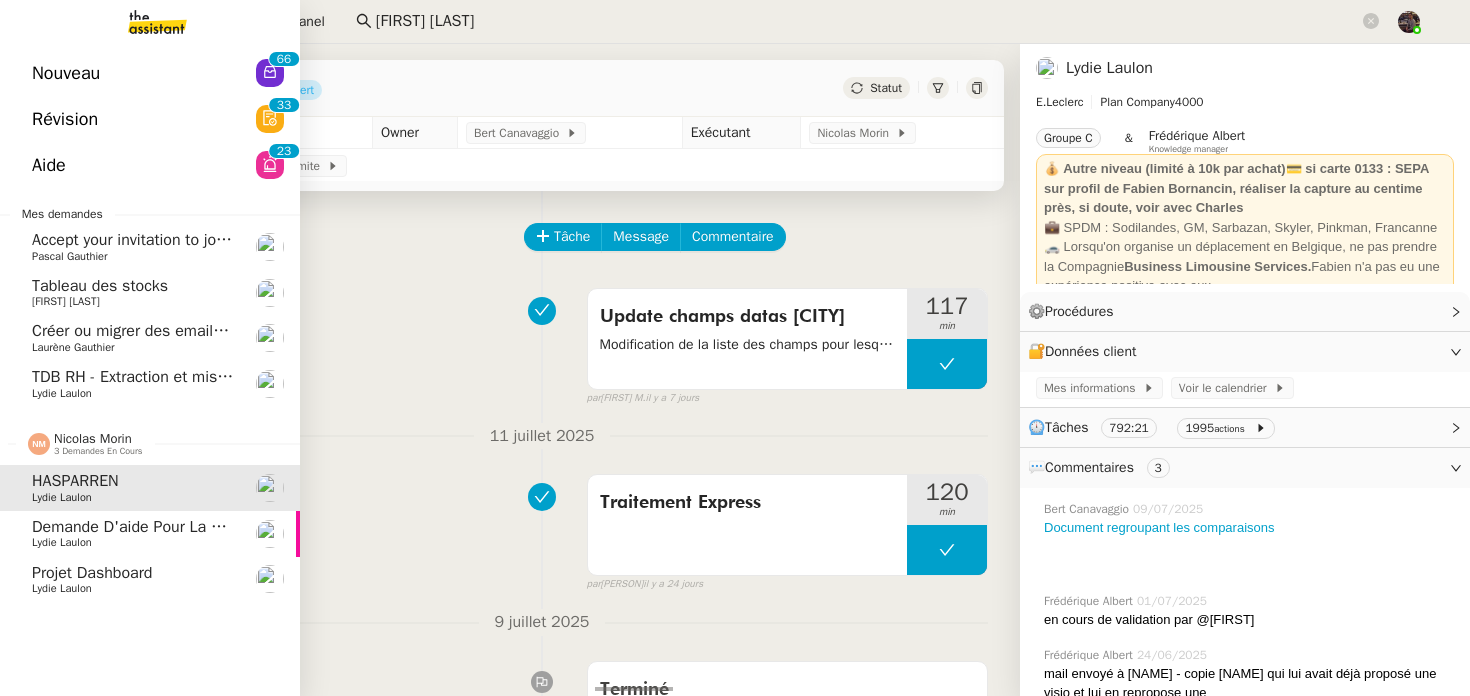 click on "Projet dashboard" 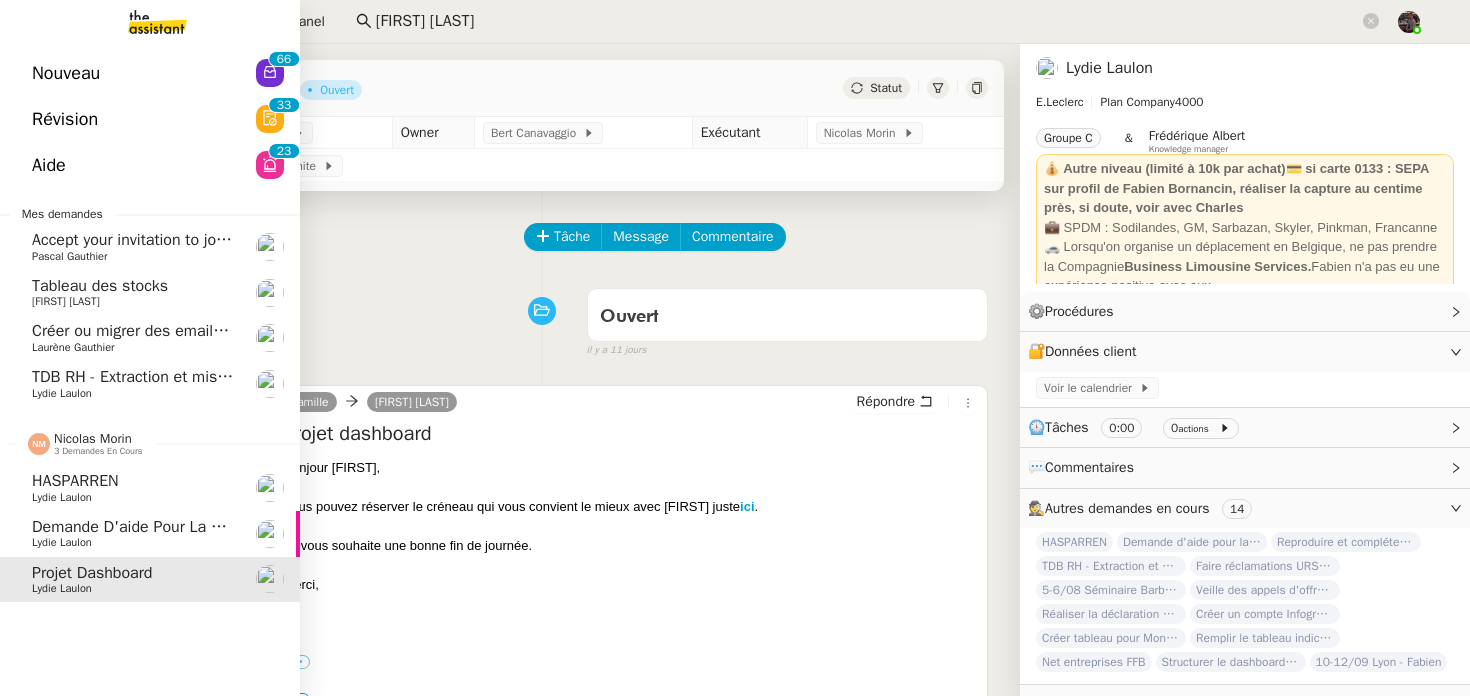 click on "Demande d'aide pour la création d'un workflow" 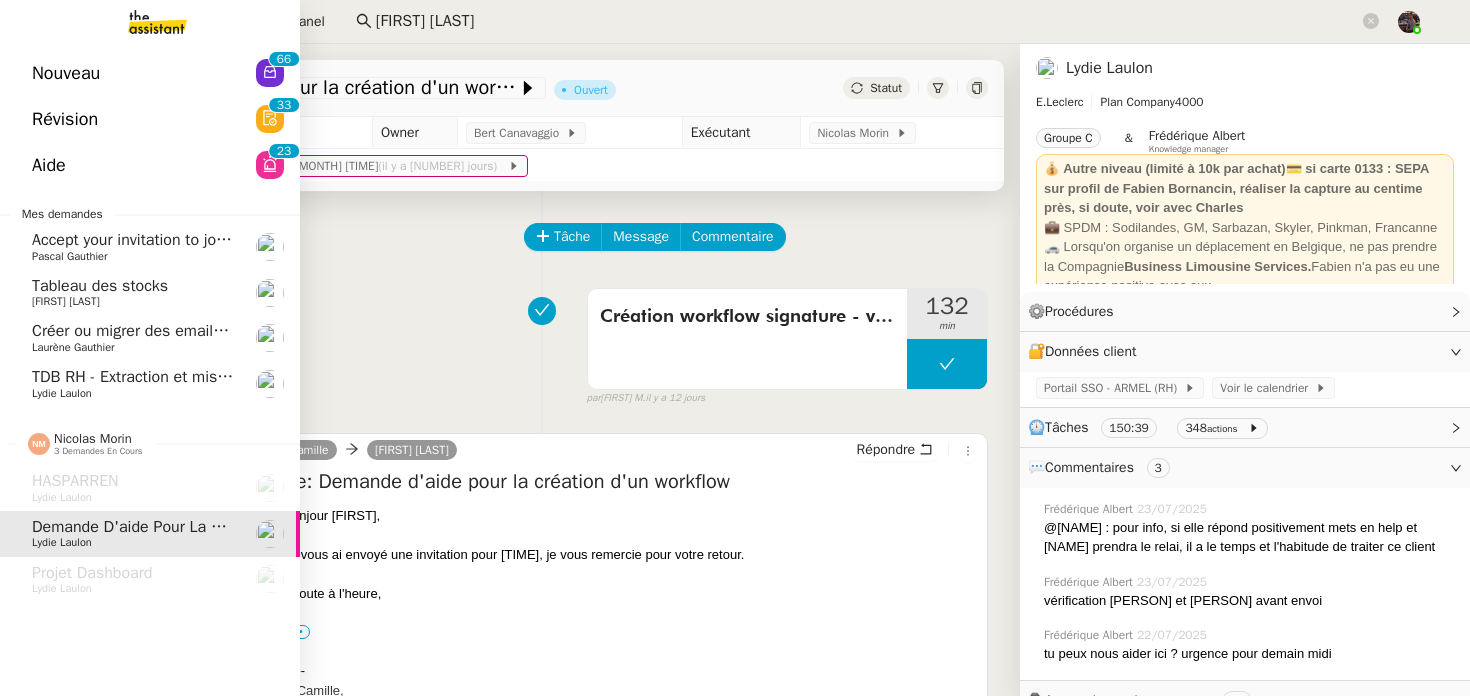 click on "Laurène Gauthier" 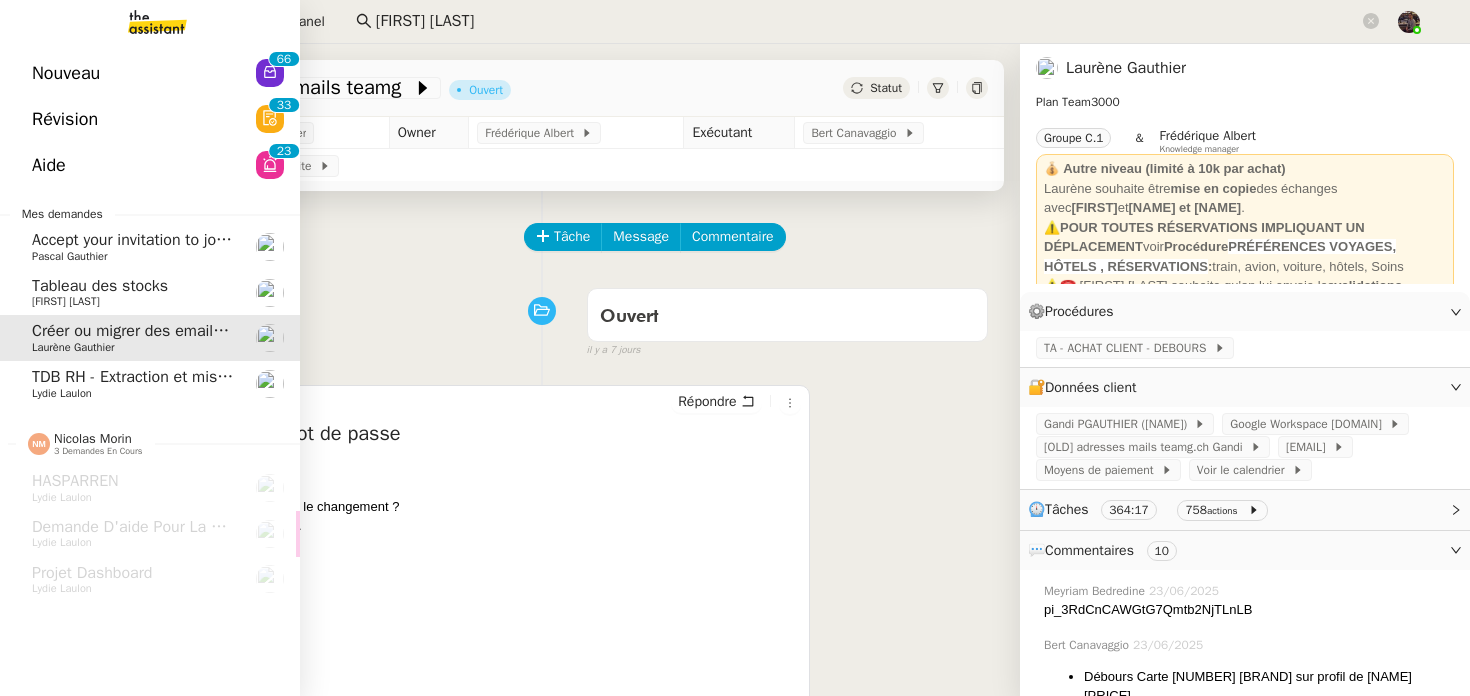 click on "Tableau des stocks" 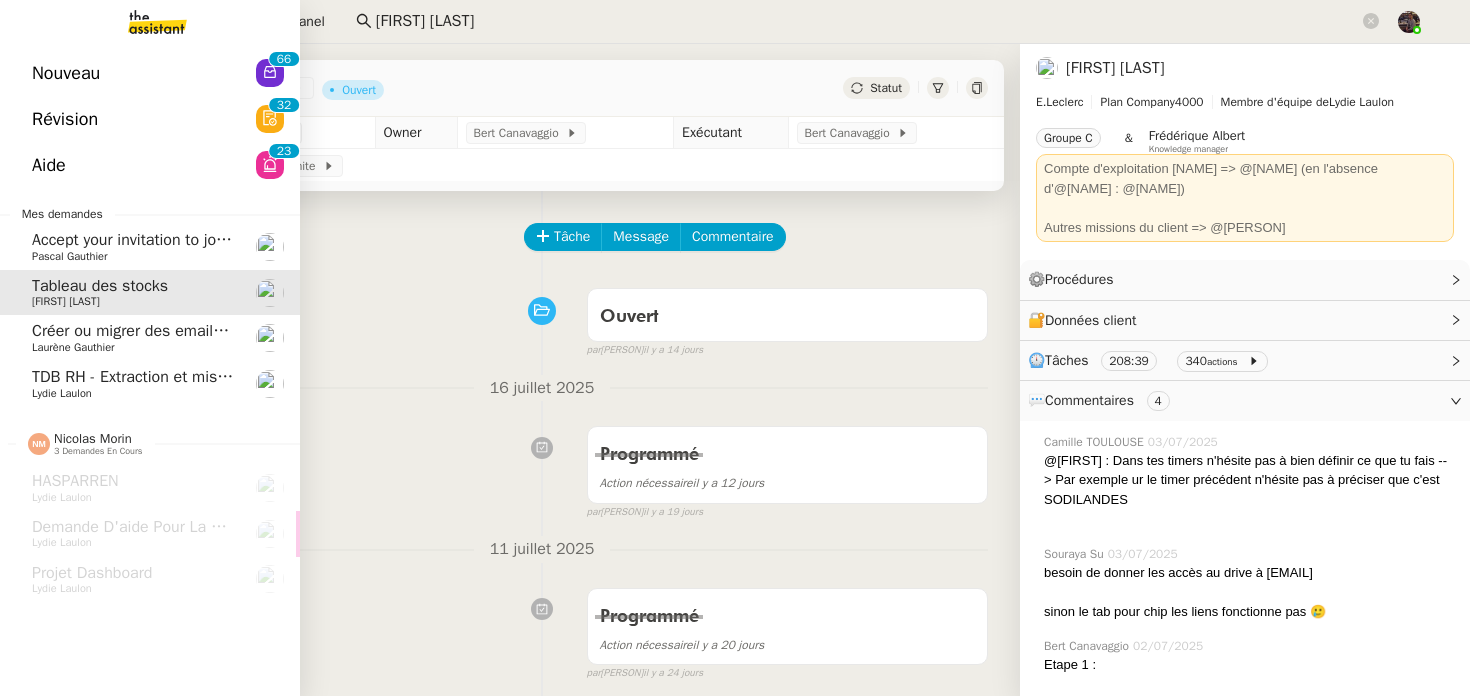 click on "Accept your invitation to join shared calenda"Majda FAROUK"" 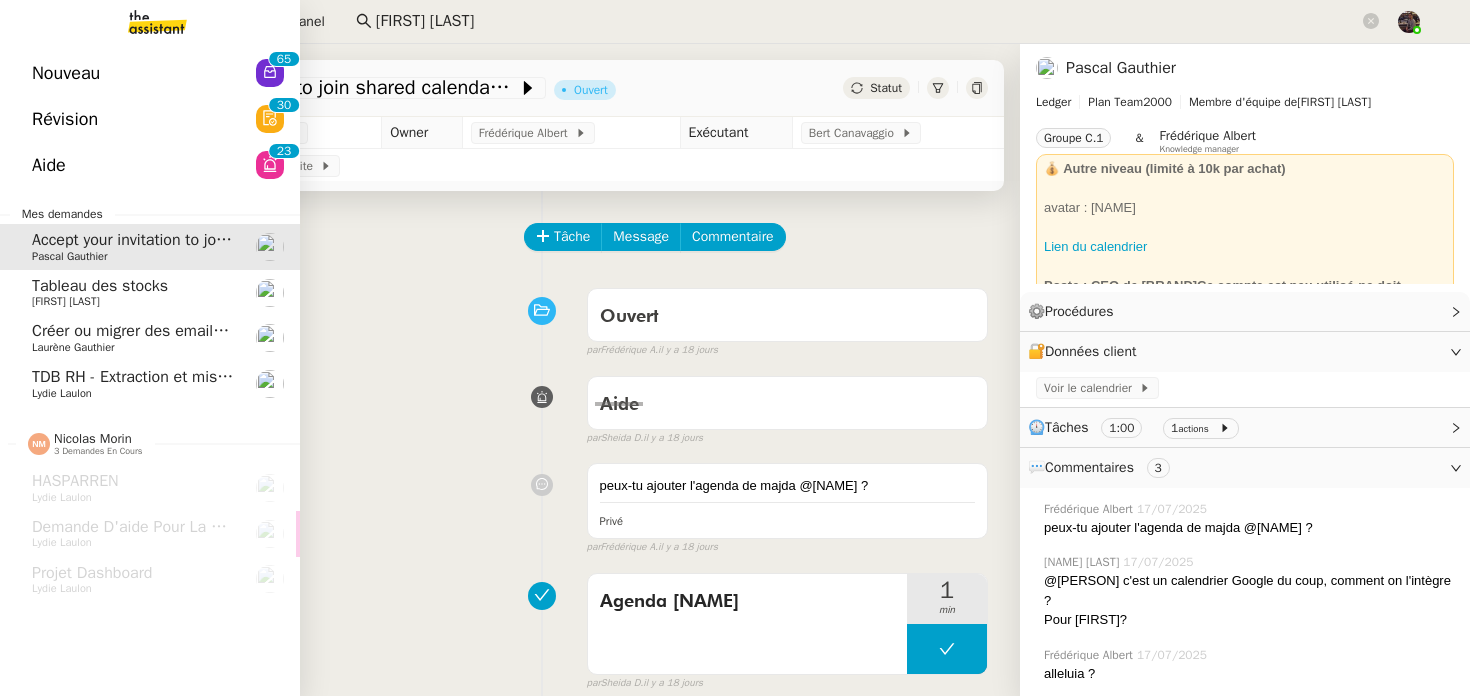 click on "Tableau des stocks" 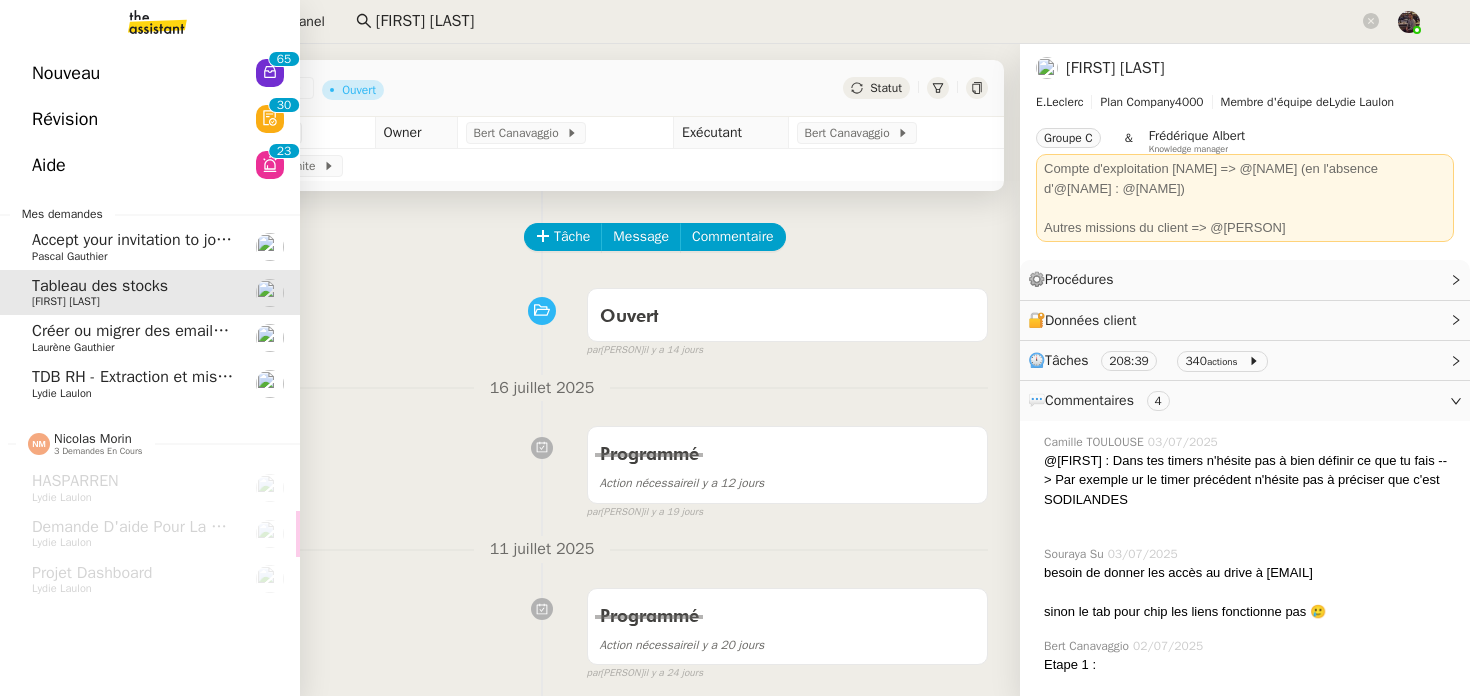 click on "Accept your invitation to join shared calenda"Majda FAROUK"" 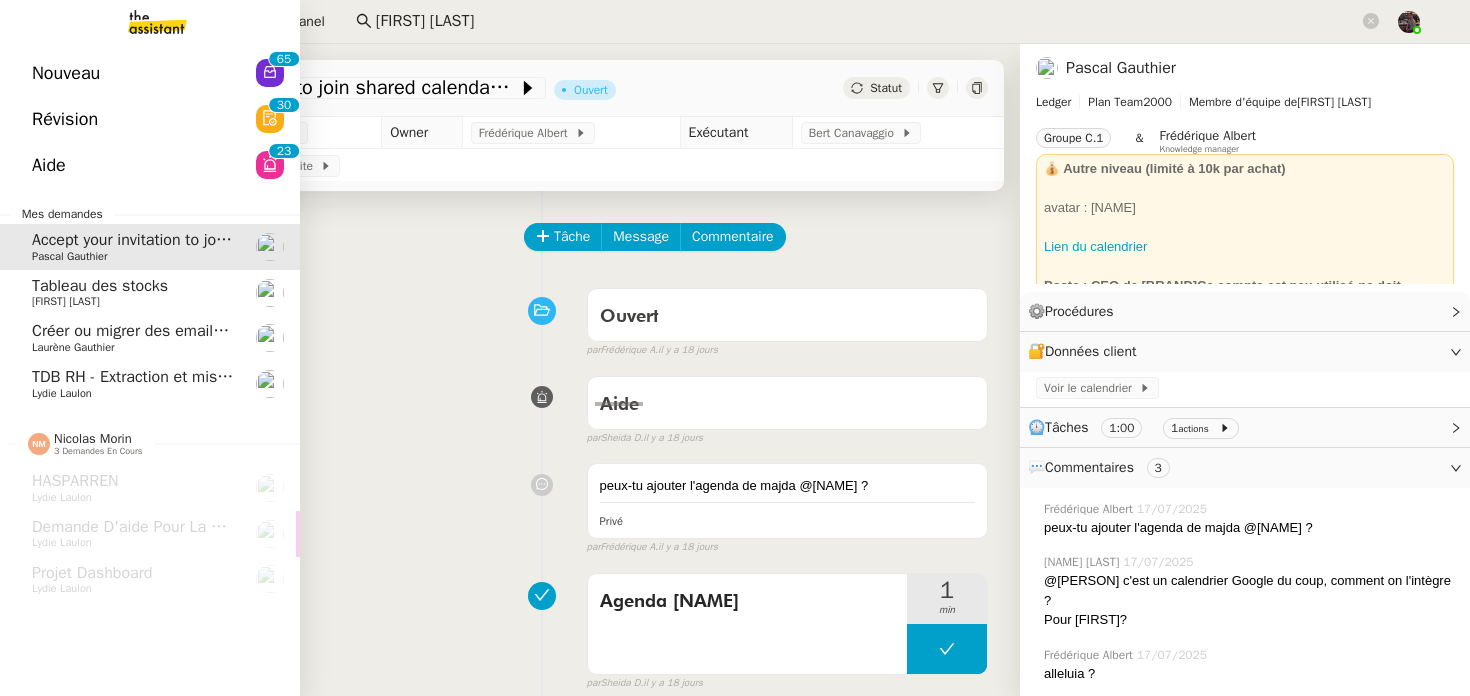 click on "[FIRST] [LAST]" 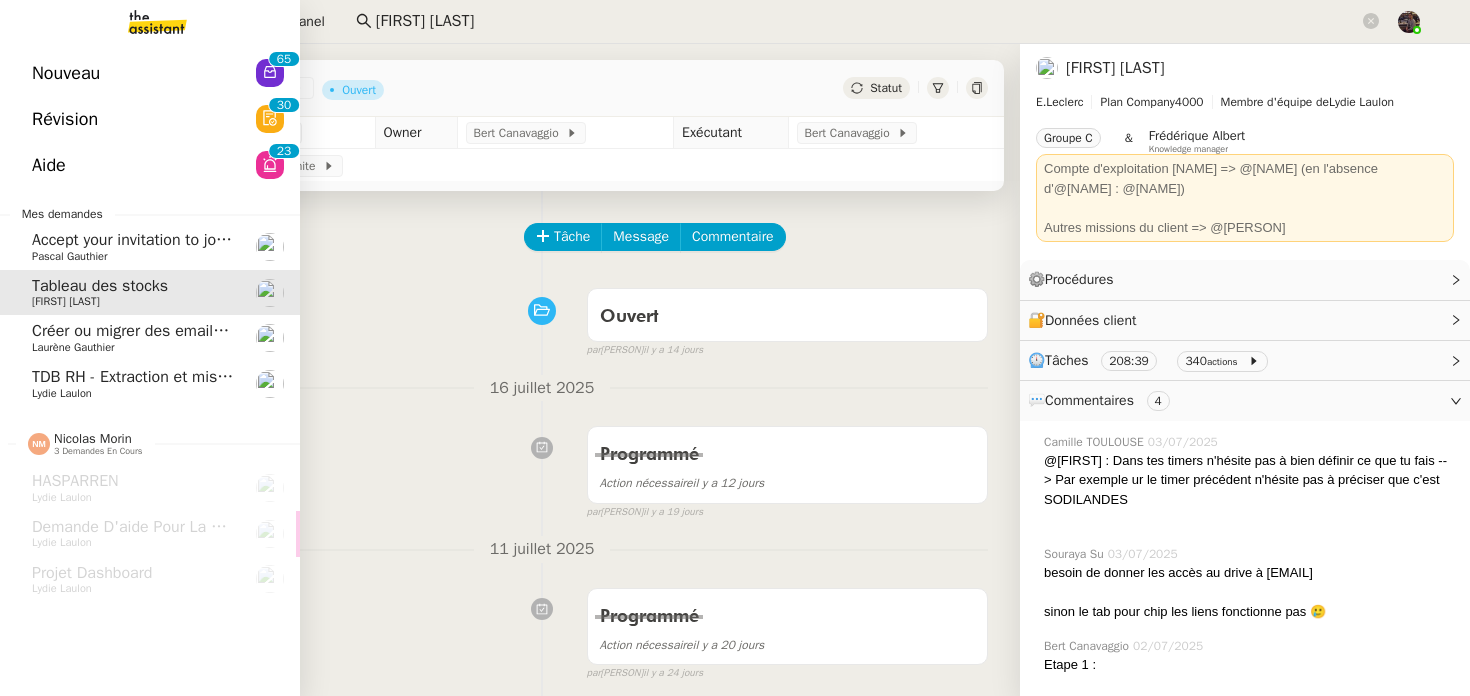 click on "Créer ou migrer des emails teamg" 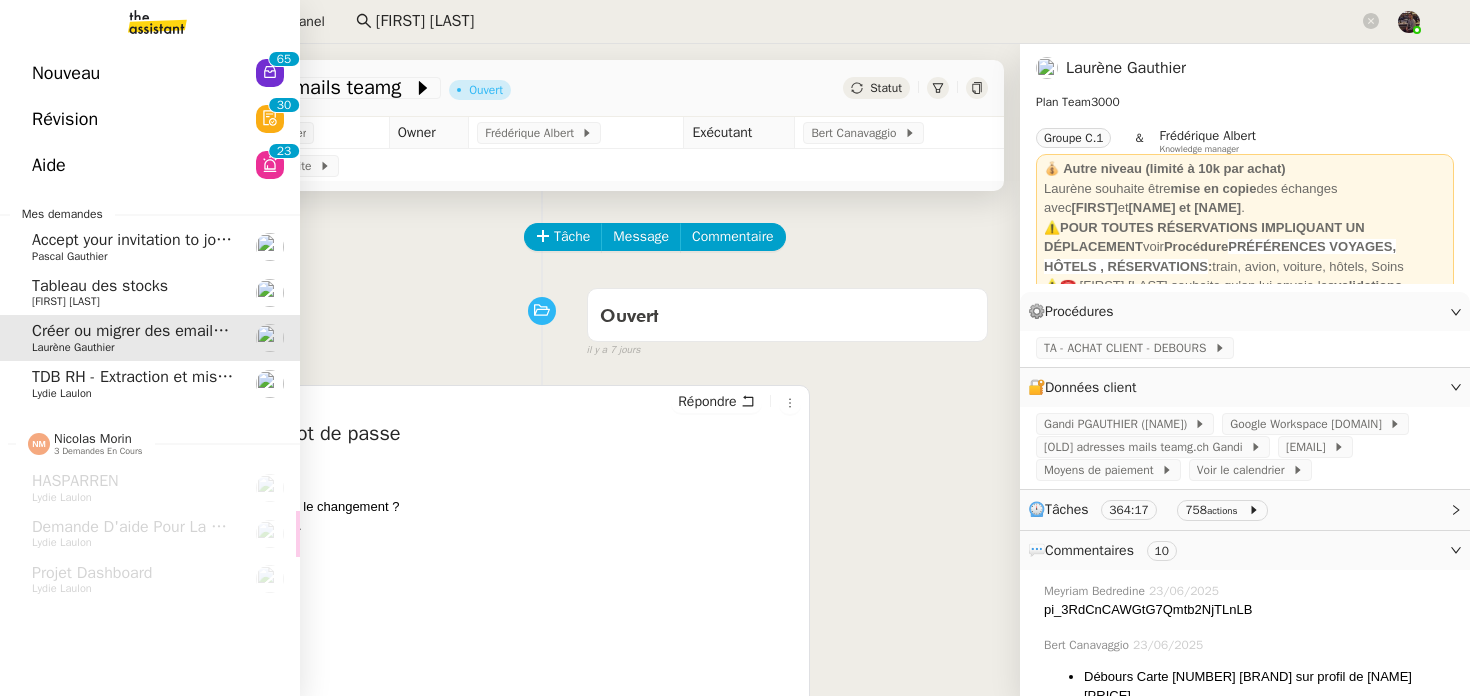 click on "TDB RH - Extraction et mise à jour Absences / Turnover - août 2025" 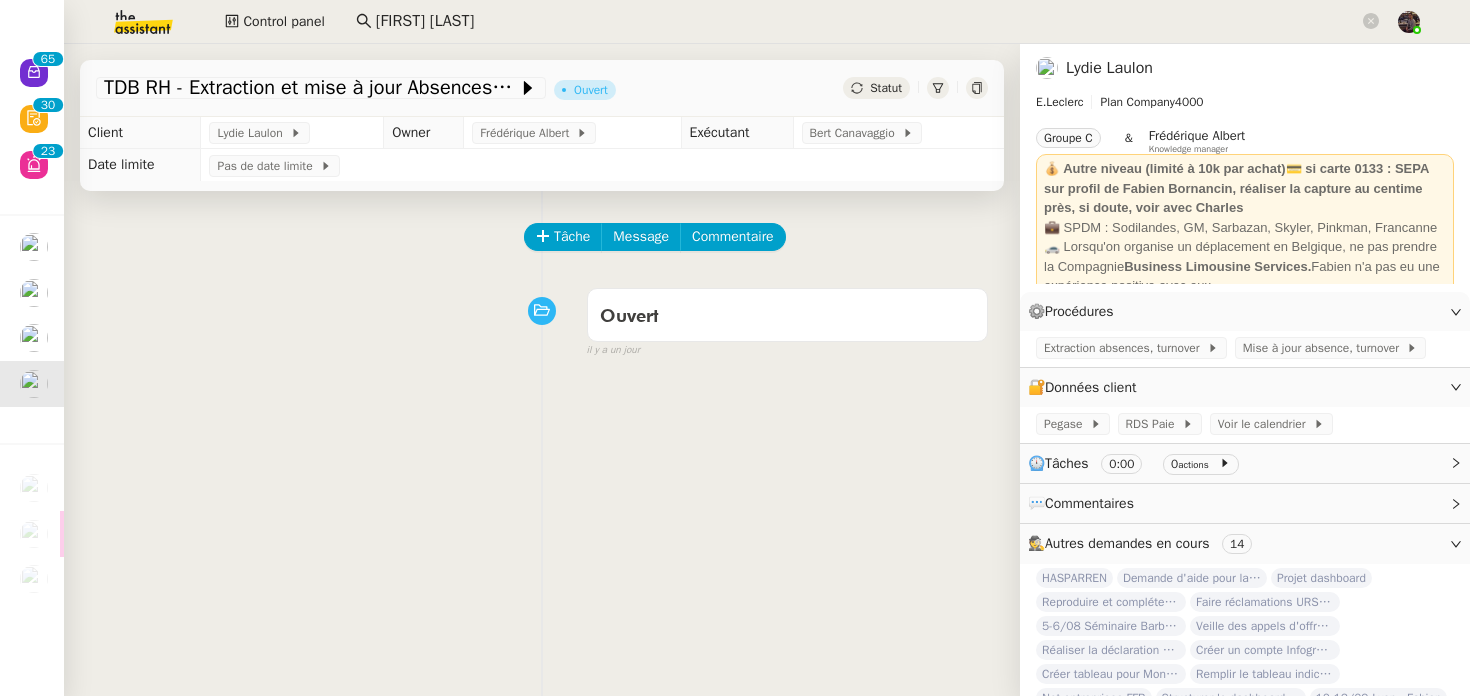 click on "Tâche Message Commentaire Veuillez patienter une erreur s'est produite 👌👌👌 message envoyé ✌️✌️✌️ Veuillez d'abord attribuer un client Une erreur s'est produite, veuillez réessayer Ouvert false il y a un jour 👌👌👌 message envoyé ✌️✌️✌️ une erreur s'est produite 👌👌👌 message envoyé ✌️✌️✌️ Votre message va être revu ✌️✌️✌️ une erreur s'est produite La taille des fichiers doit être de [SIZE] au maximum." 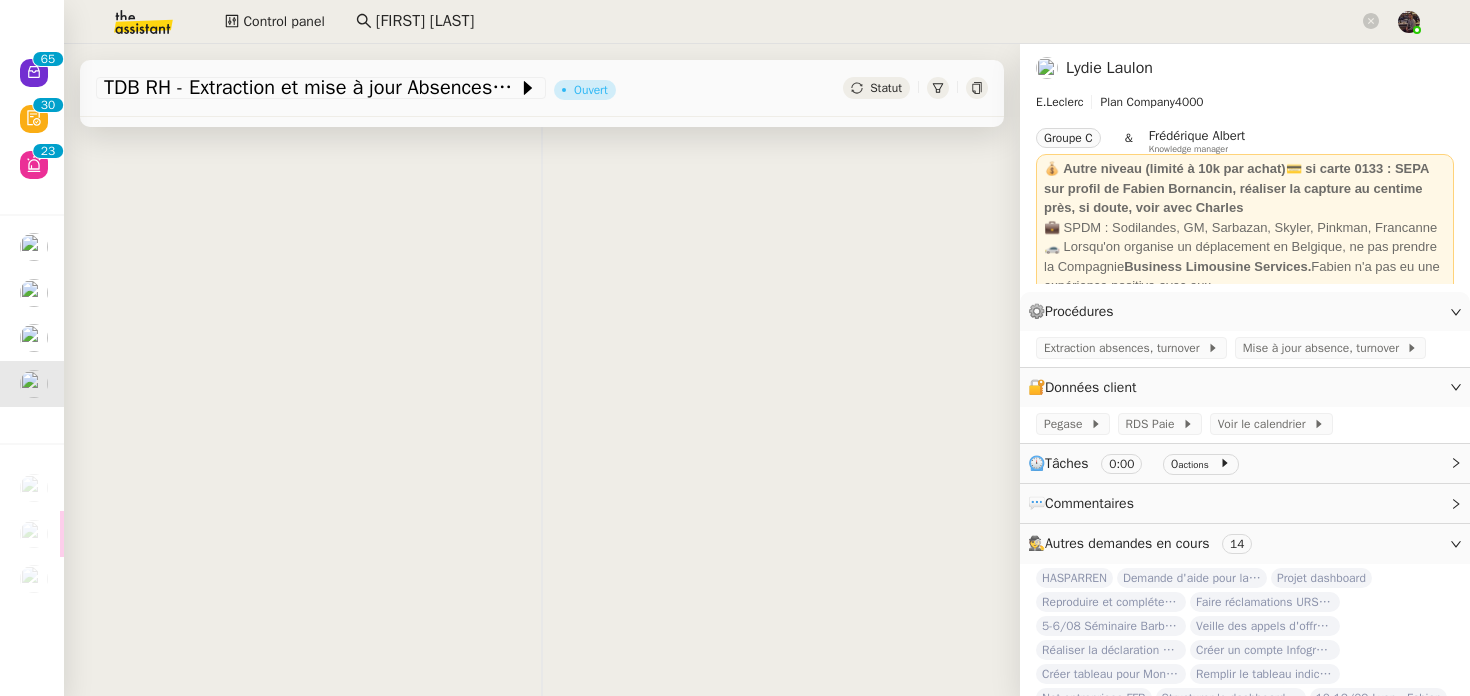 scroll, scrollTop: 0, scrollLeft: 0, axis: both 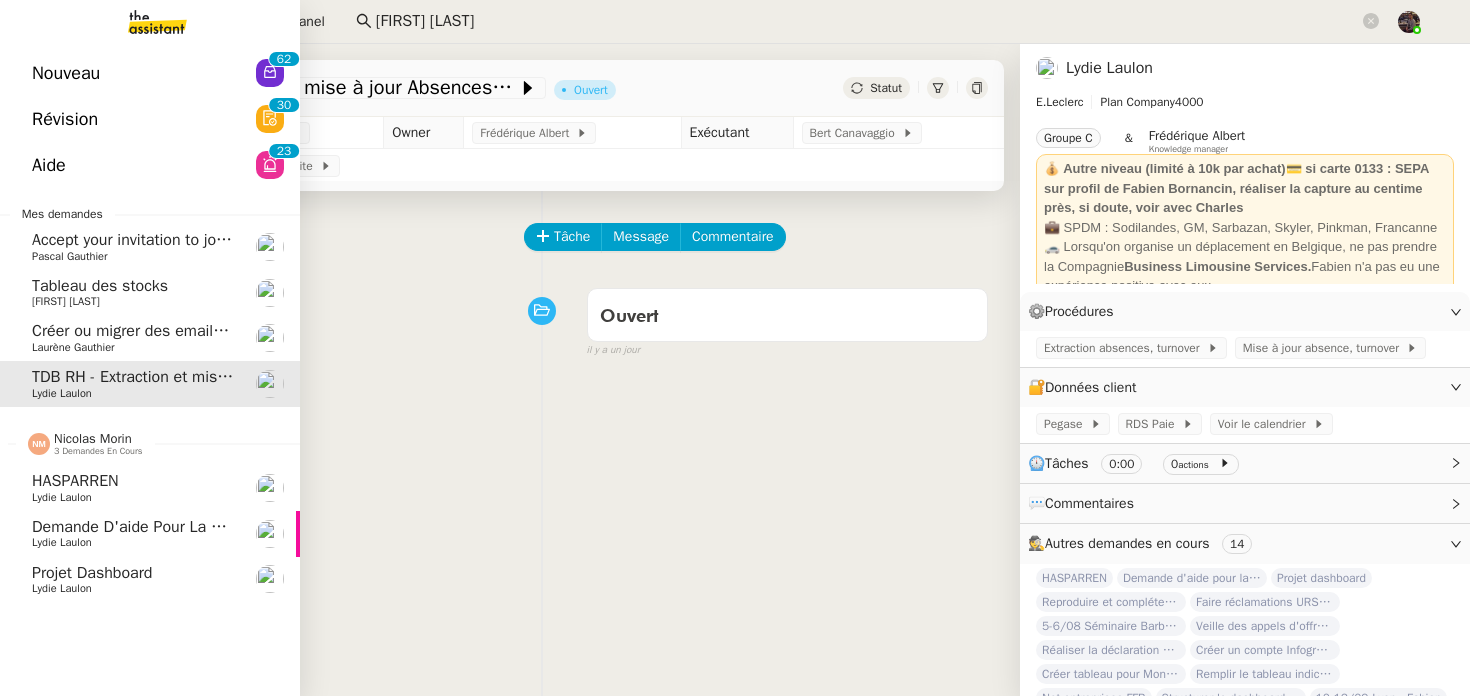 click on "Lydie Laulon" 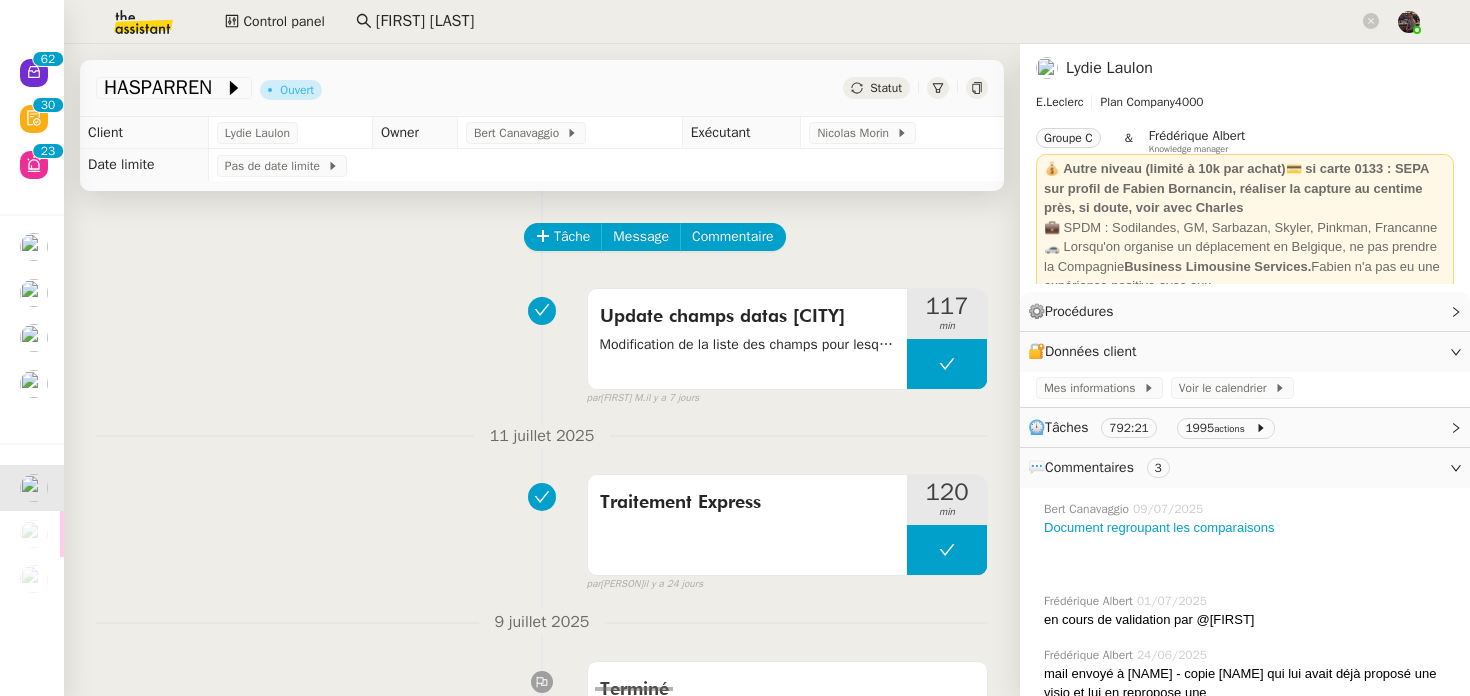 click on "Statut" 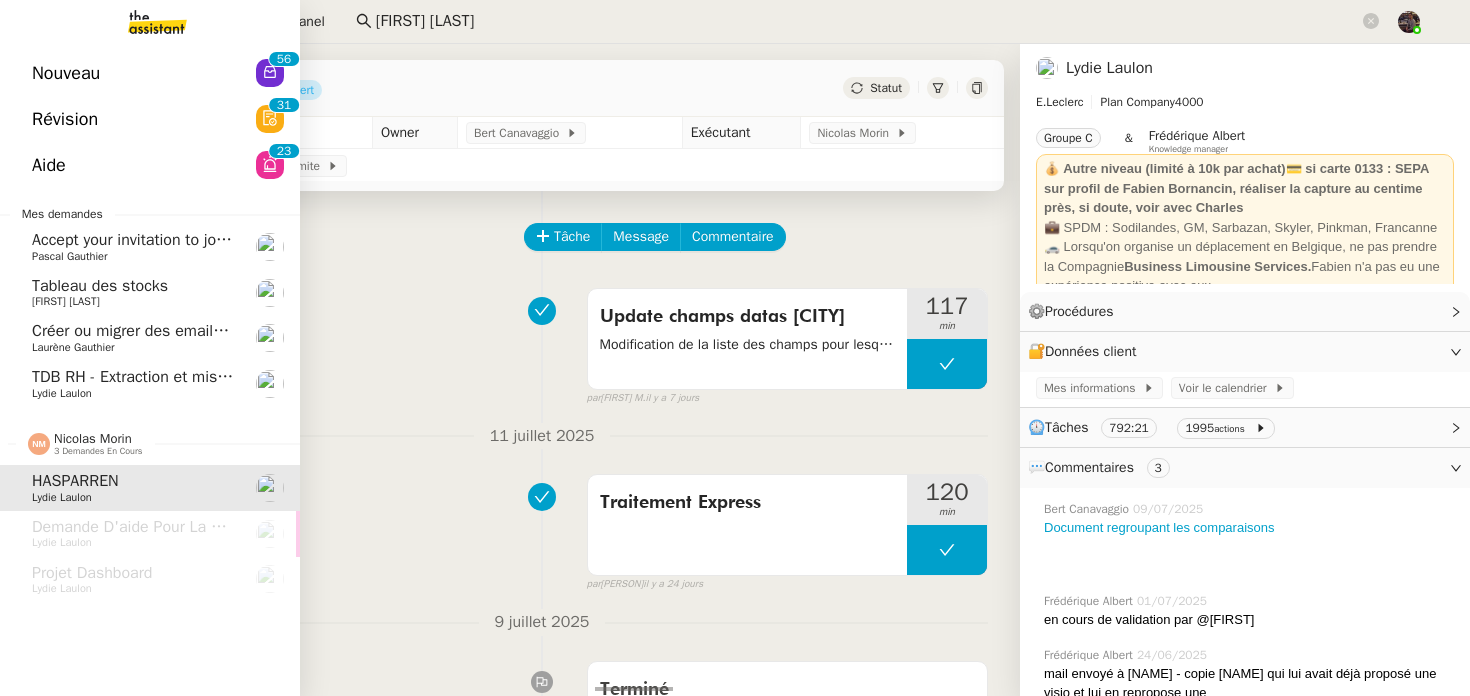 click on "Nouveau" 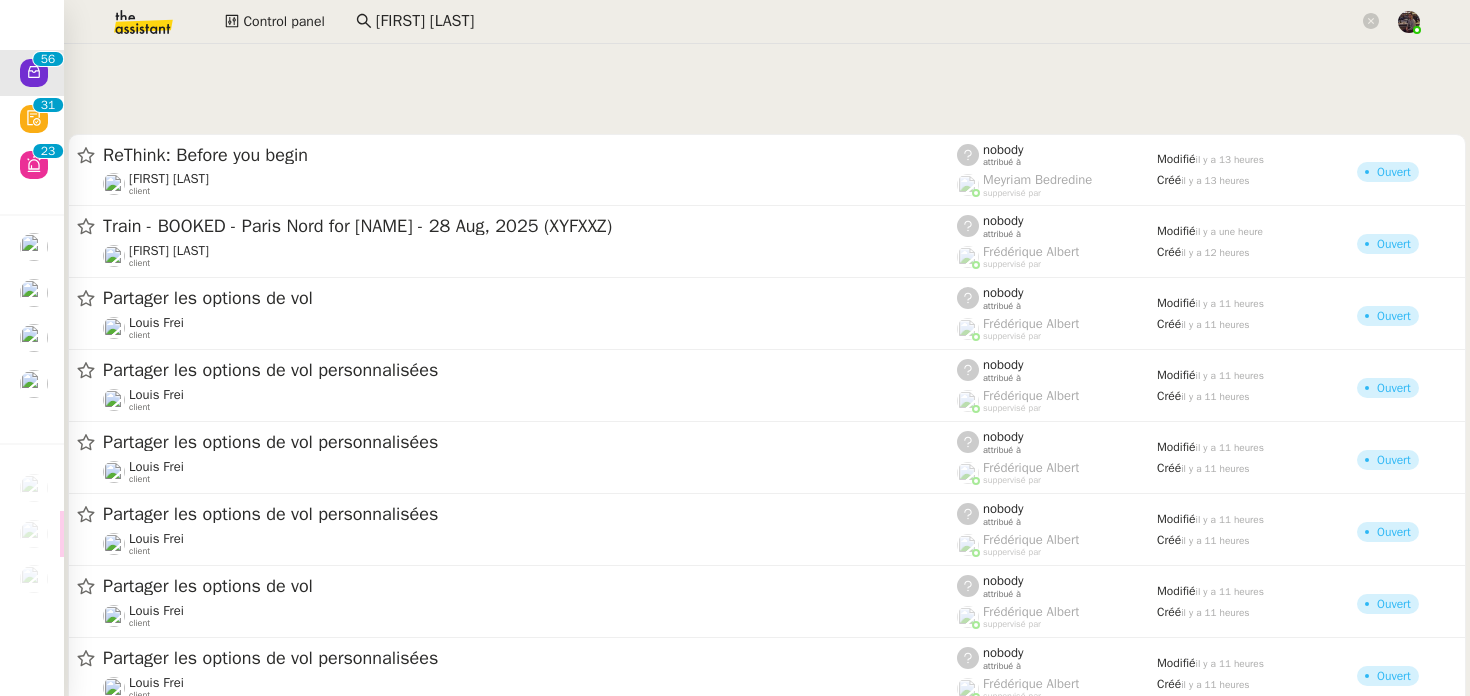 scroll, scrollTop: 1022, scrollLeft: 0, axis: vertical 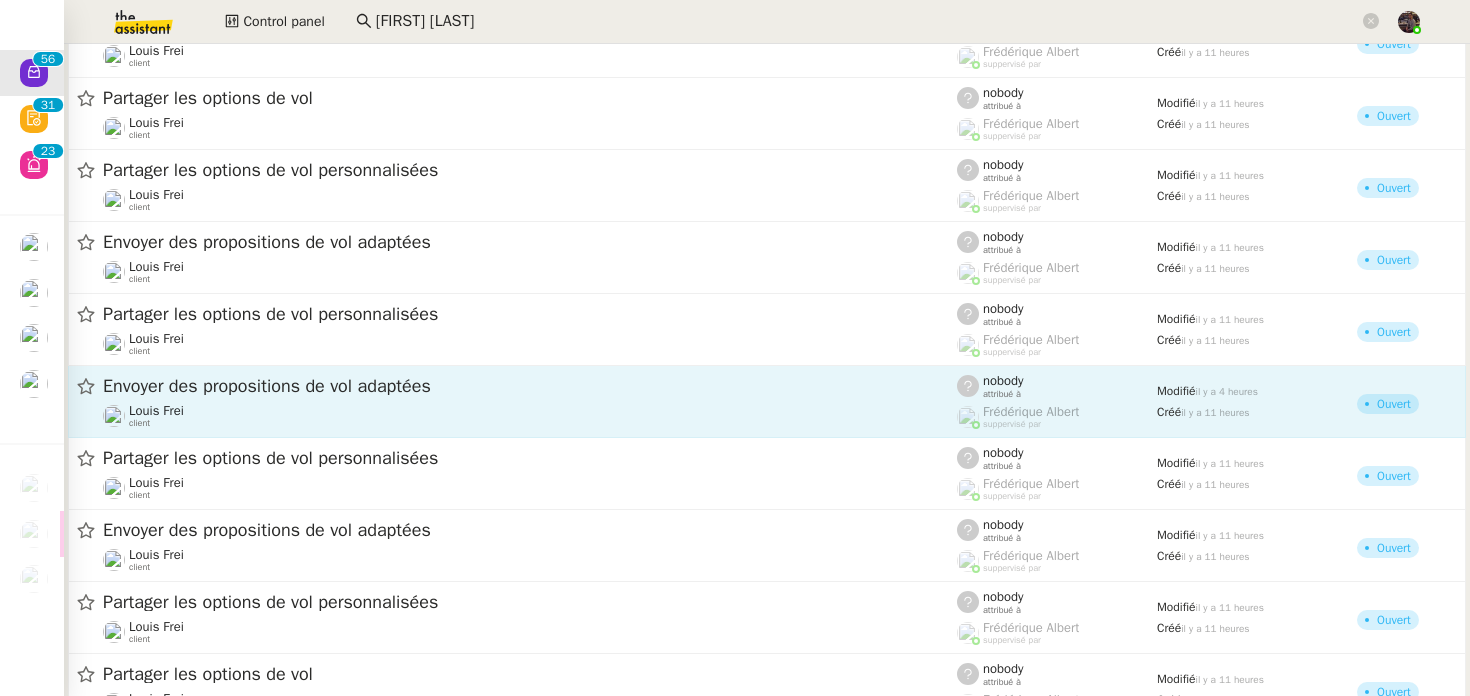 click on "Envoyer des propositions de vol adaptées" 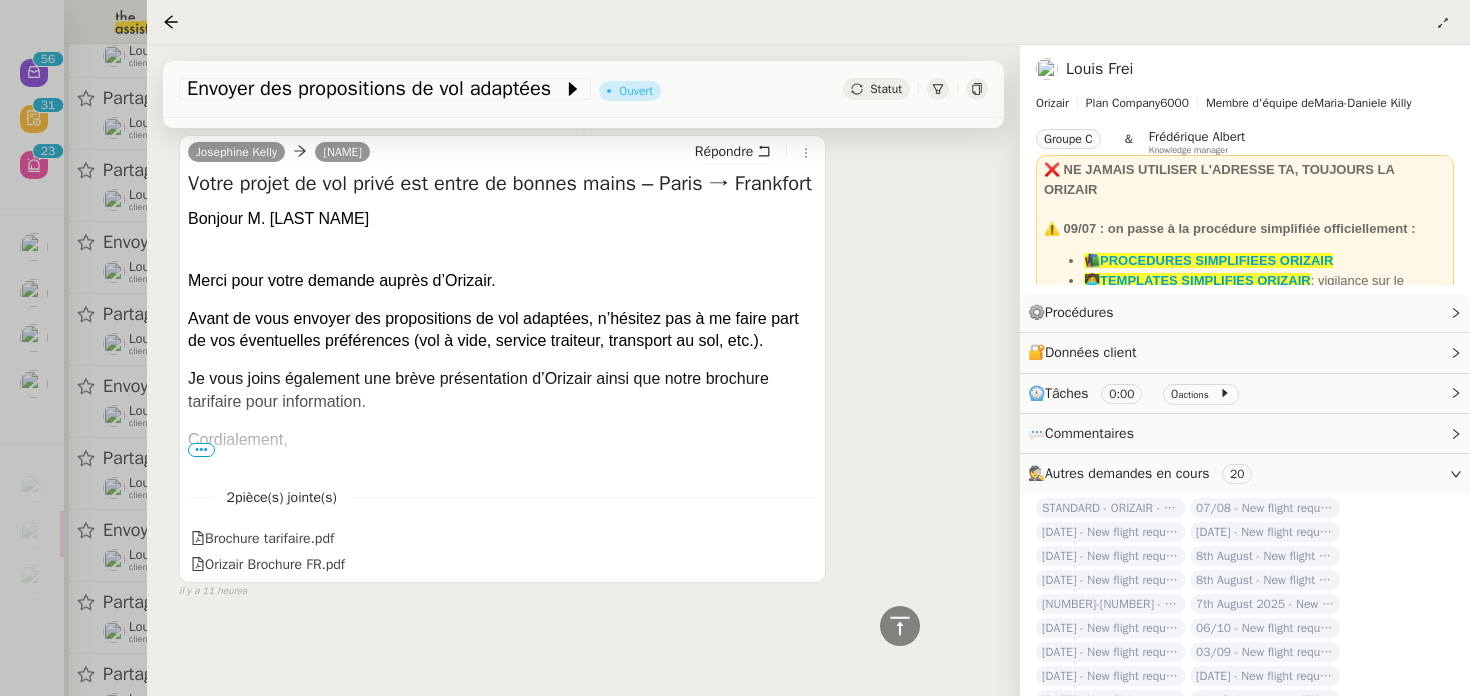 scroll, scrollTop: 639, scrollLeft: 0, axis: vertical 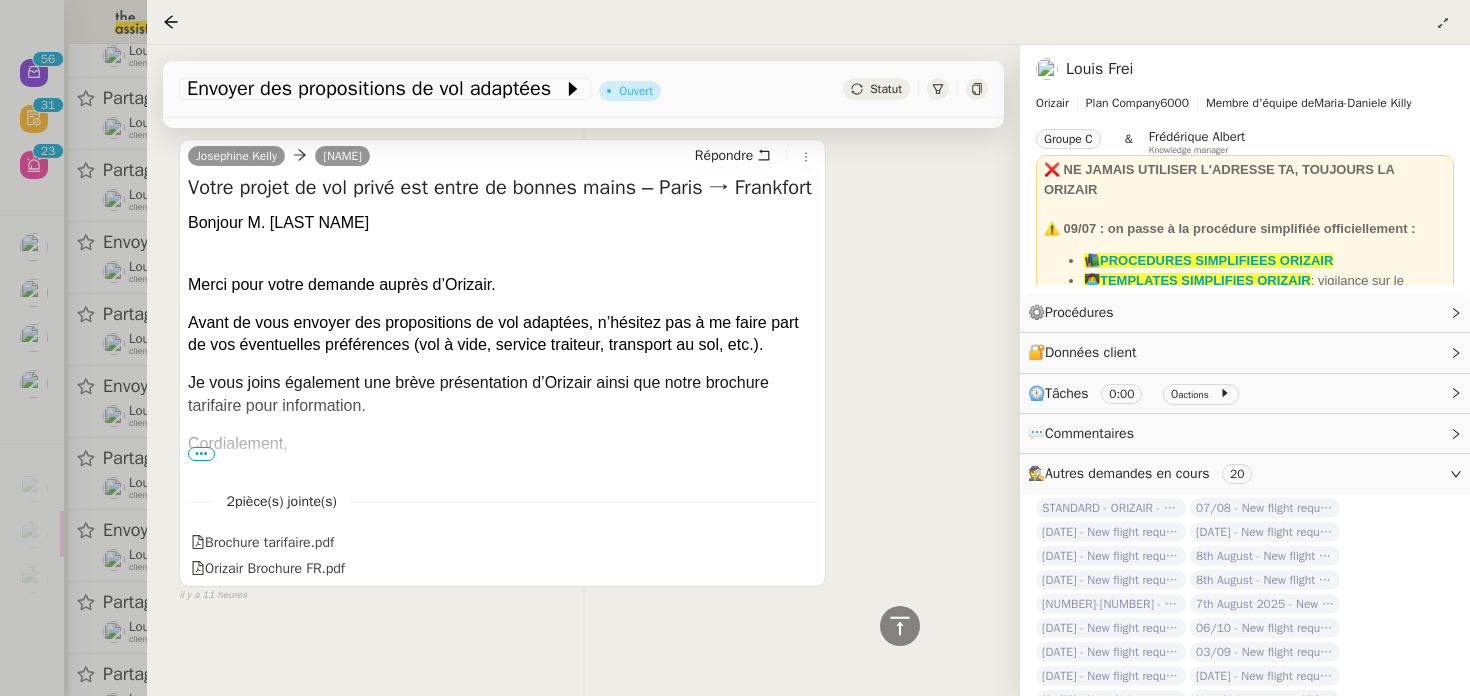 click at bounding box center [735, 348] 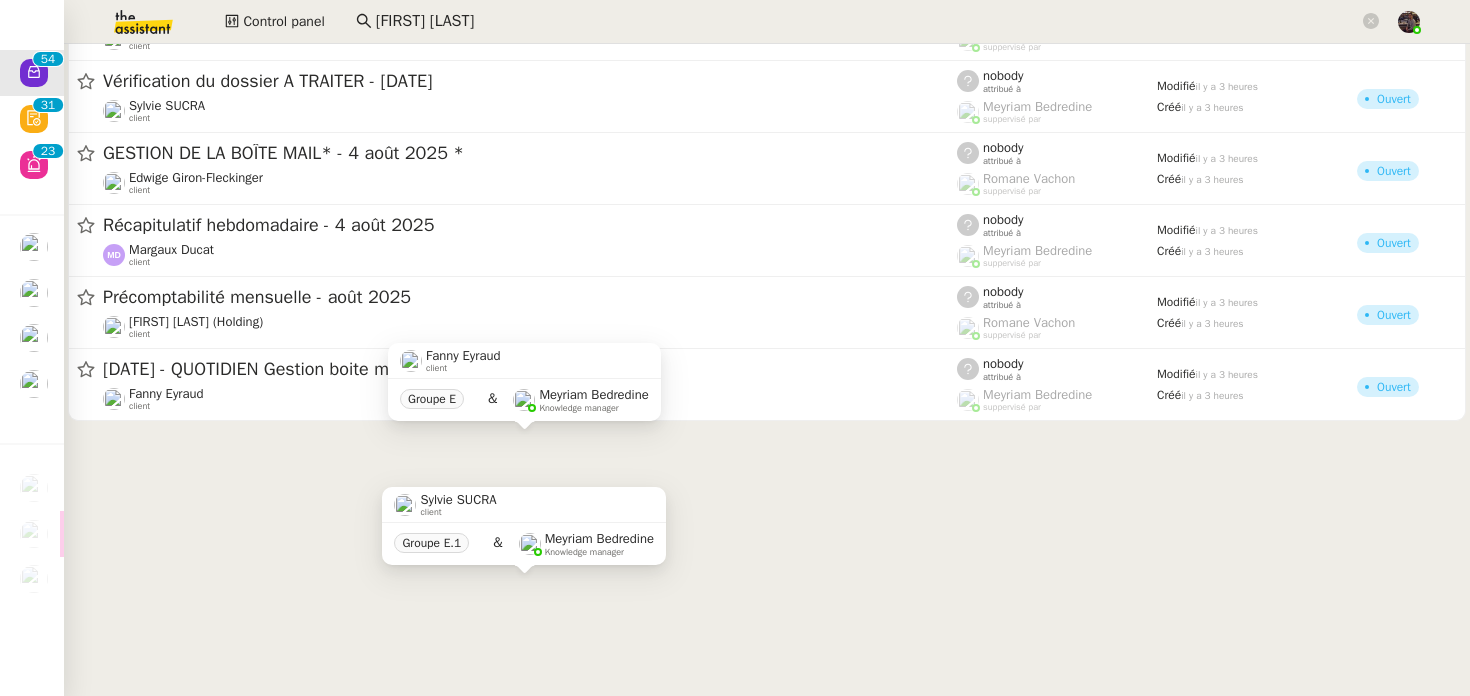 scroll, scrollTop: 809, scrollLeft: 0, axis: vertical 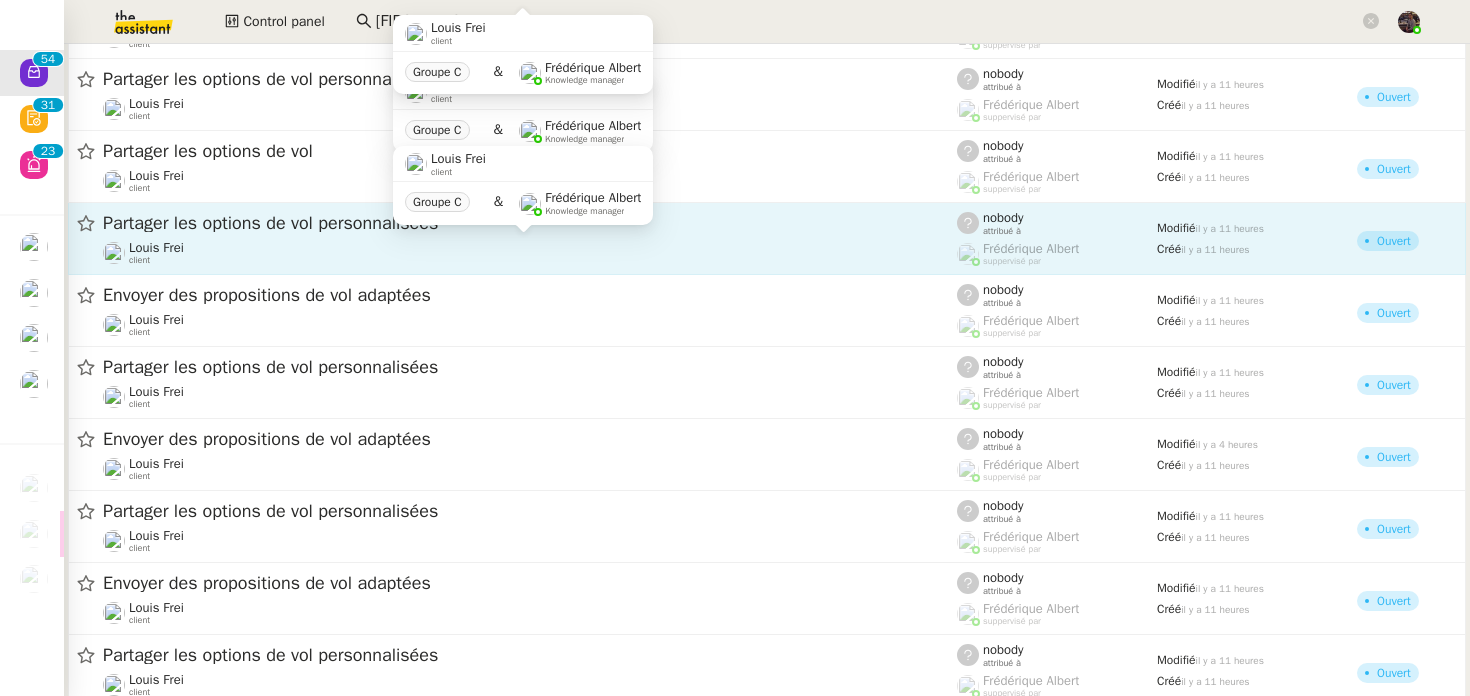 click on "Louis Frei    client" 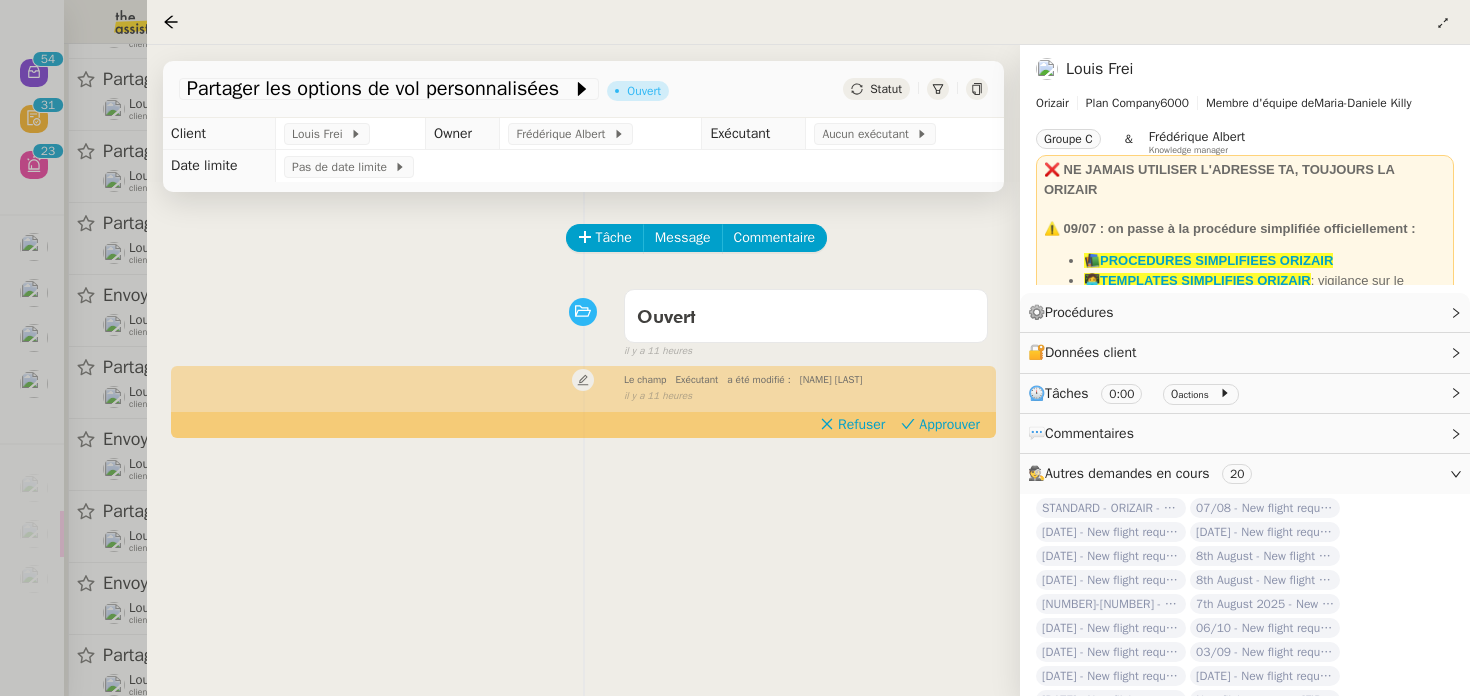 click at bounding box center [735, 348] 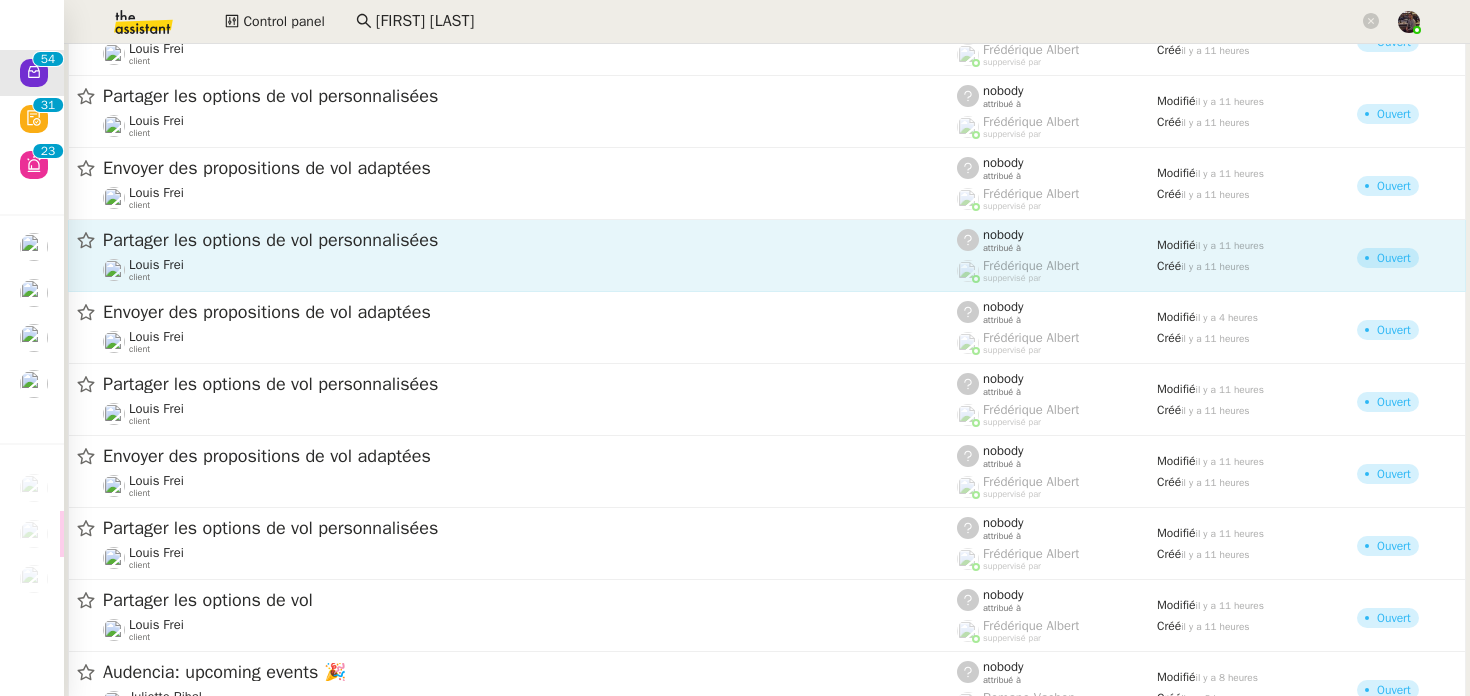 scroll, scrollTop: 941, scrollLeft: 0, axis: vertical 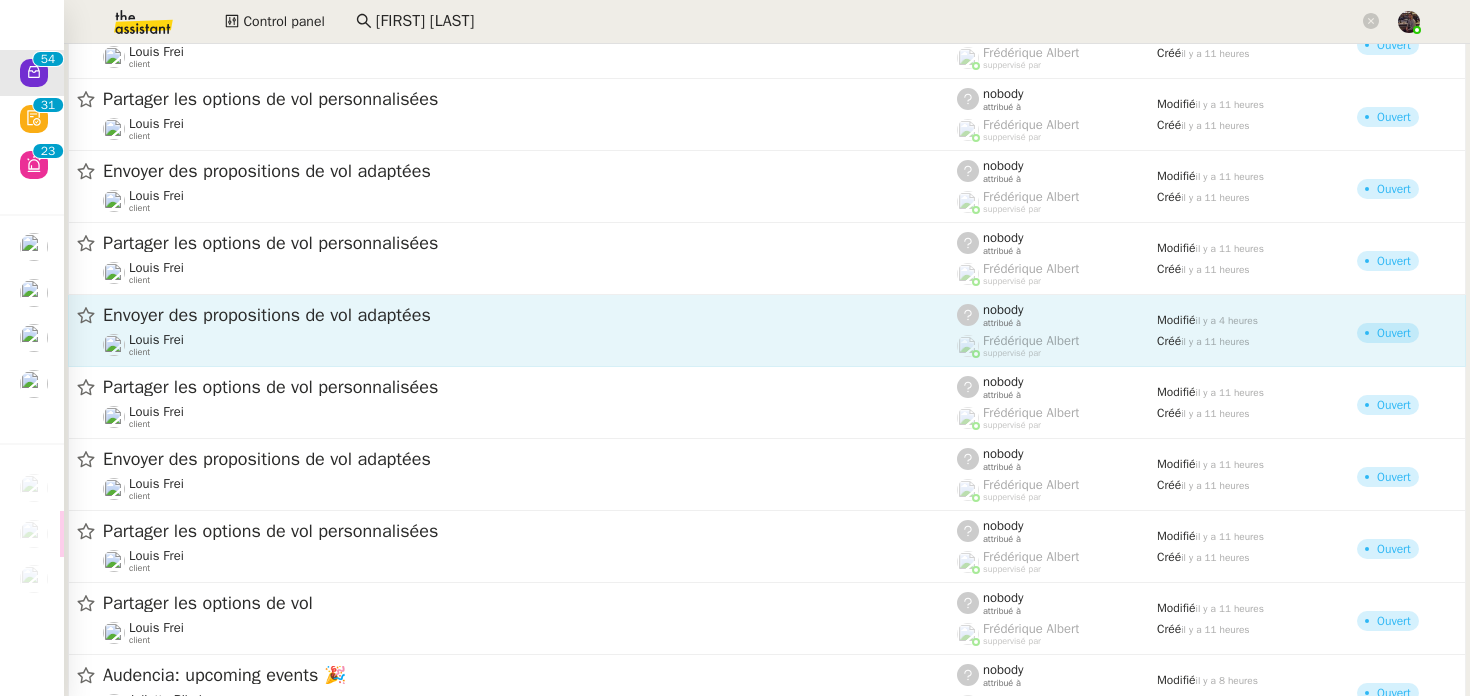 click on "Louis Frei    client" 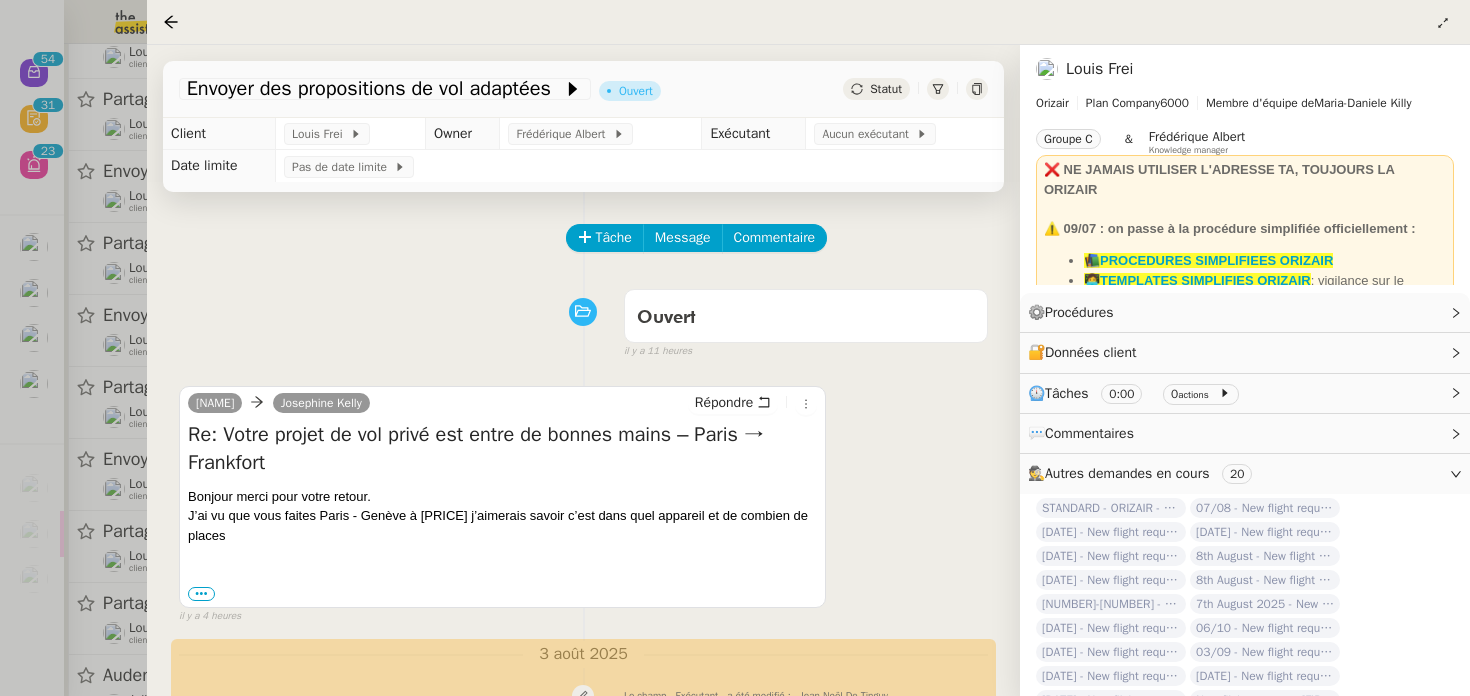 click at bounding box center (735, 348) 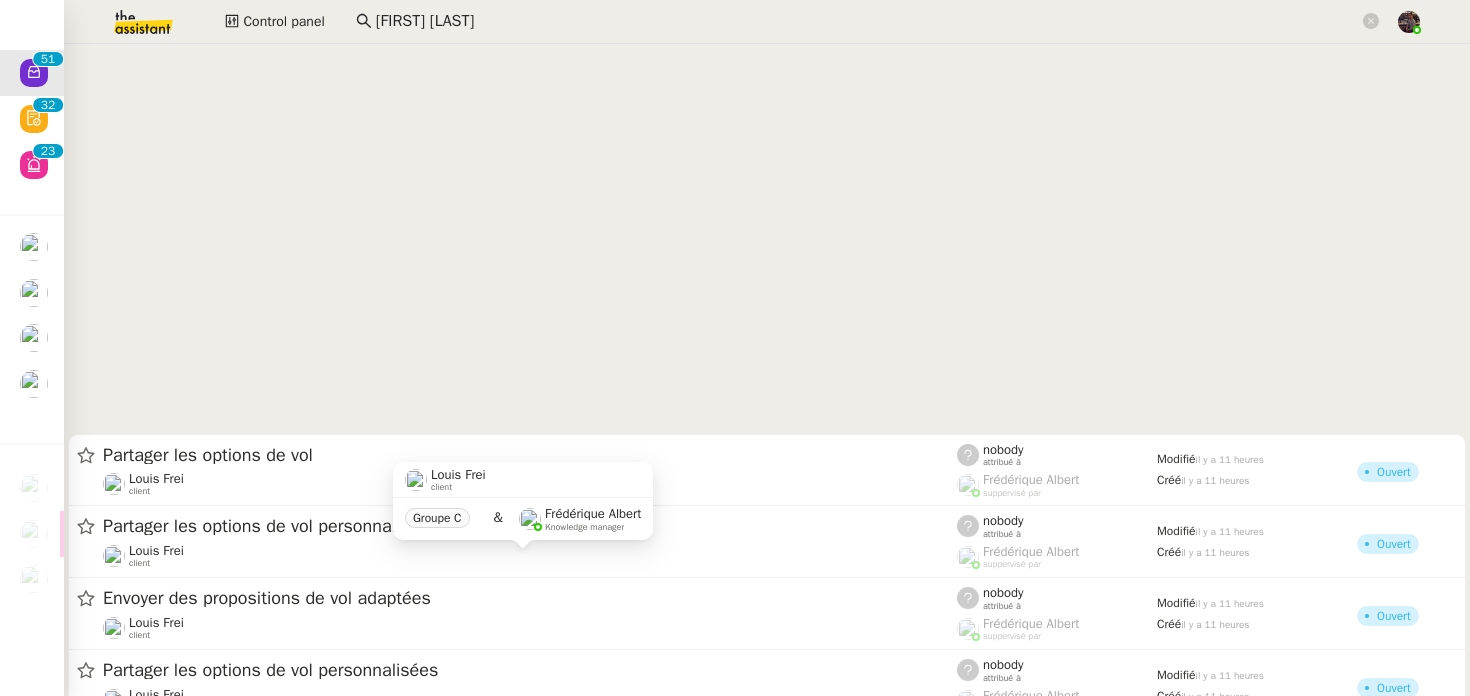 scroll, scrollTop: 0, scrollLeft: 0, axis: both 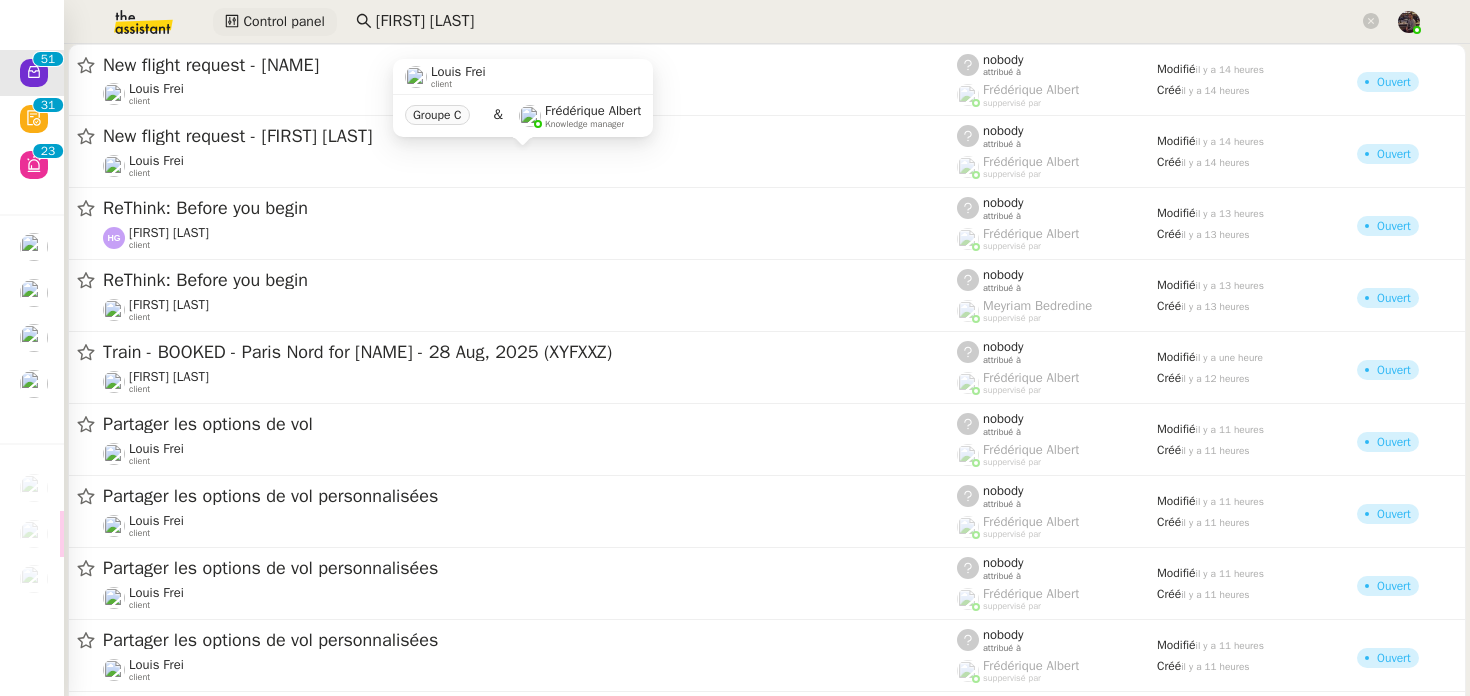 click on "Control panel" 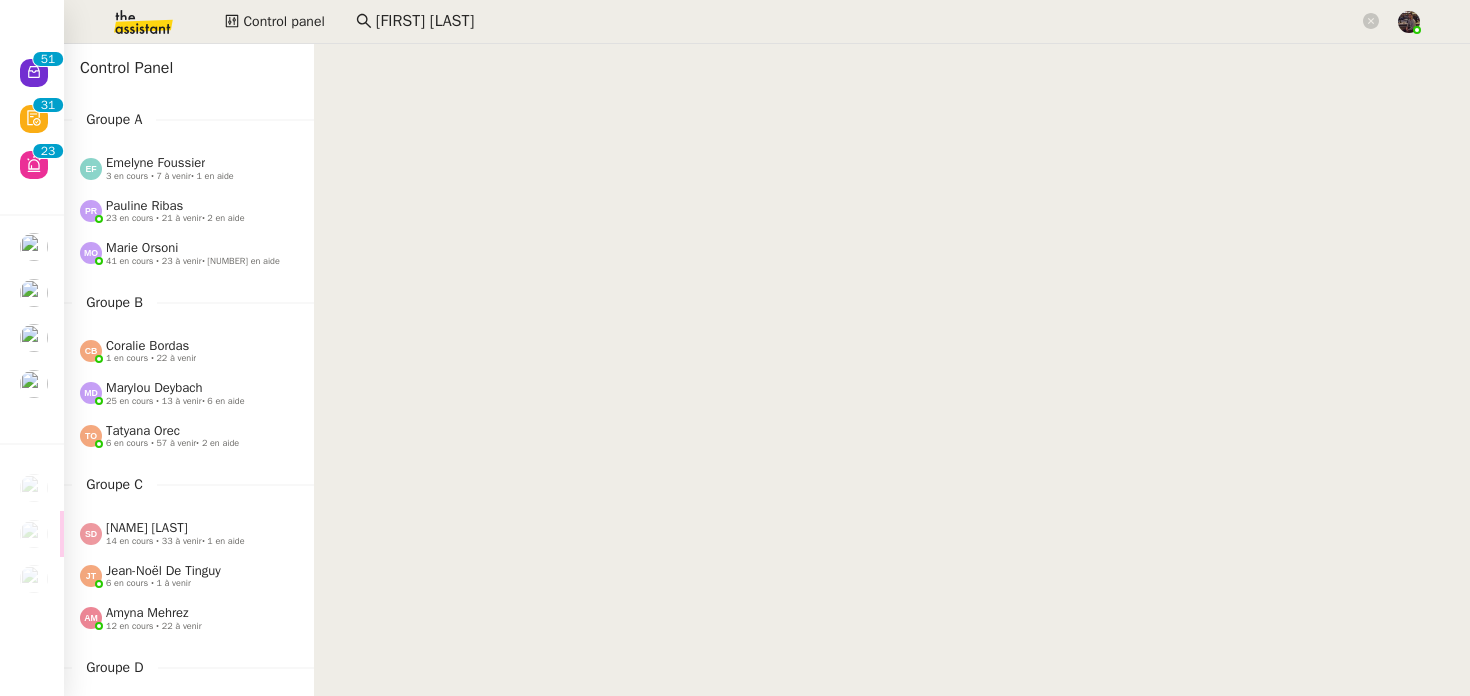 click on "[NAME] [LAST]" 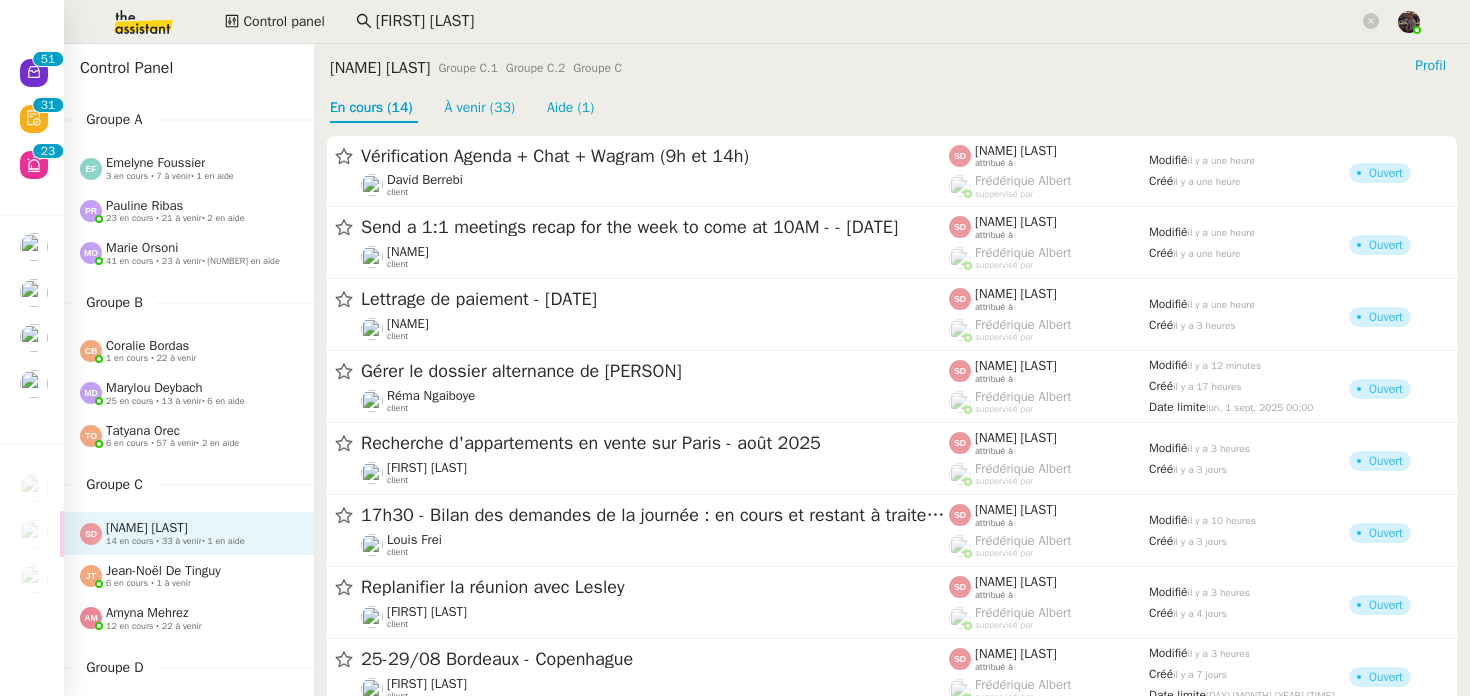 click on "6 en cours • 1 à venir" 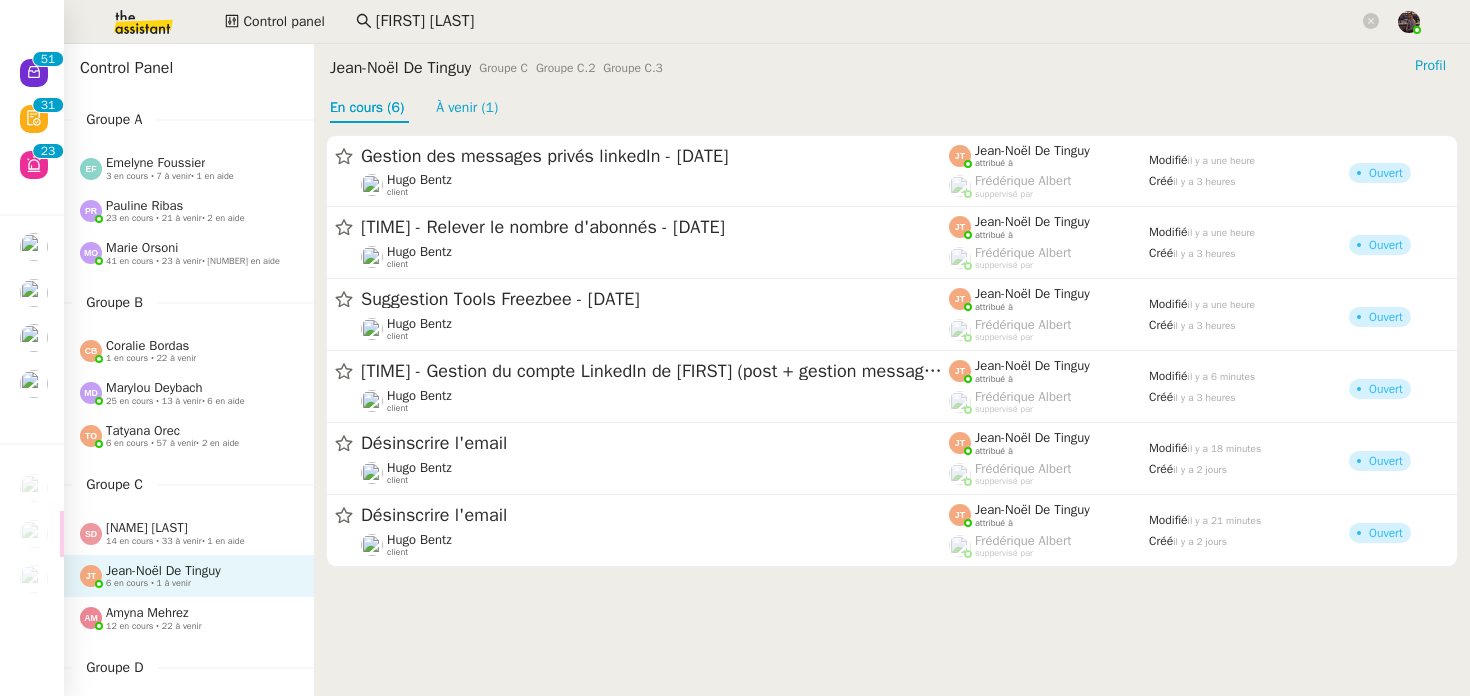 click on "12 en cours • 22 à venir" 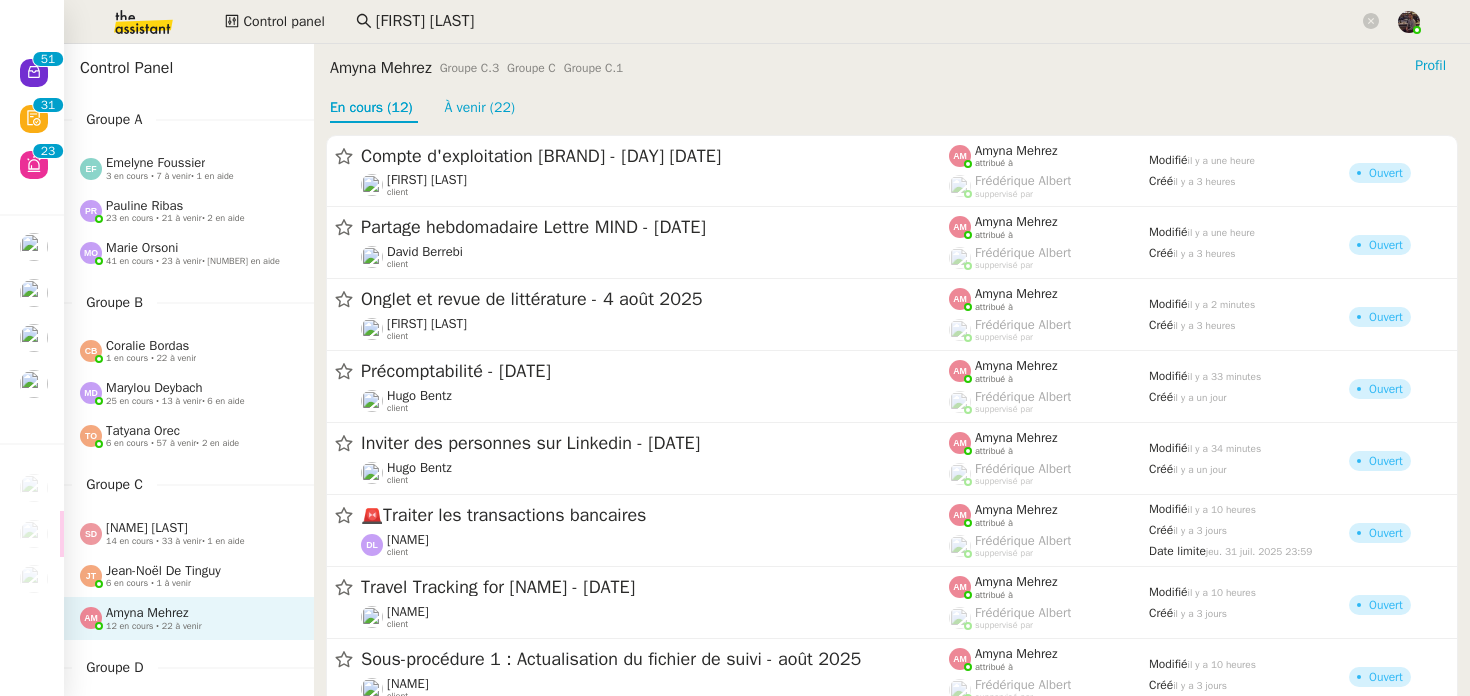 click on "Jean-Noël De Tinguy" 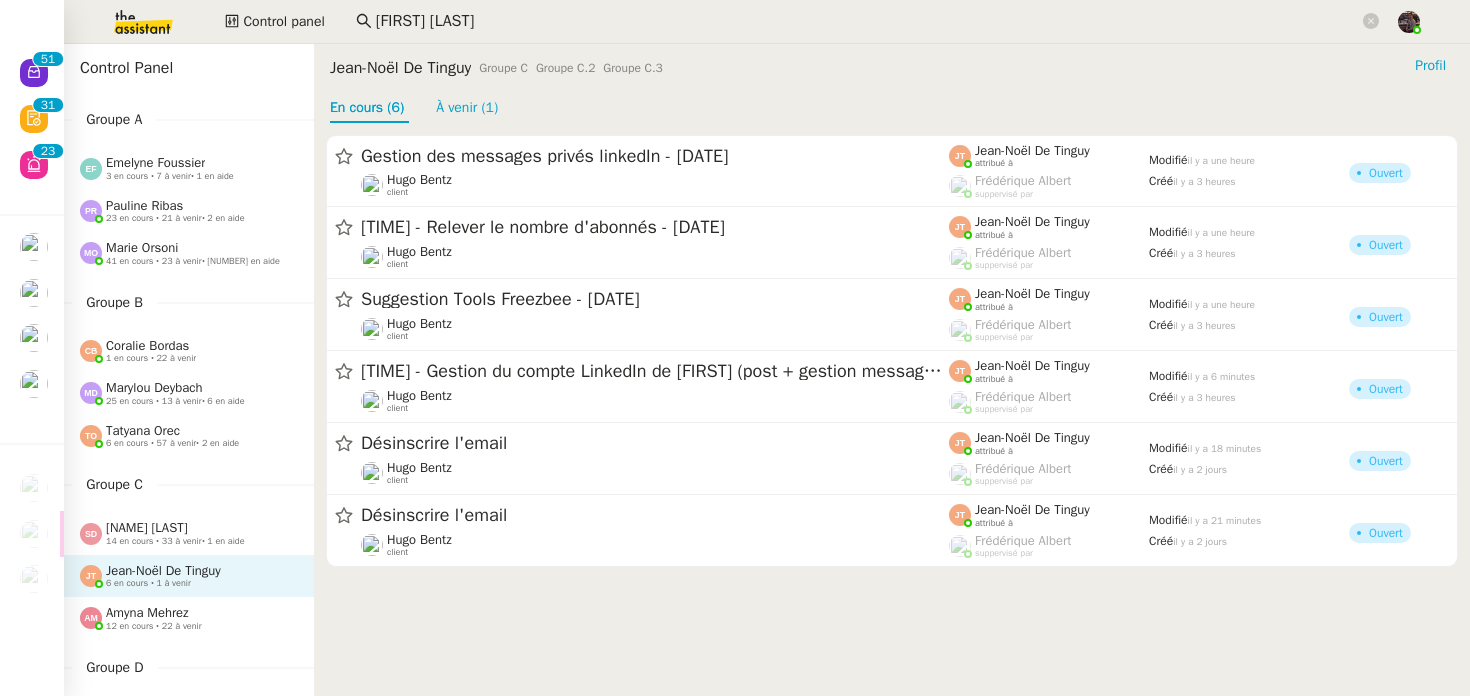 click on "Amyna Mehrez" 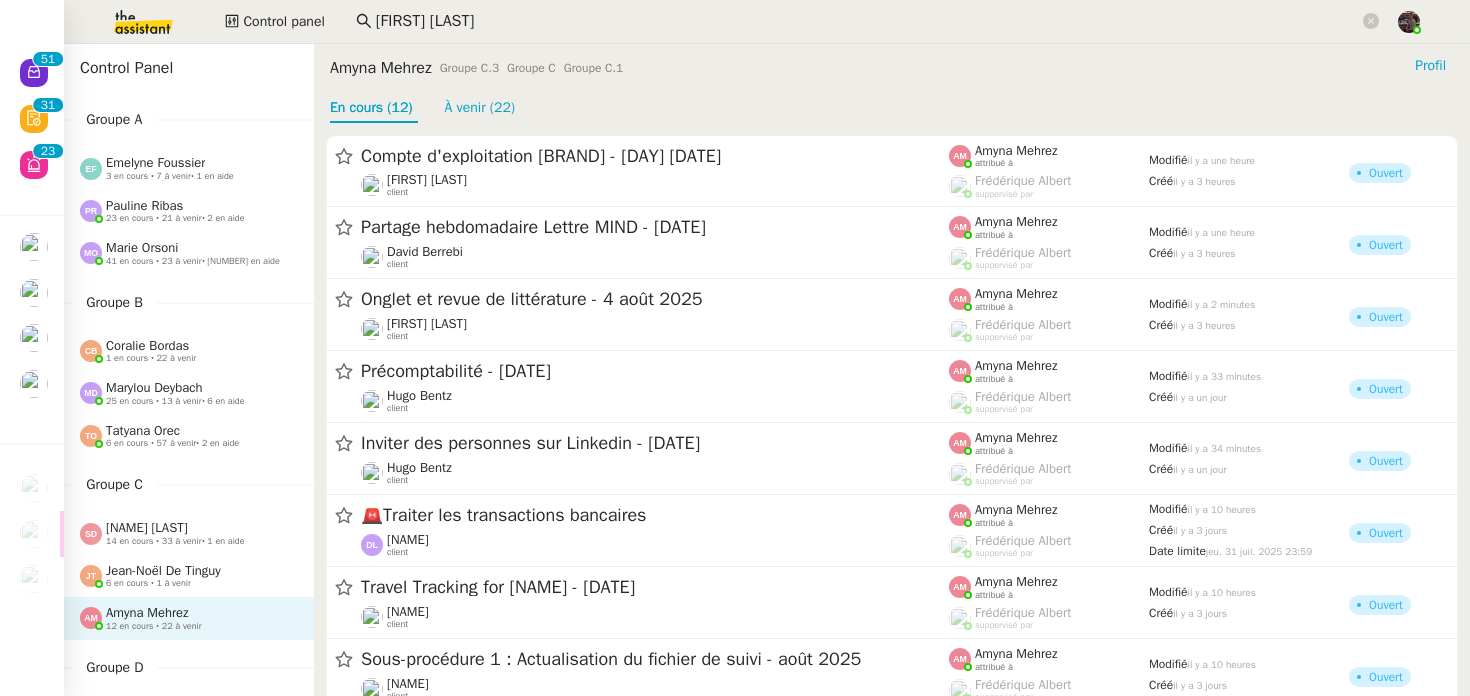 click on "[NAME] [LAST]" 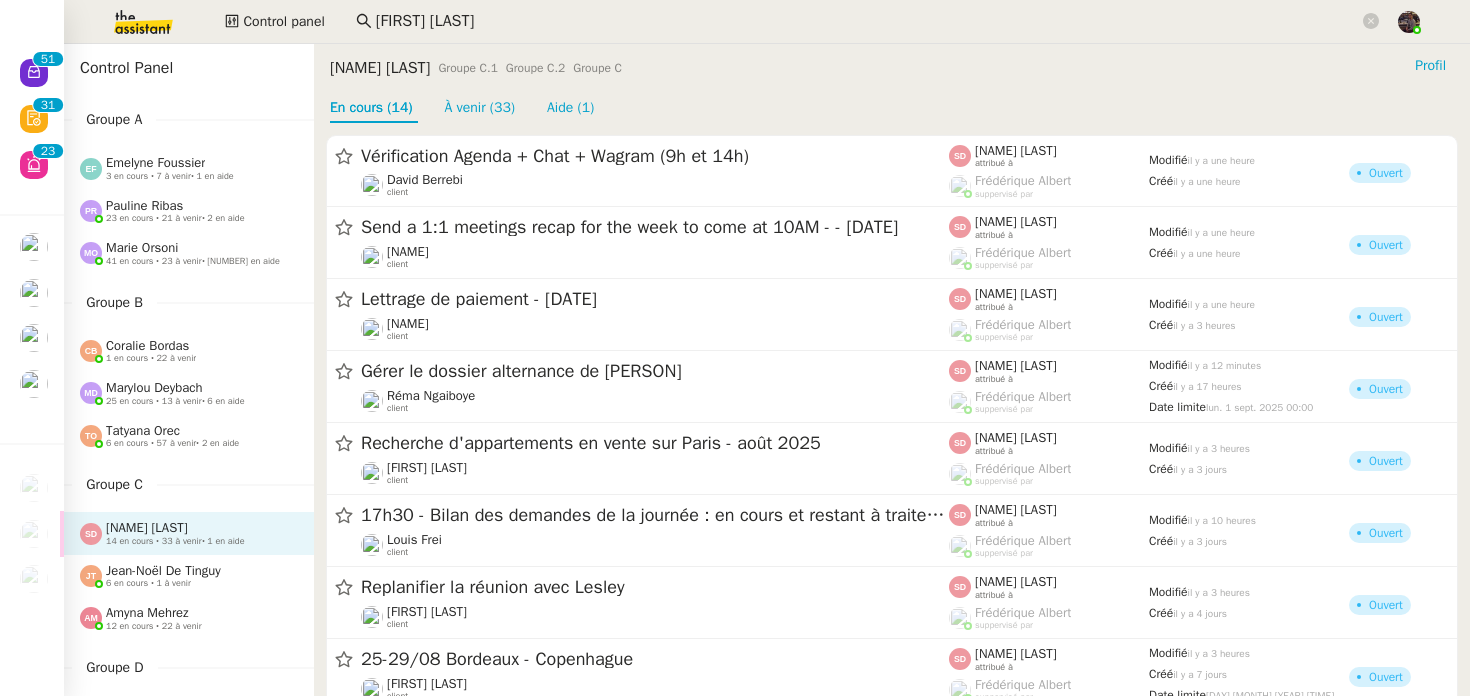 click 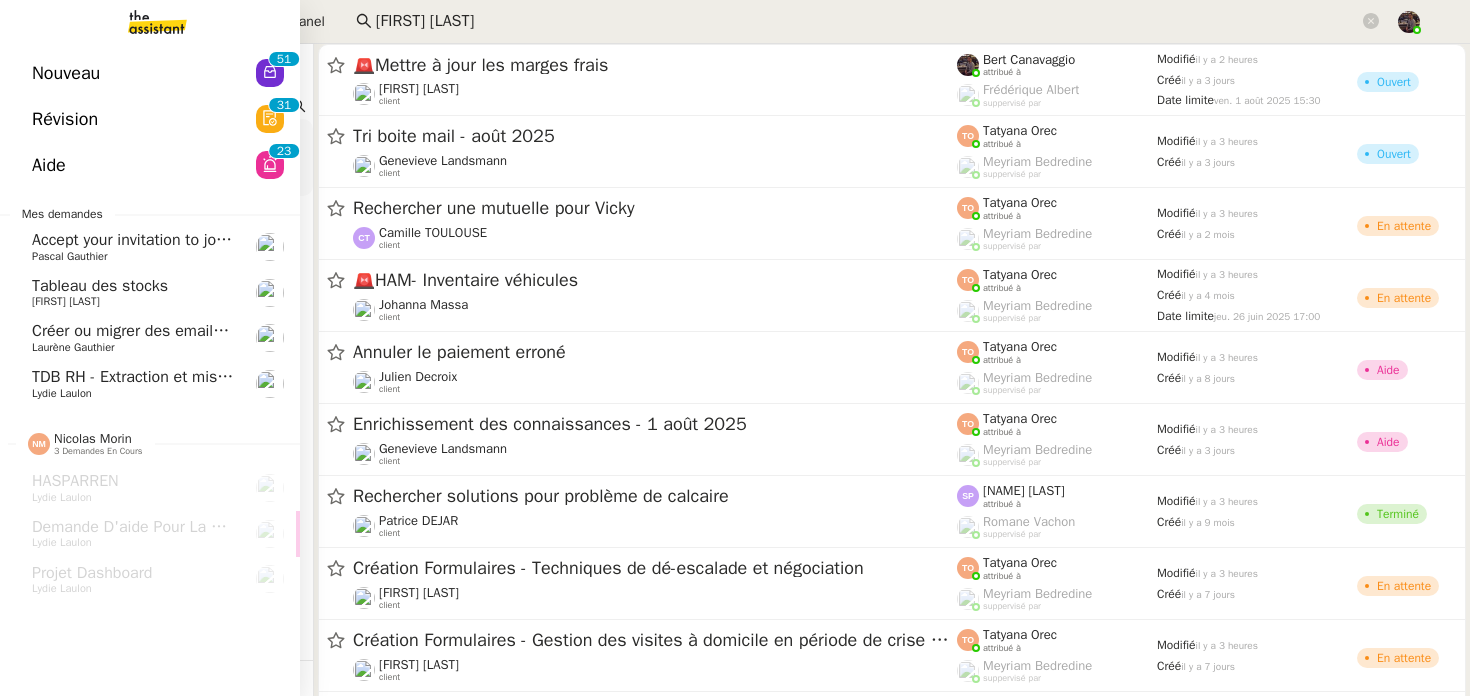click on "Nouveau 0 1 2 3 4 5 6 7 8 9 0 1 2 3 4 5 6 7 8 9" 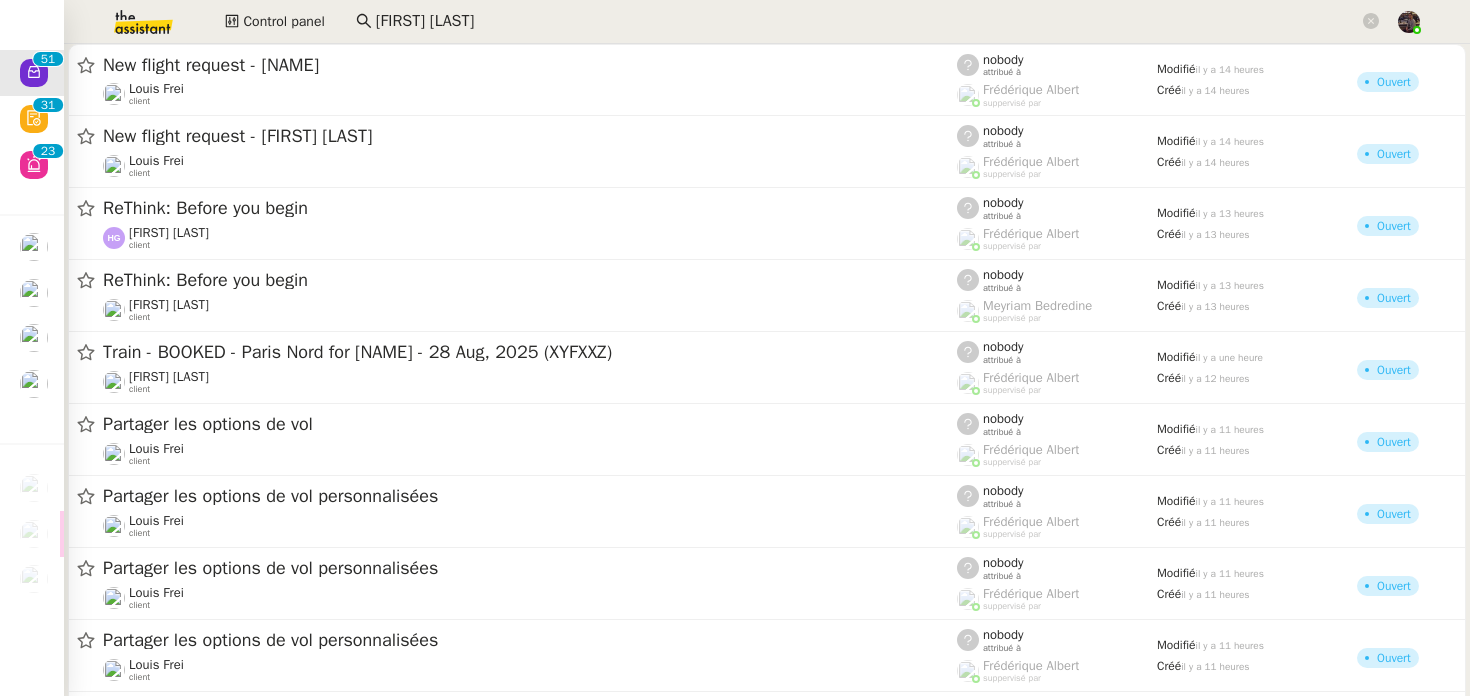 click 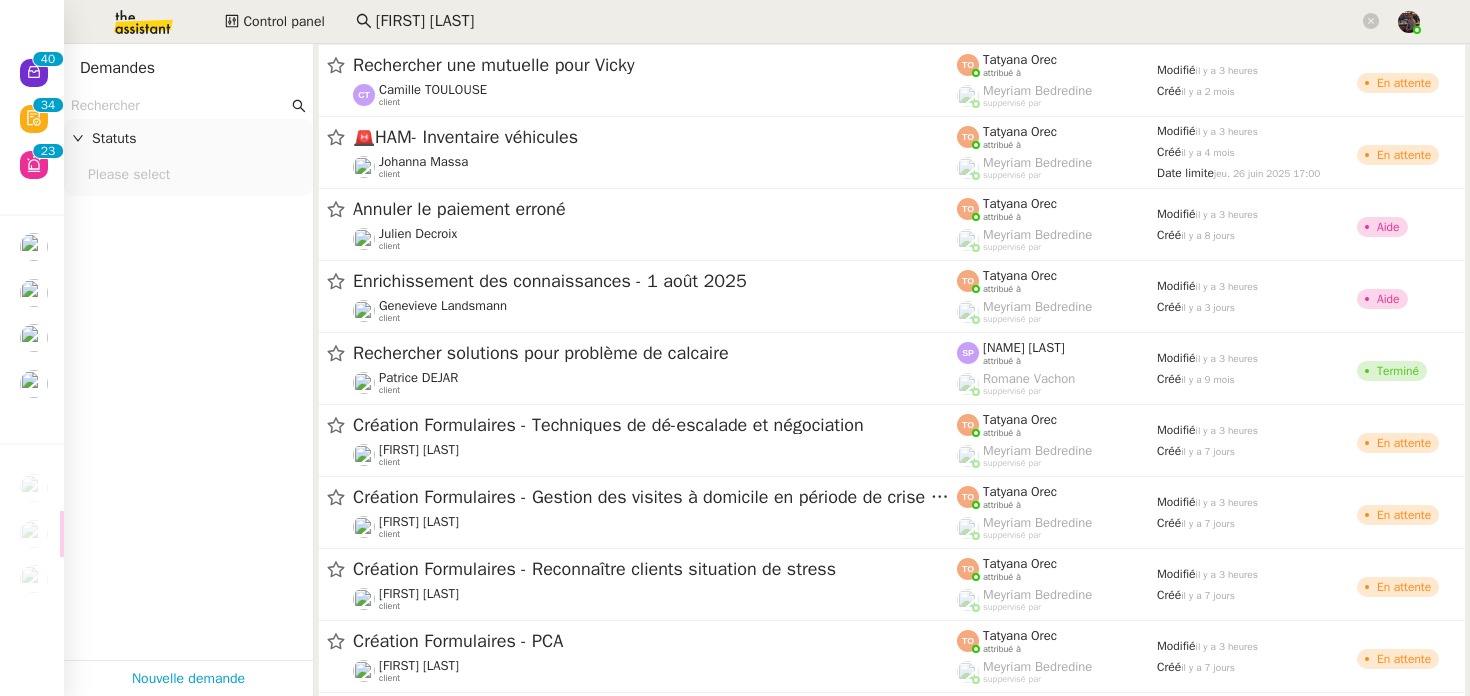 scroll, scrollTop: 0, scrollLeft: 0, axis: both 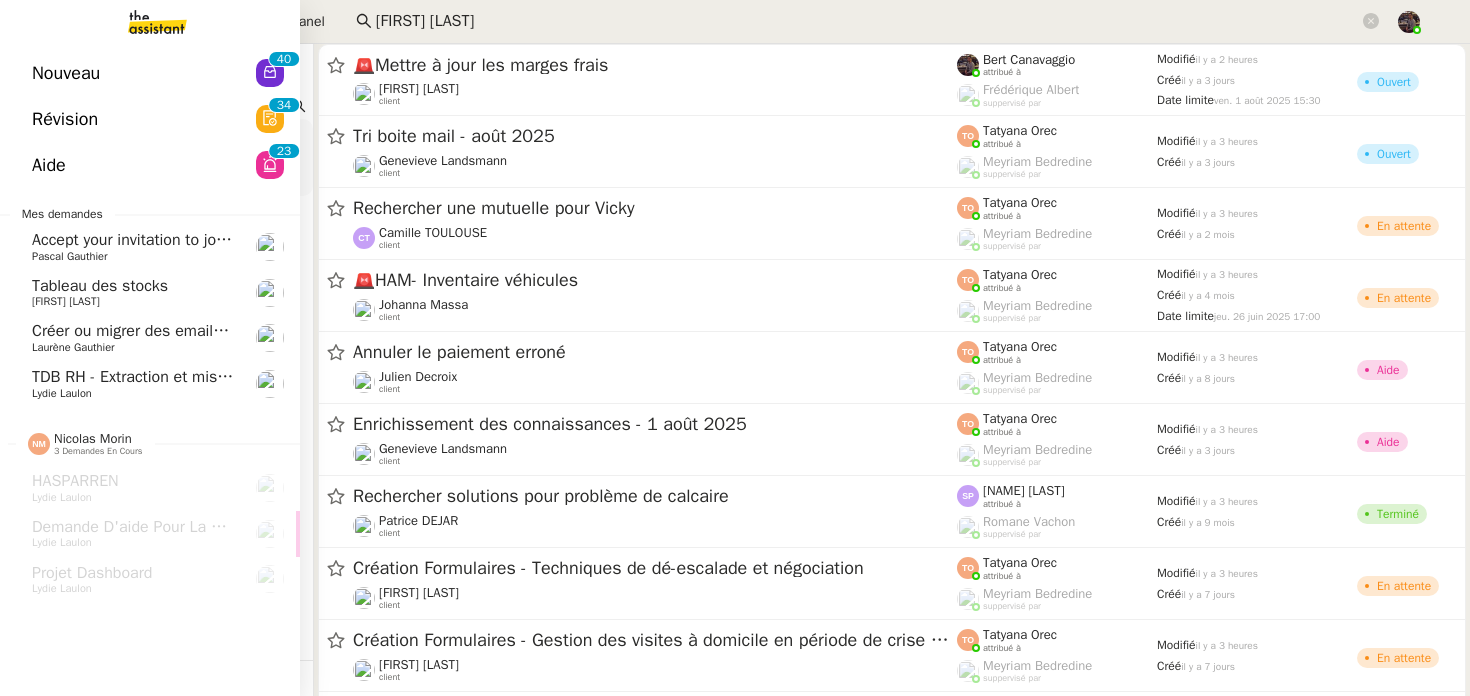 click on "Nouveau" 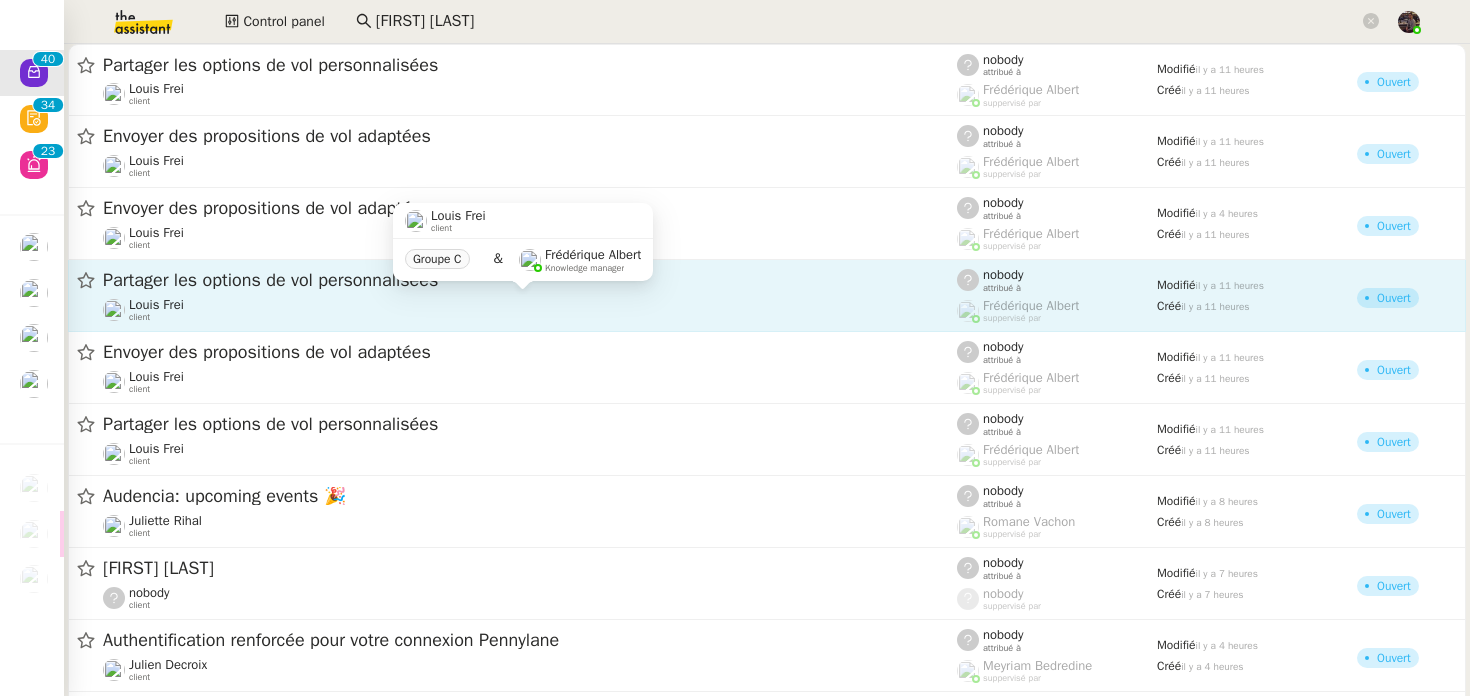 click on "Louis Frei    client" 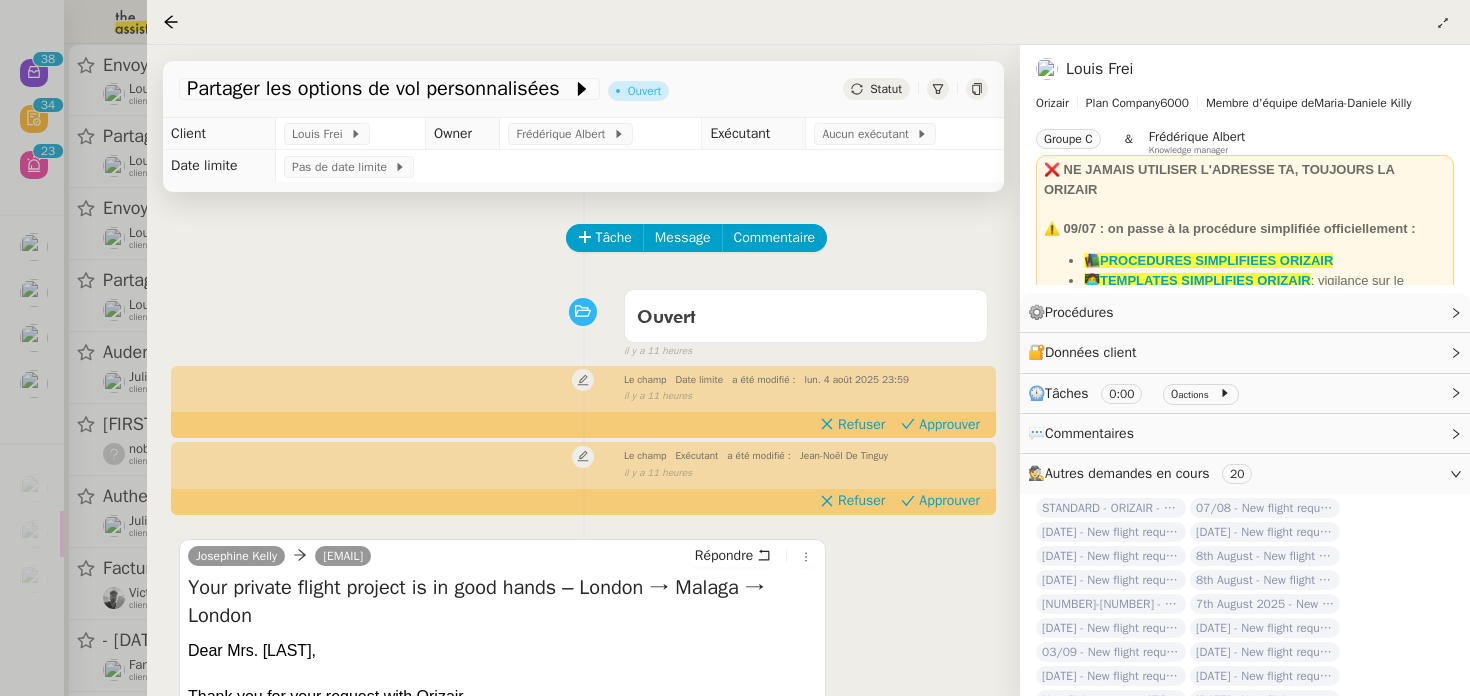 click at bounding box center (735, 348) 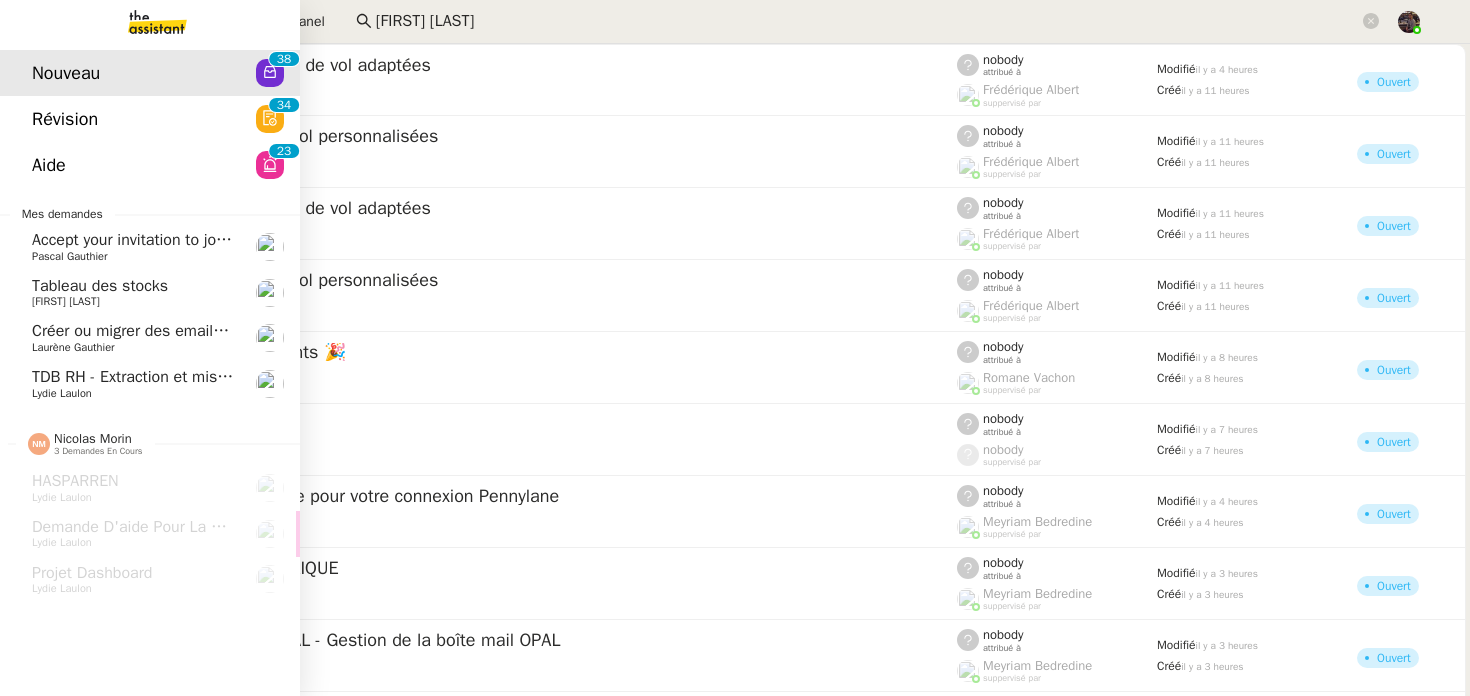 click on "Révision  0   1   2   3   4   5   6   7   8   9   0   1   2   3   4   5   6   7   8   9" 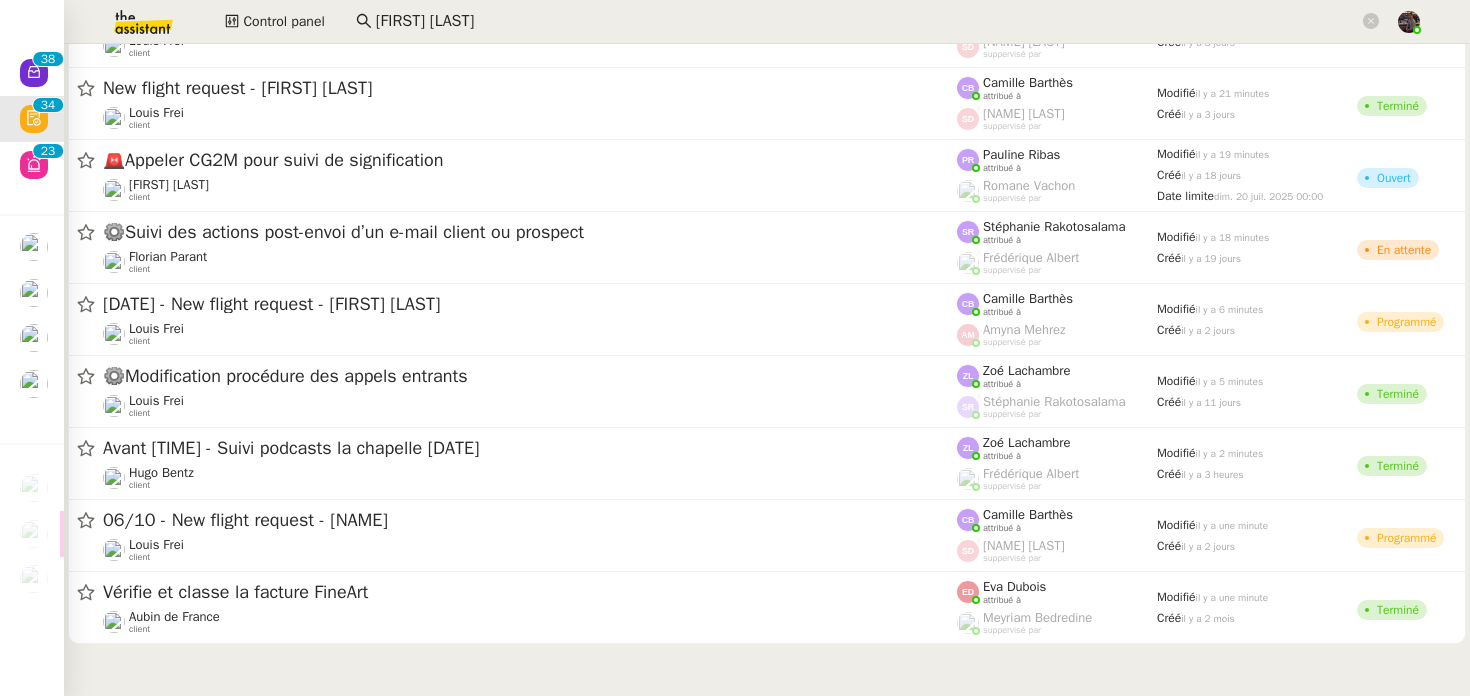 scroll, scrollTop: 1083, scrollLeft: 0, axis: vertical 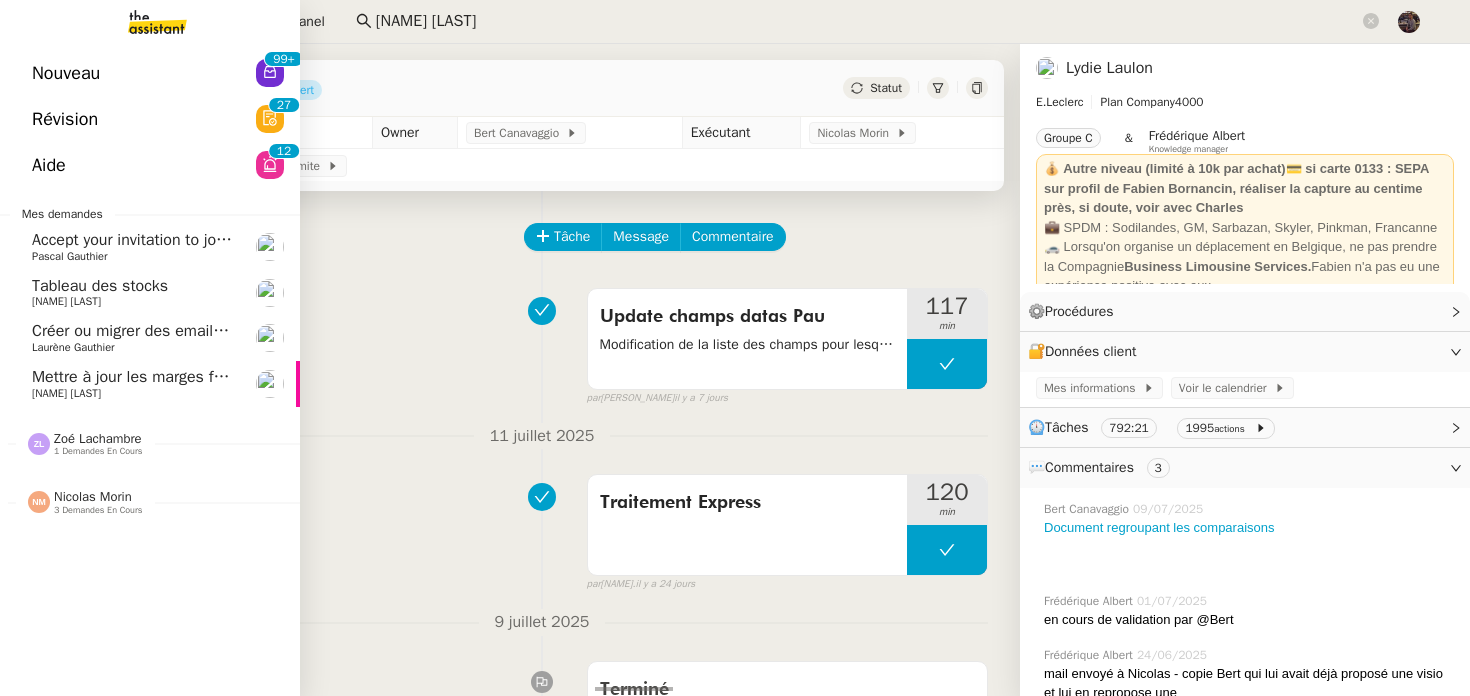 click on "Zoé Lachambre" 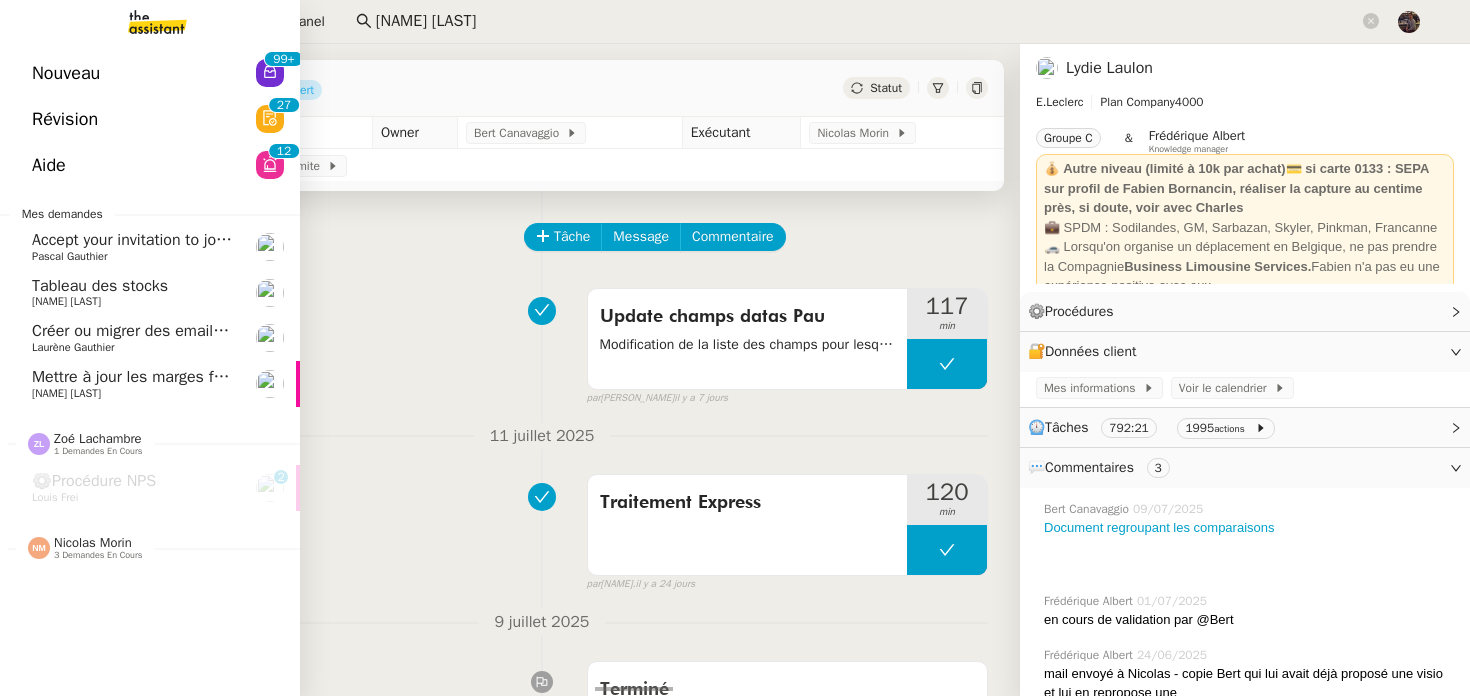 click on "Nicolas Morin    3 demandes en cours" 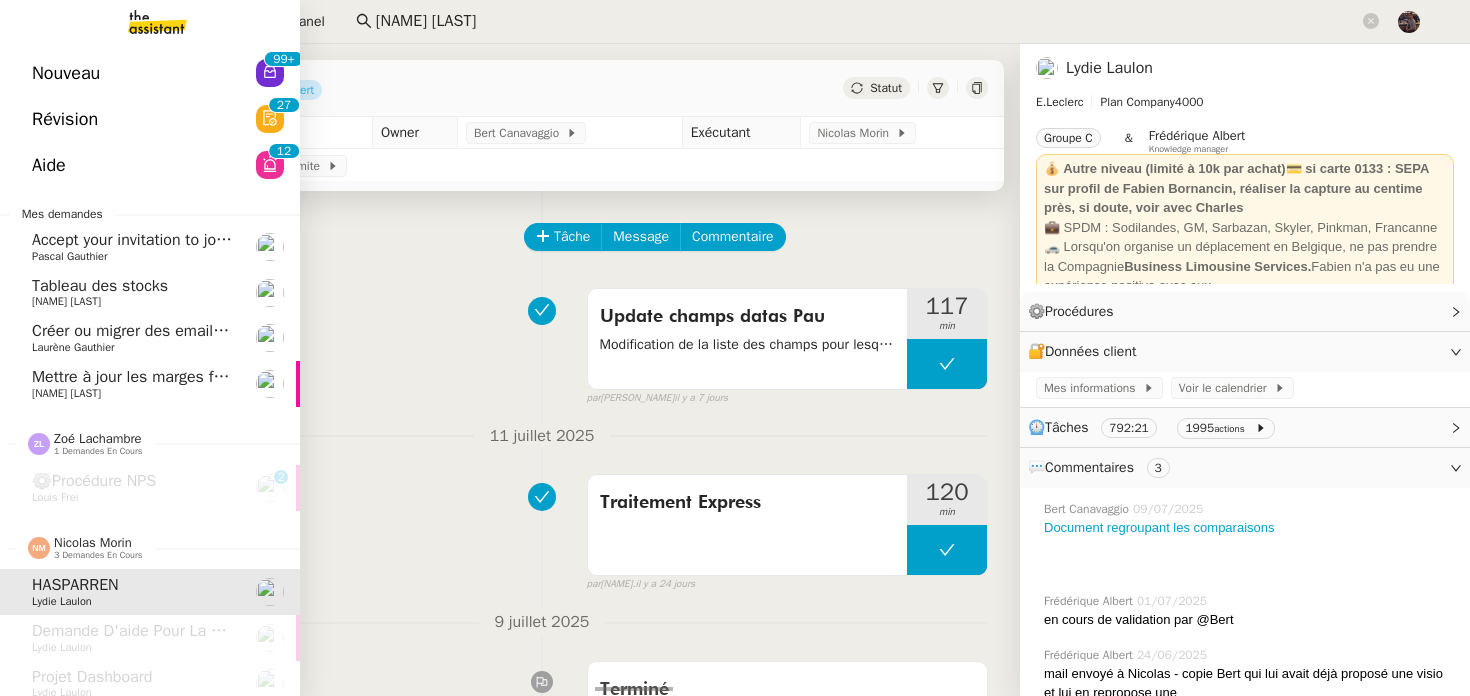 click on "Créer ou migrer des emails teamg" 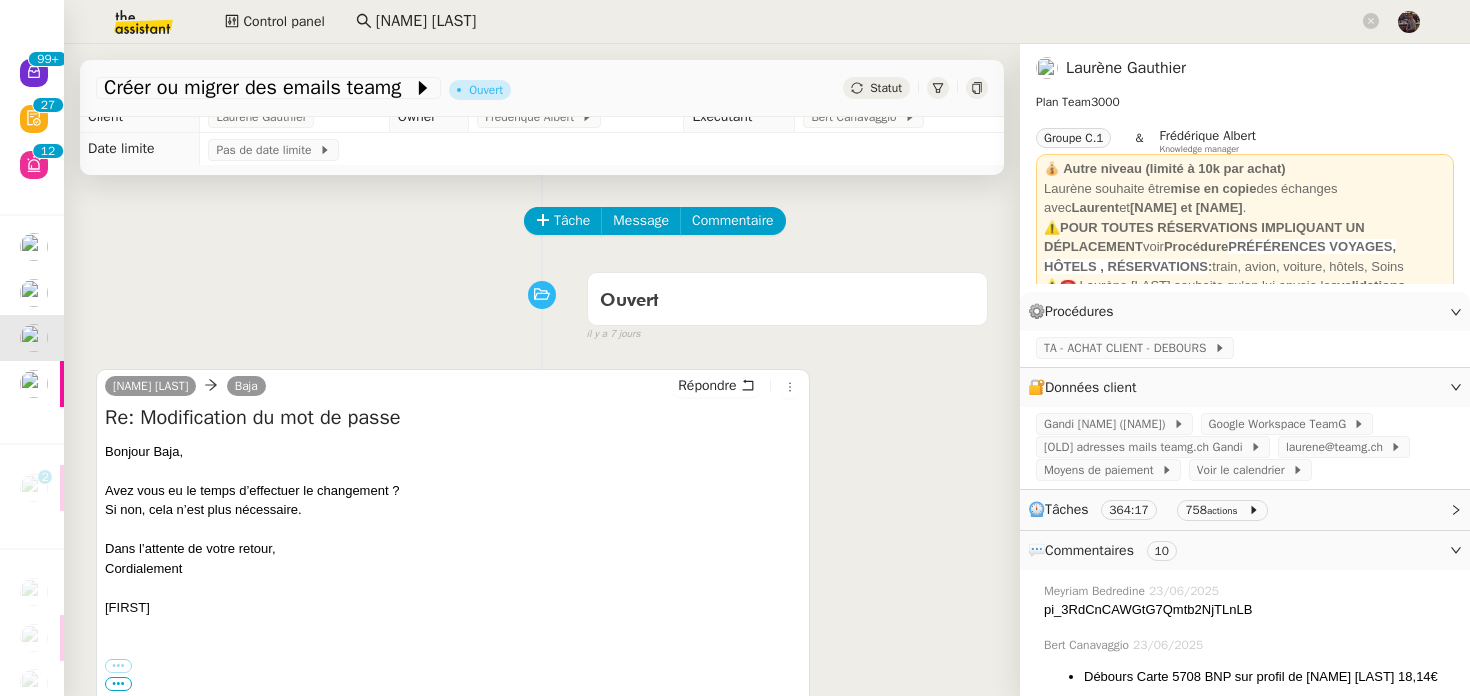 scroll, scrollTop: 17, scrollLeft: 0, axis: vertical 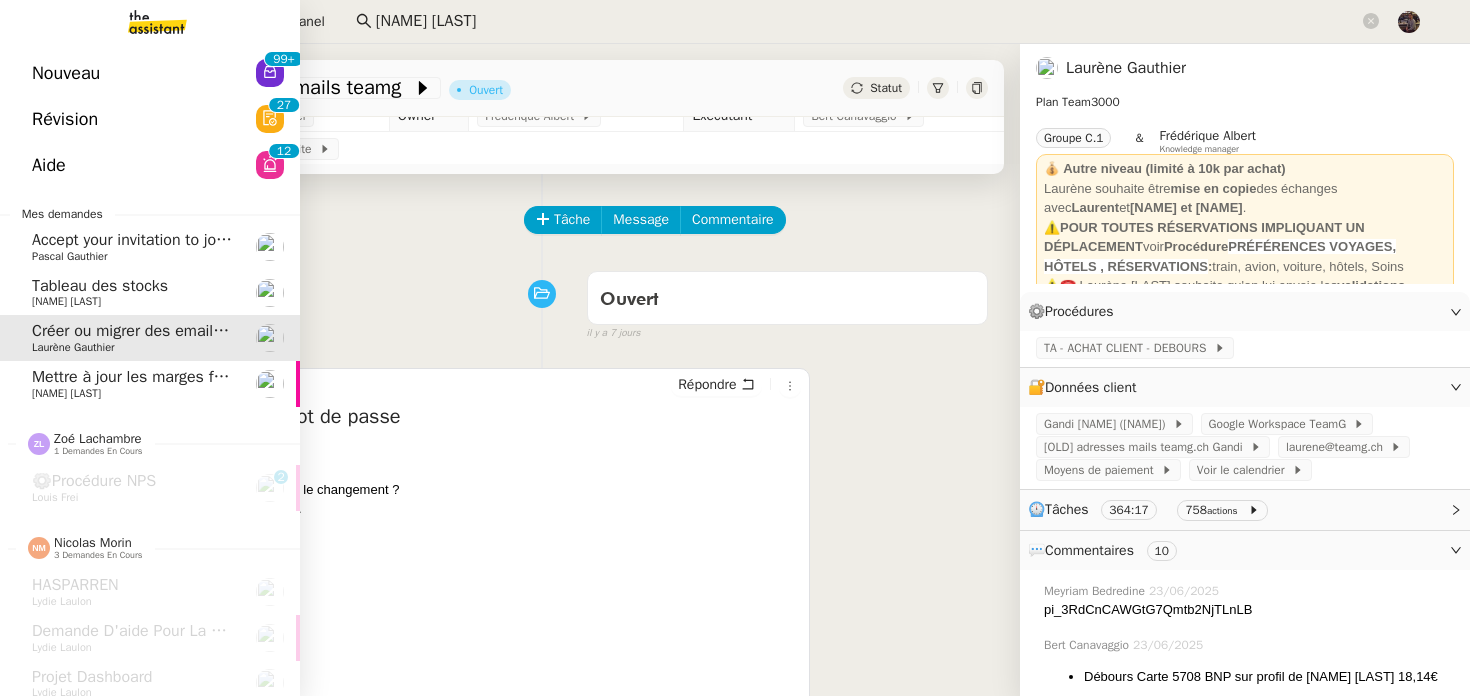 click on "Nouveau  99+" 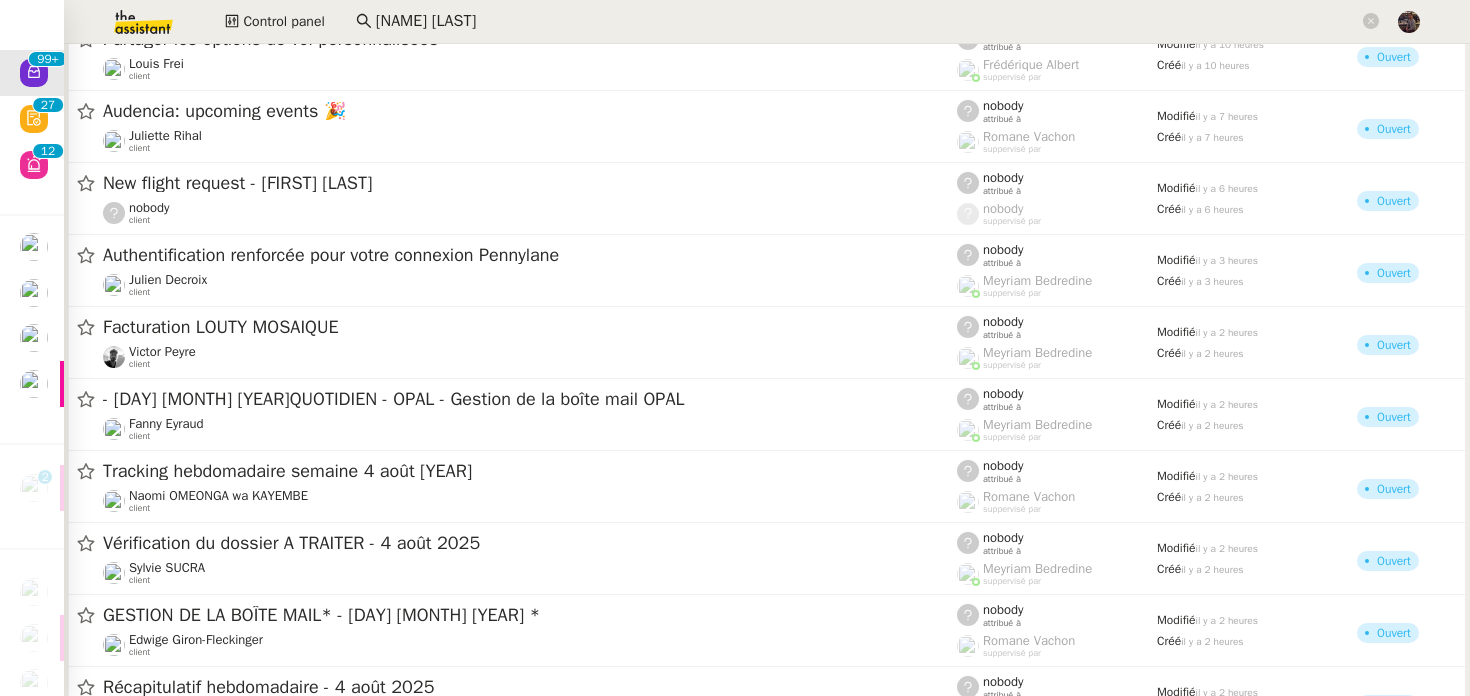 scroll, scrollTop: 12339, scrollLeft: 0, axis: vertical 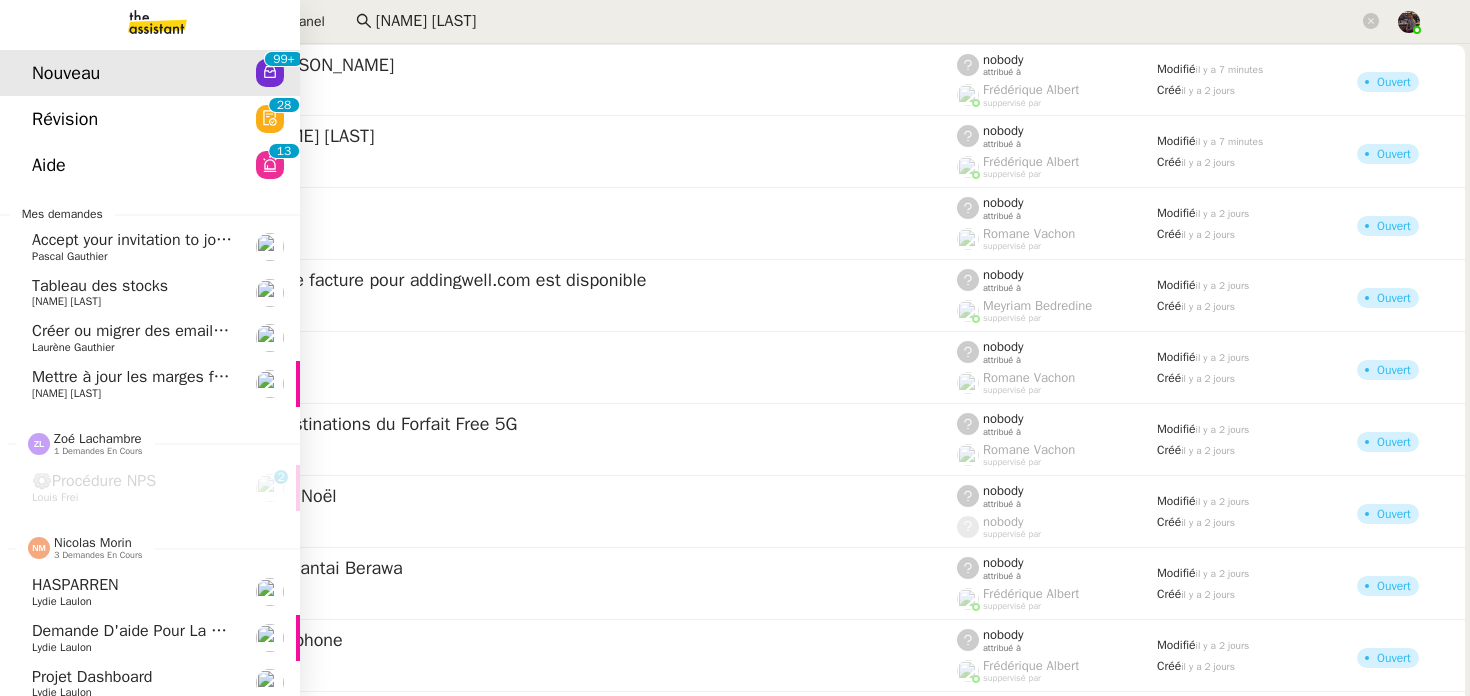 click on "Lydie Laulon" 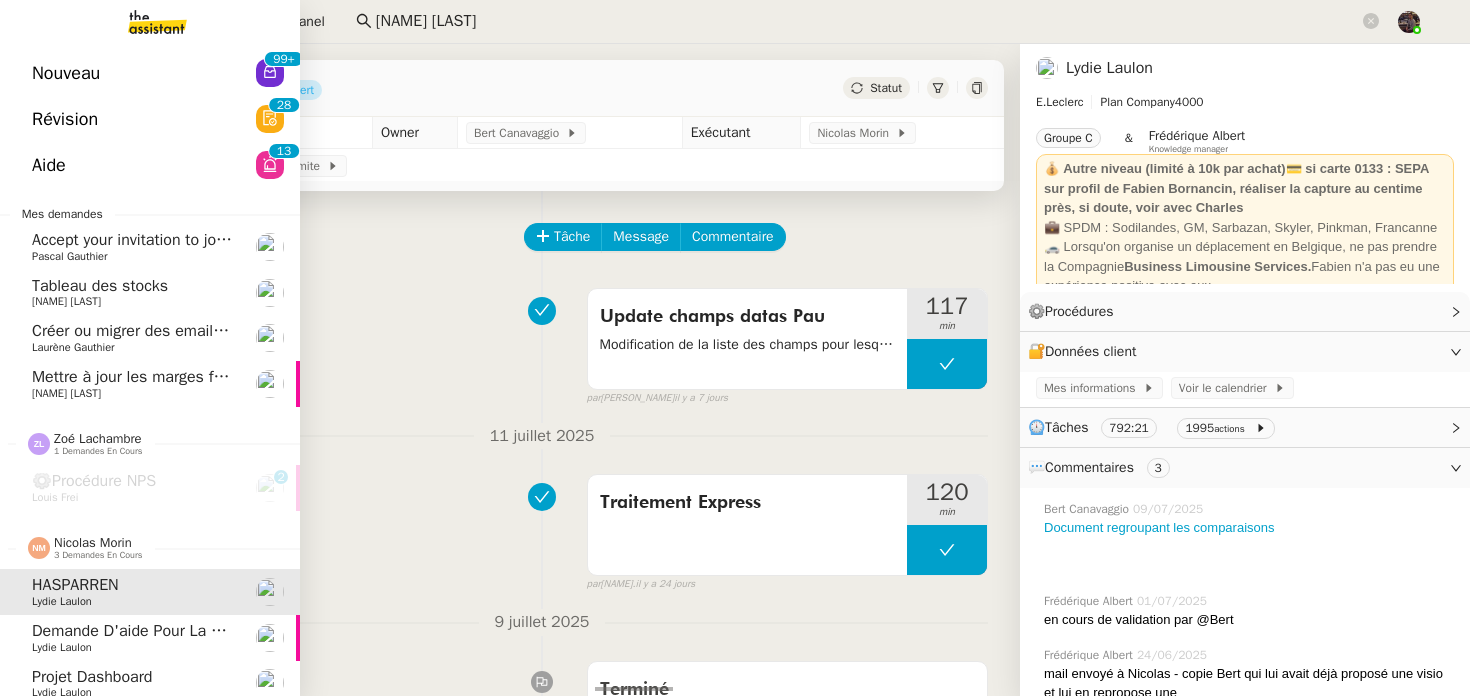 scroll, scrollTop: 10, scrollLeft: 0, axis: vertical 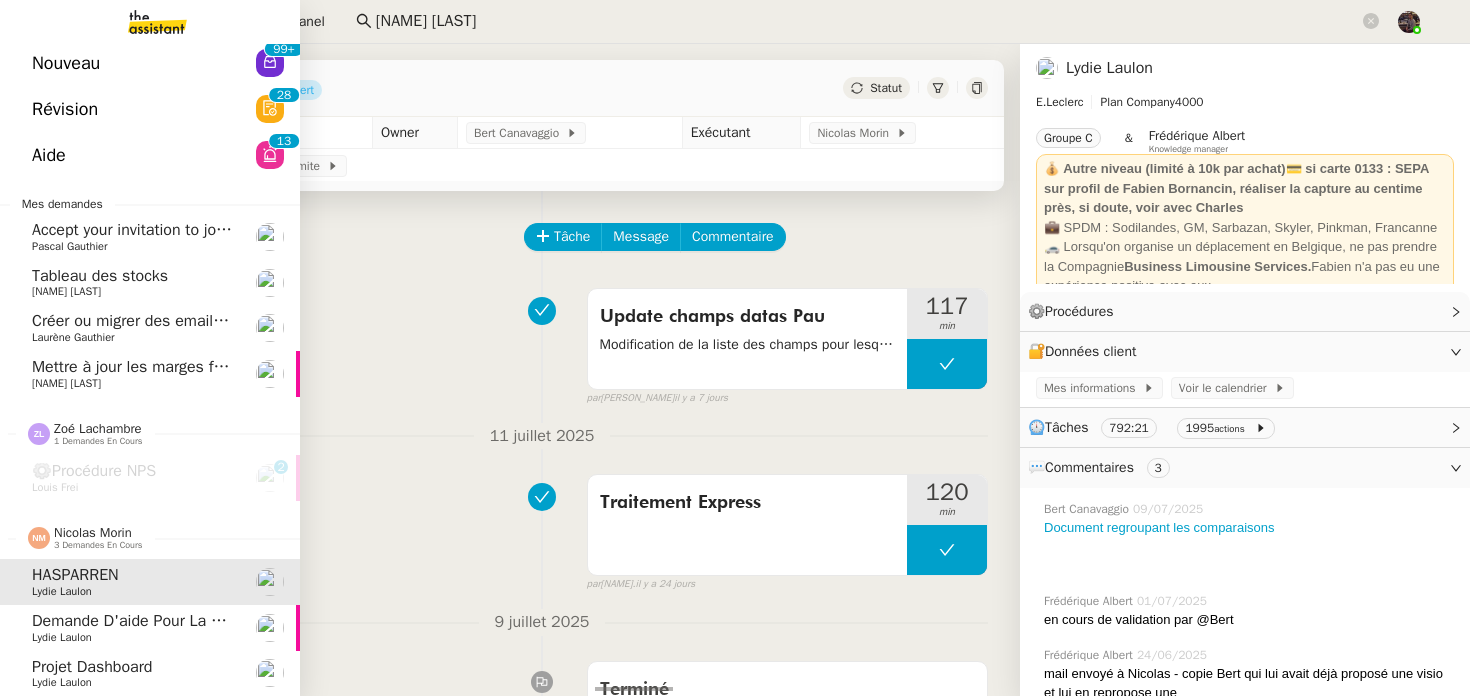 click on "Demande d'aide pour la création d'un workflow    [NAME] [LAST]" 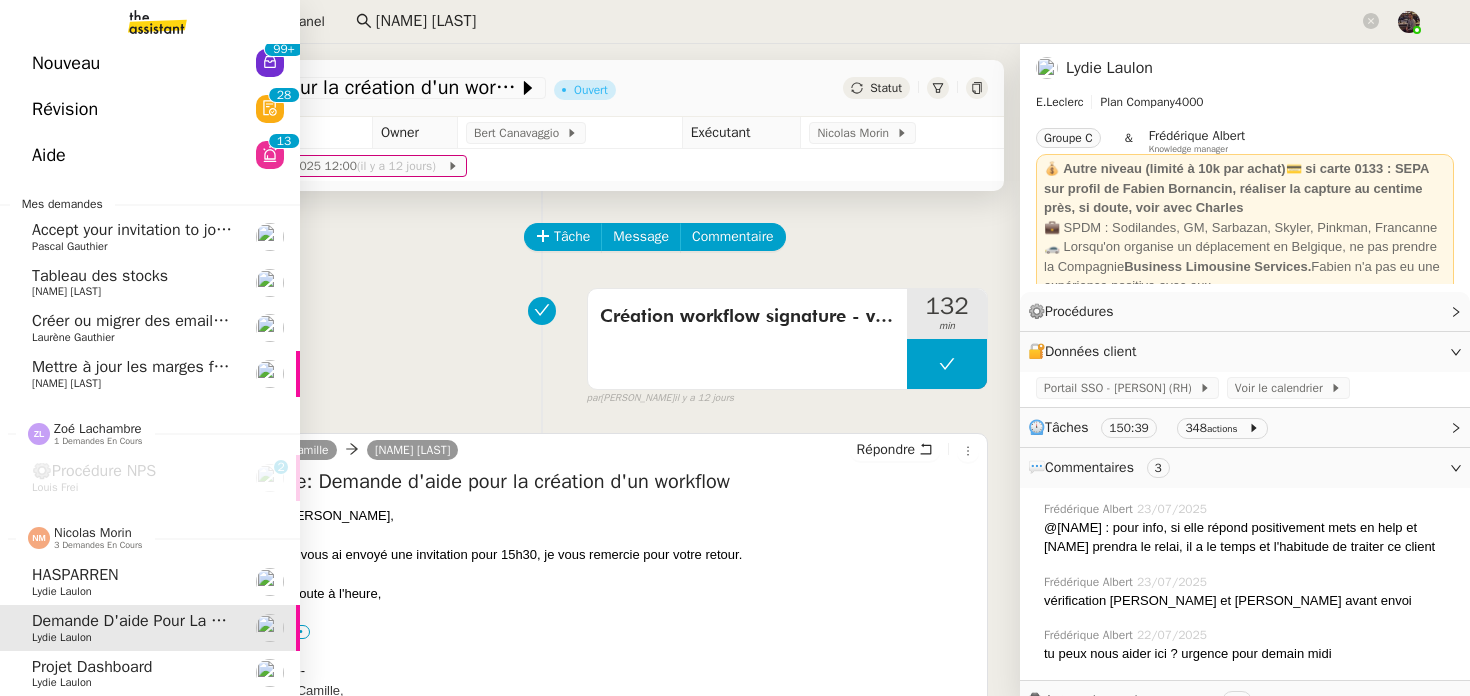 click on "Projet dashboard" 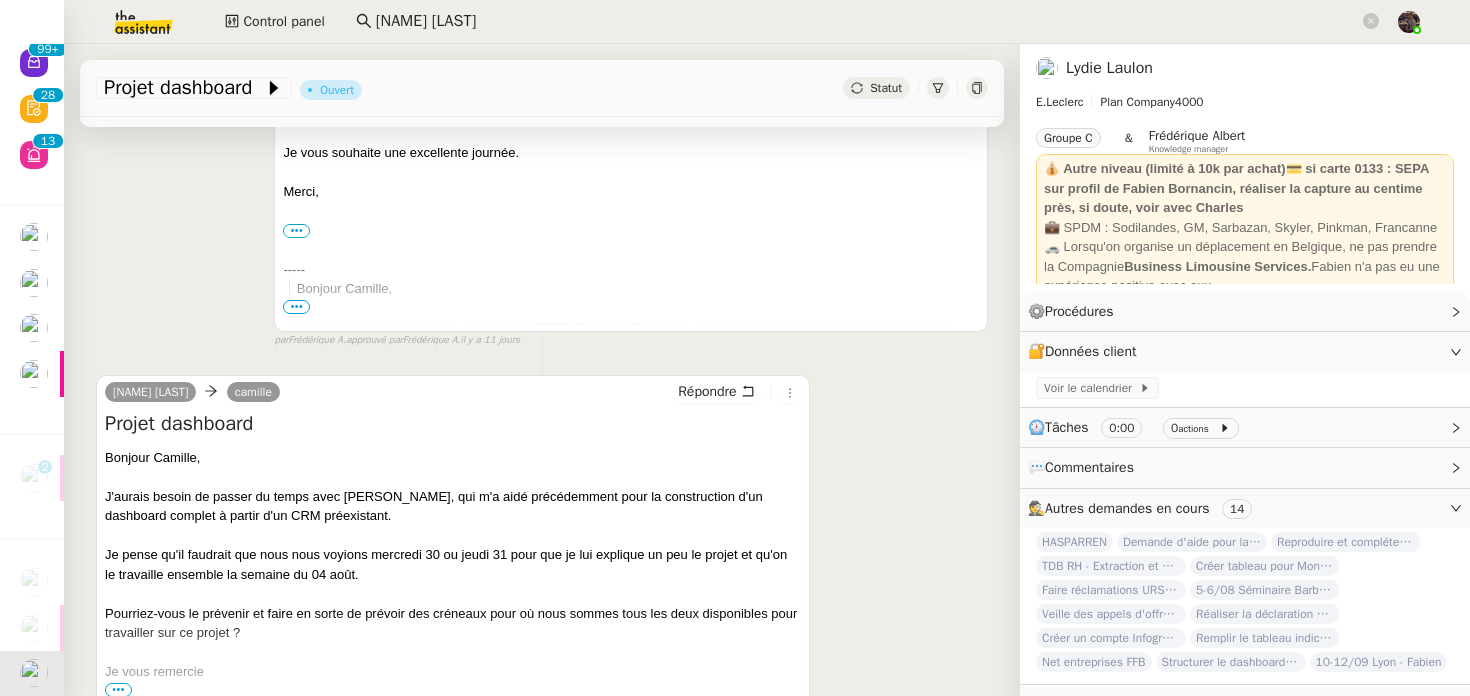 scroll, scrollTop: 906, scrollLeft: 0, axis: vertical 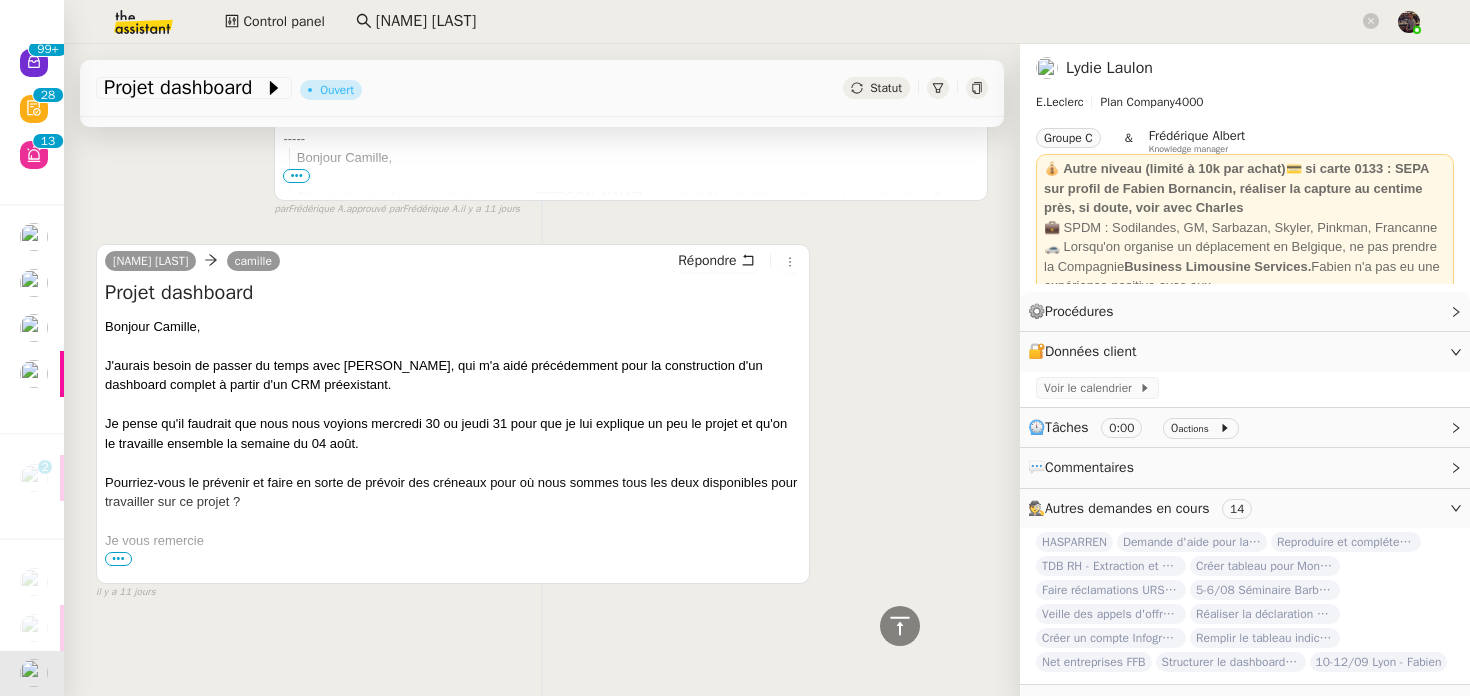 click 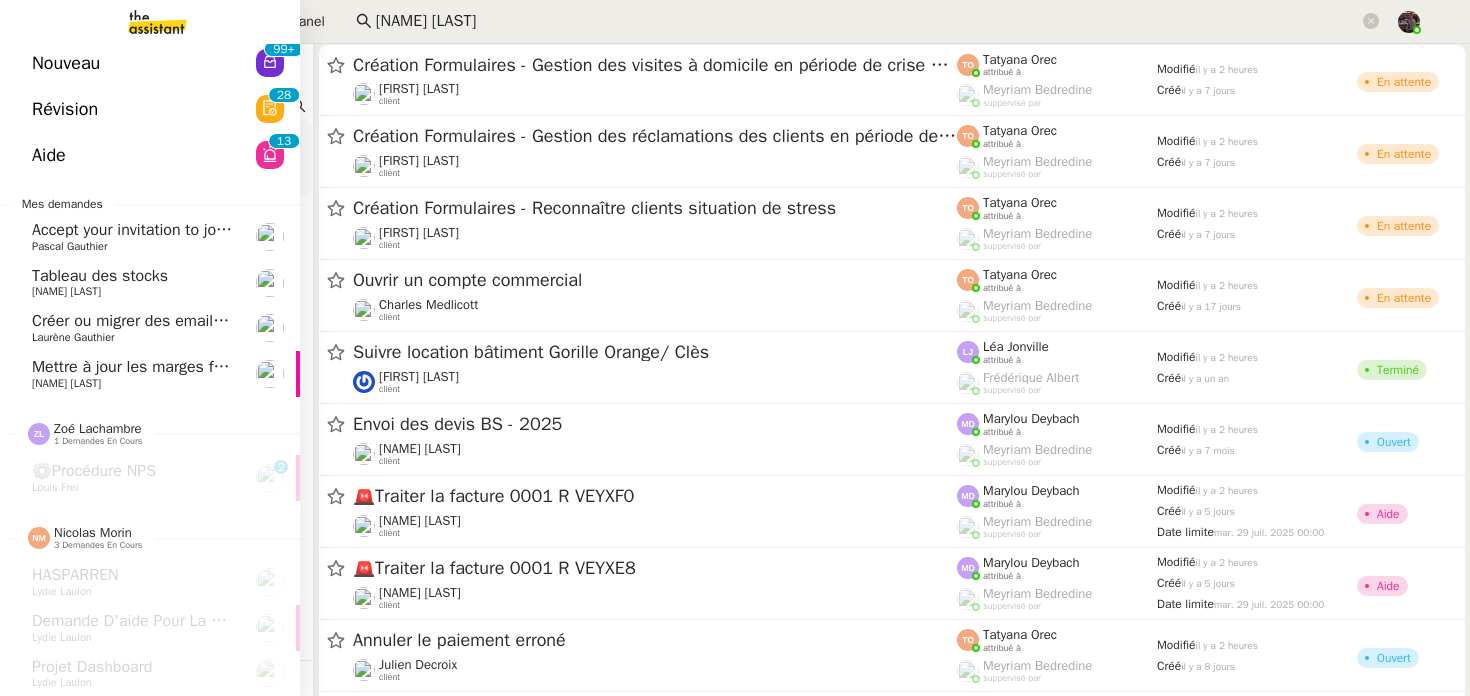 click on "[FIRST] [LAST]" 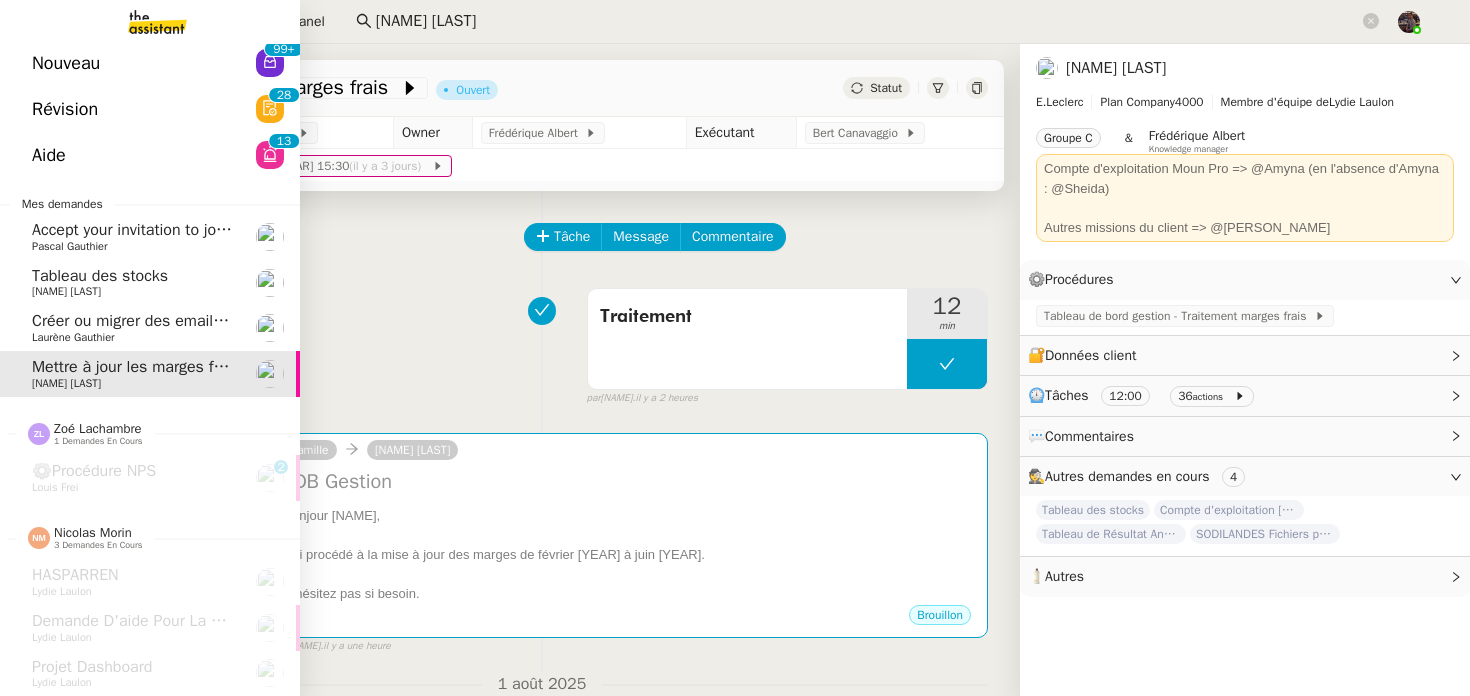 click on "Créer ou migrer des emails teamg" 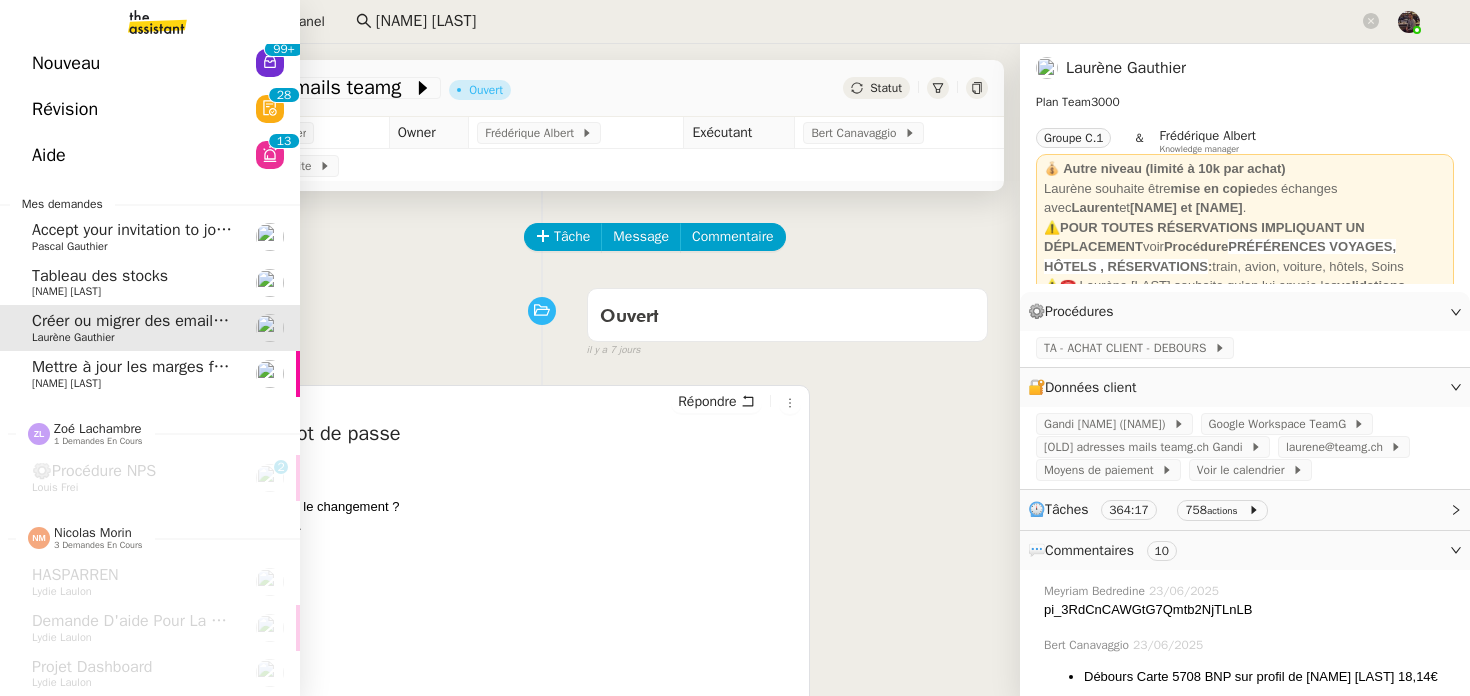 click on "Tableau des stocks" 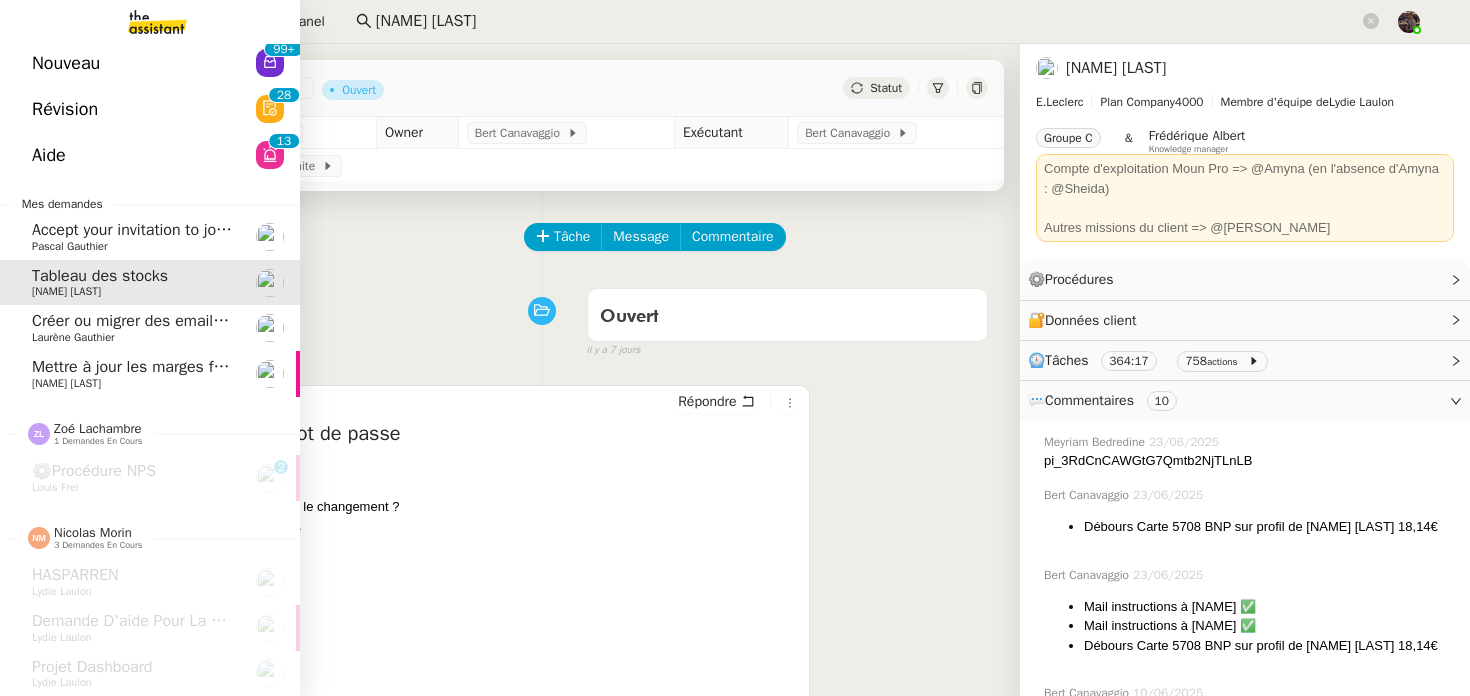 click on "Accept your invitation to join shared calenda"Majda FAROUK"" 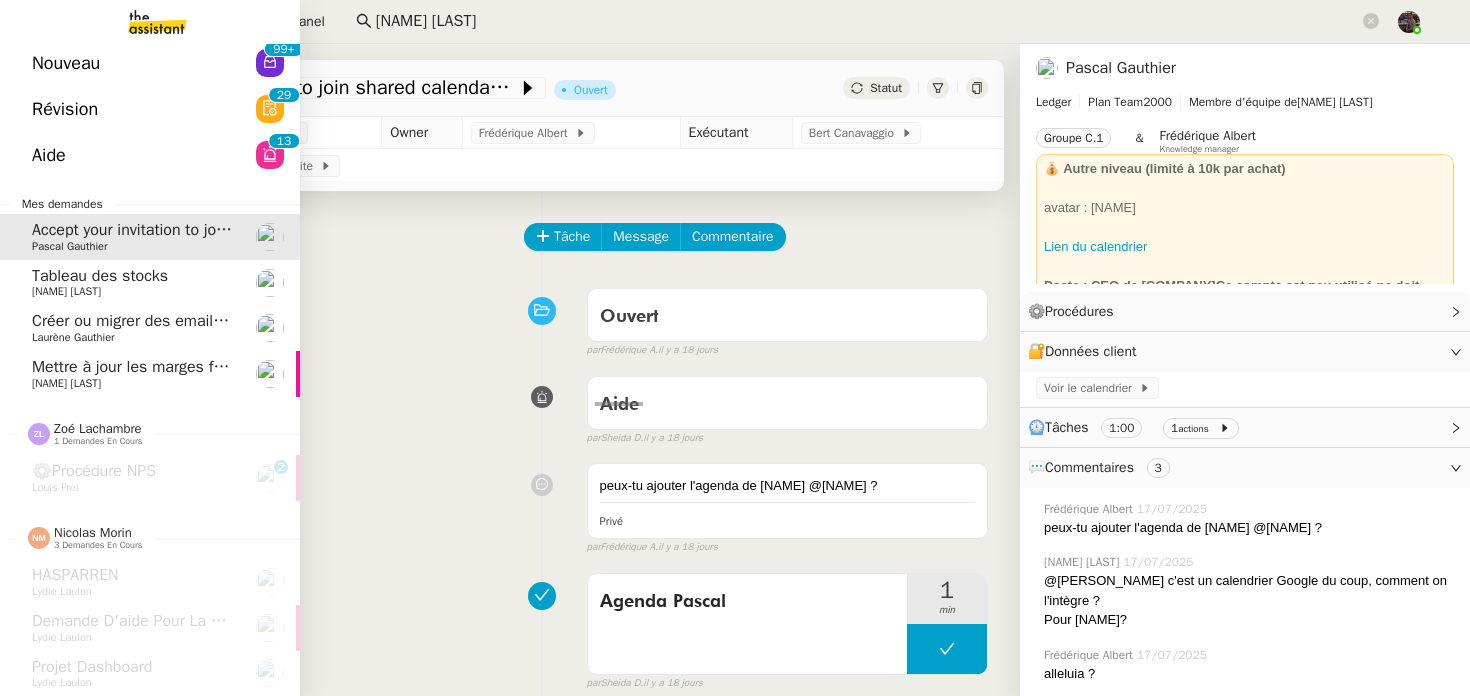click on "[FIRST] [LAST]" 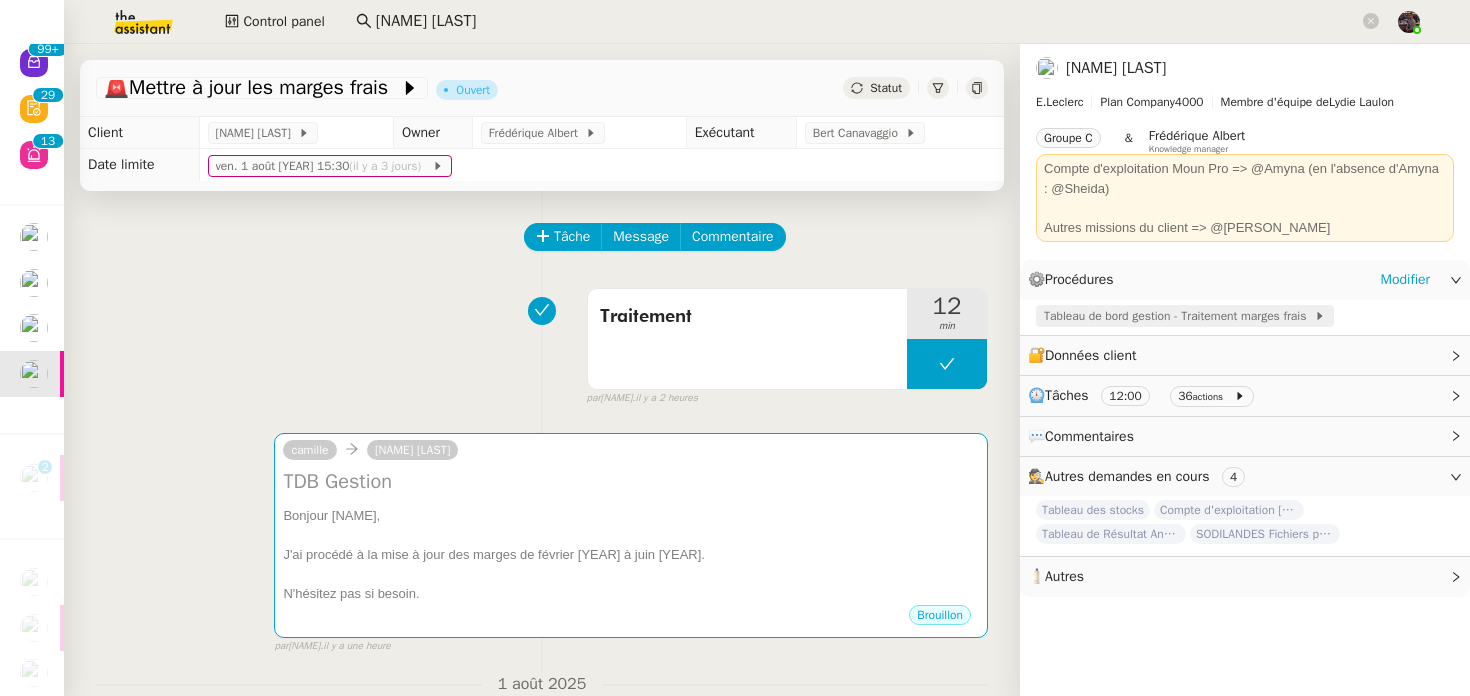 click on "Tableau de bord gestion - Traitement marges frais" 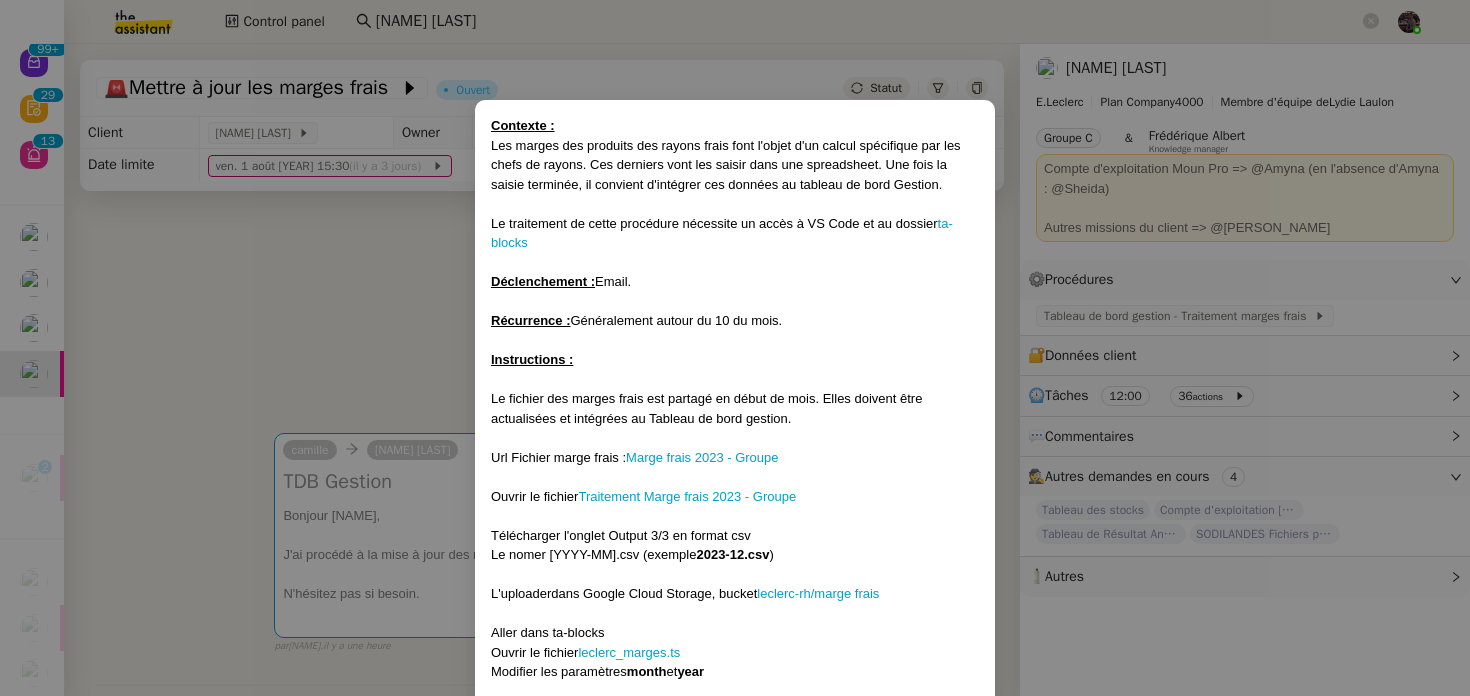 click on "Contexte : Les marges des produits des rayons frais font l'objet d'un calcul spécifique par les chefs de rayons. Ces derniers vont les saisir dans une spreadsheet. Une fois la saisie terminée, il convient d'intégrer ces données au tableau de bord Gestion. Le traitement de cette procédure nécessite un accès à VS Code et au dossier  ta-blocks Déclenchement :  Email. Récurrence :  Généralement autour du 10 du mois. Instructions : Le fichier des marges frais est partagé en début de mois. Elles doivent être actualisées et intégrées au Tableau de bord gestion. Url Fichier marge frais :  Marge frais 2023 - Groupe Ouvrir le fichier  Traitement Marge frais 2023 - Groupe Télécharger l'onglet Output 3/3 en format csv Le nomer [YYYY-MM].csv (exemple  2023-12.csv ) L'uploader   dans Google Cloud Storage, bucket  leclerc-rh/marge frais Aller dans ta-blocks Ouvrir le fichier  leclerc_marges.ts Modifier les paramètres  month  et  year Exécuter le script Modifier" at bounding box center (735, 348) 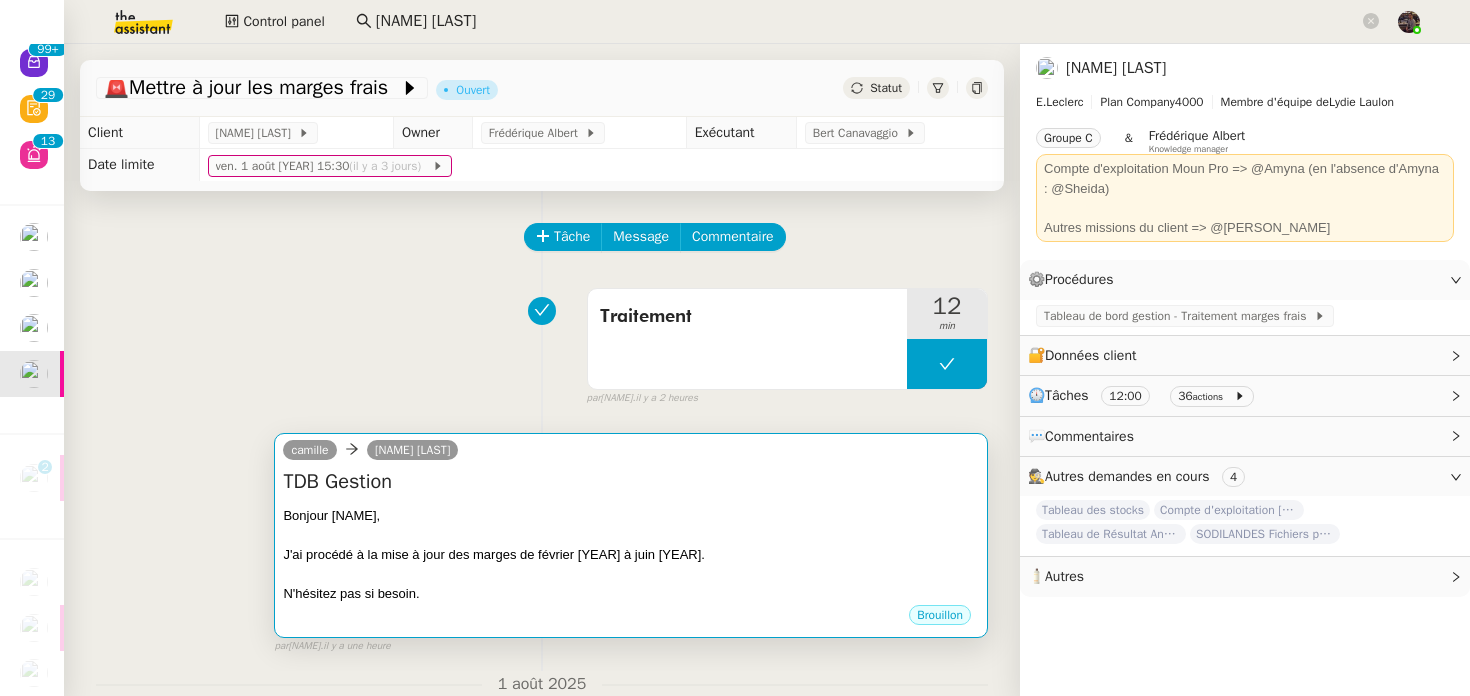 click at bounding box center [631, 535] 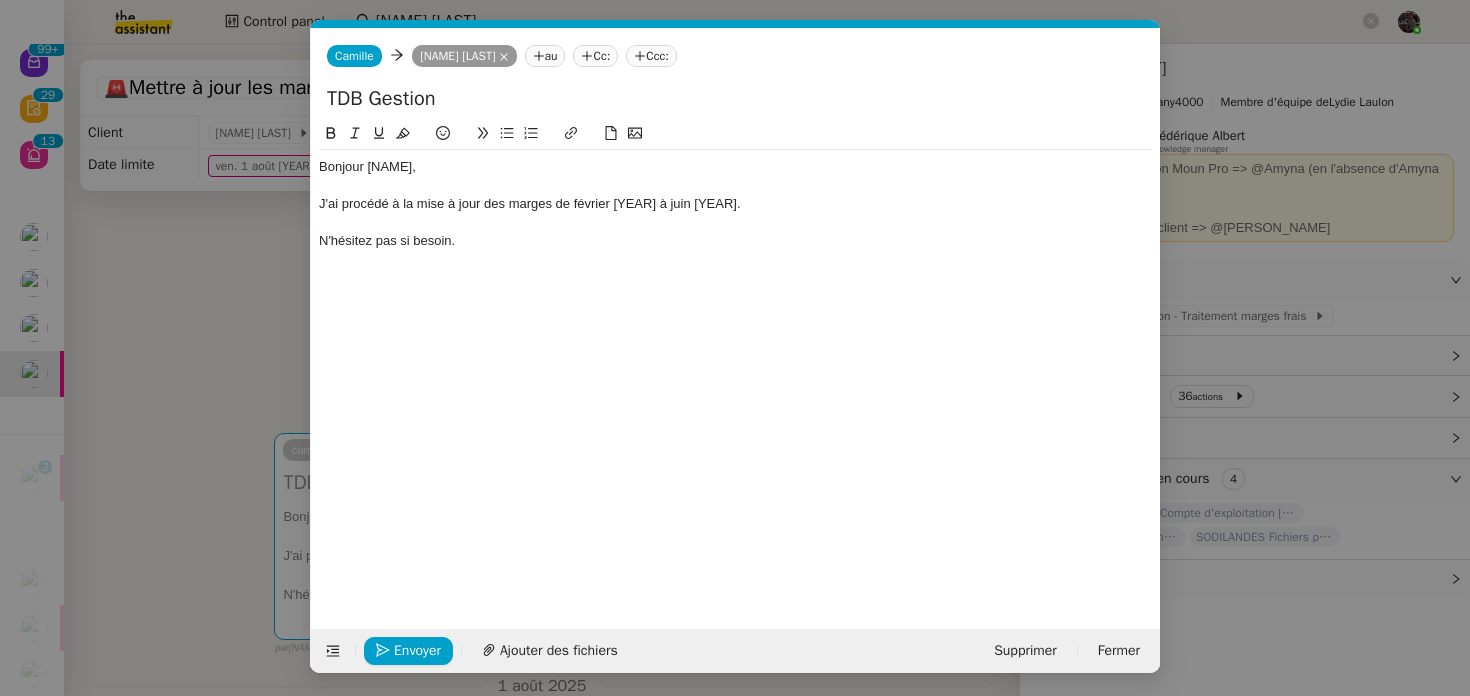 scroll, scrollTop: 0, scrollLeft: 42, axis: horizontal 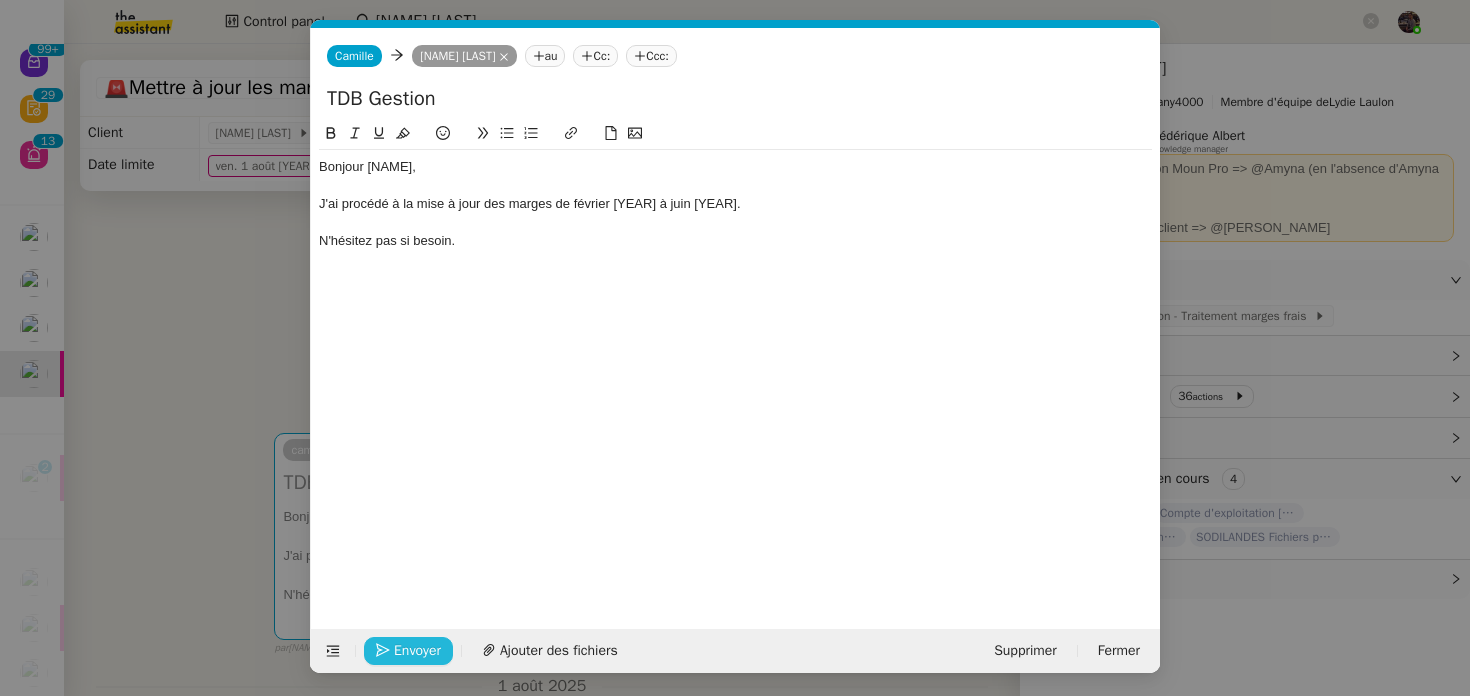 click on "Envoyer" 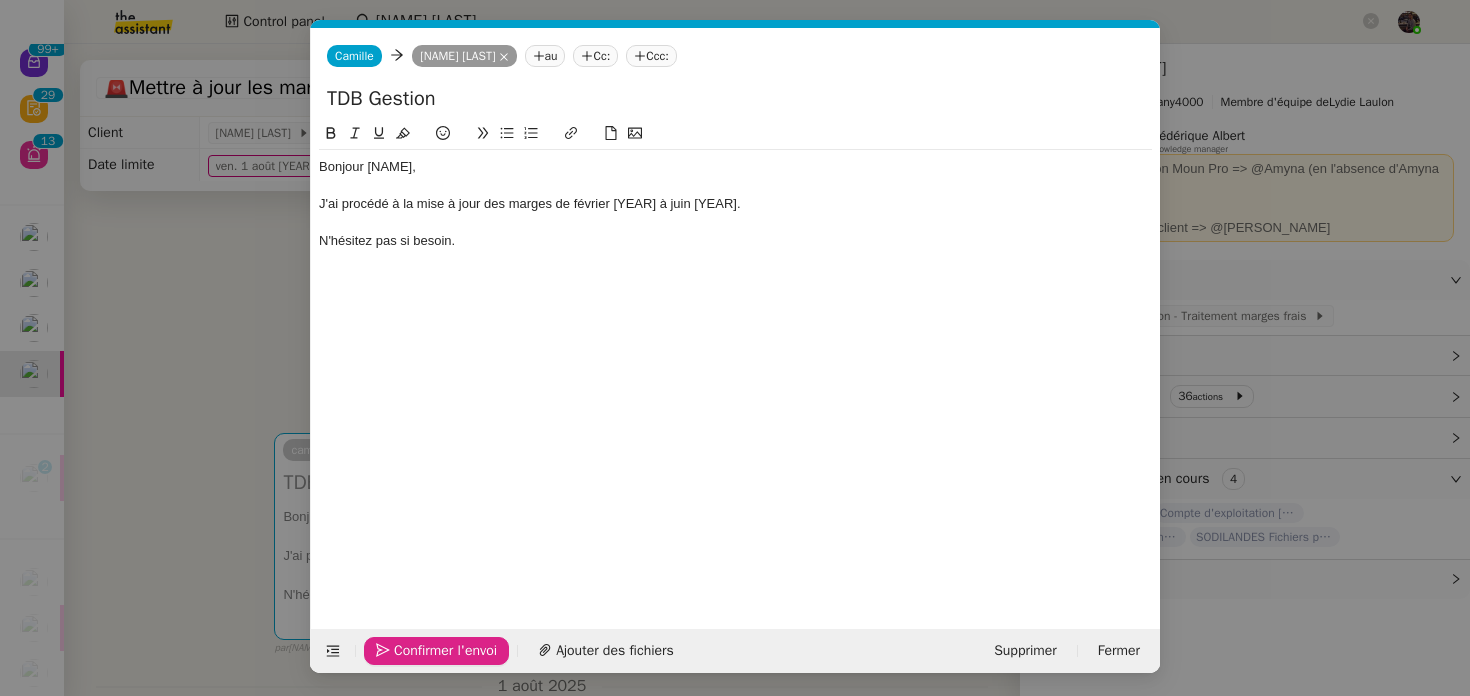 click on "Confirmer l'envoi" 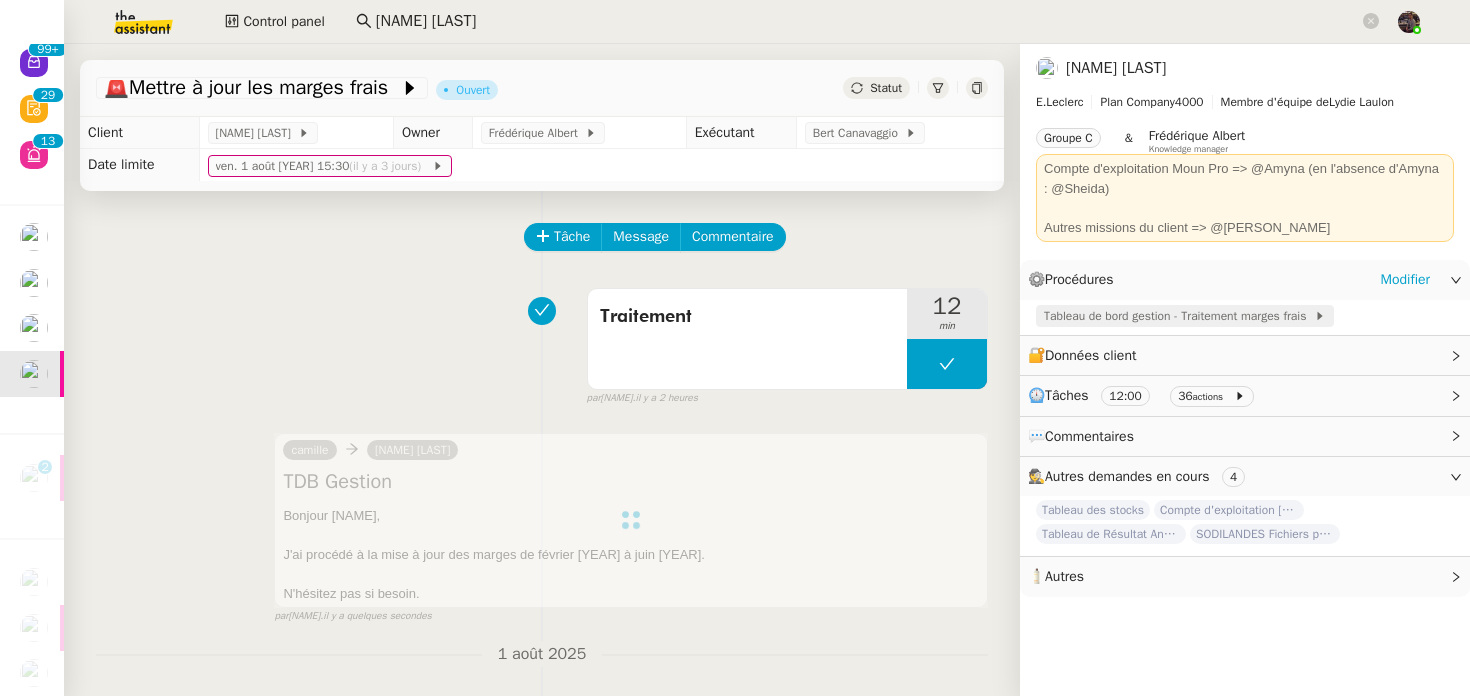 click on "Tableau de bord gestion - Traitement marges frais" 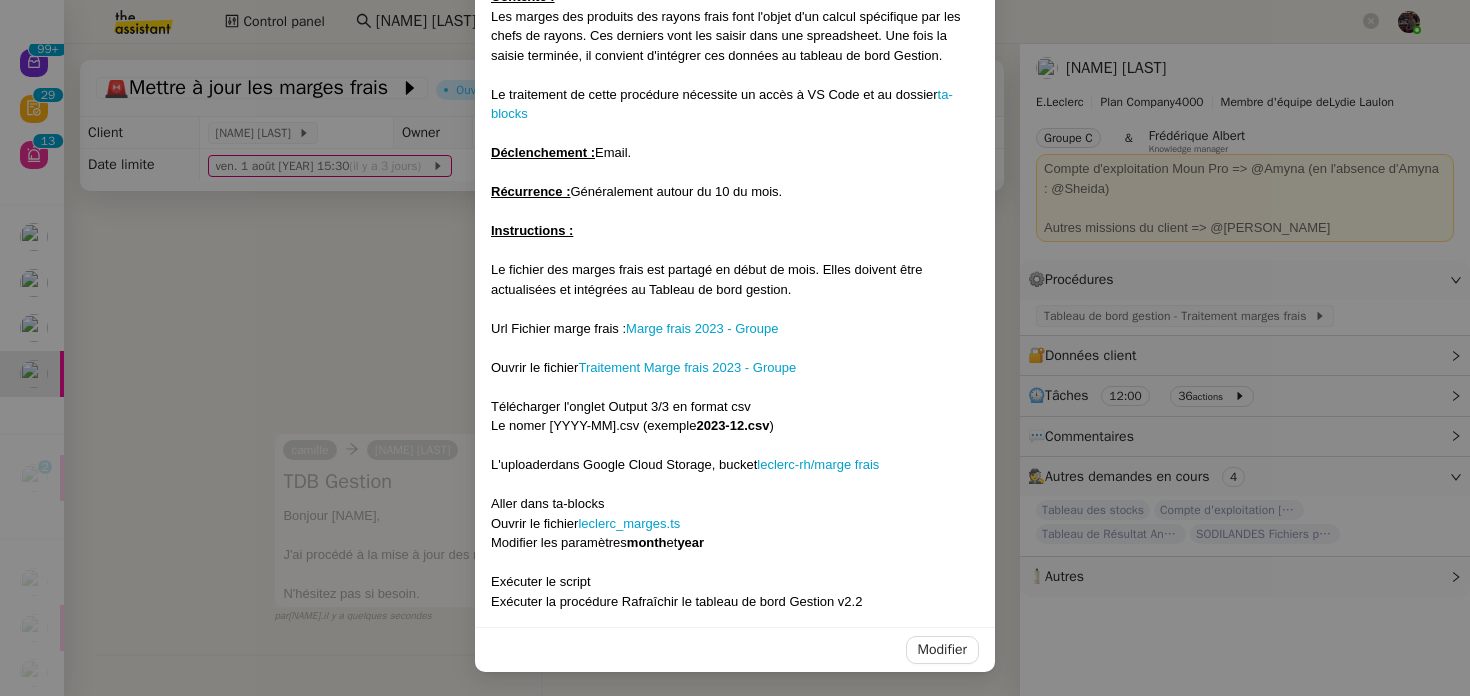 scroll, scrollTop: 57, scrollLeft: 0, axis: vertical 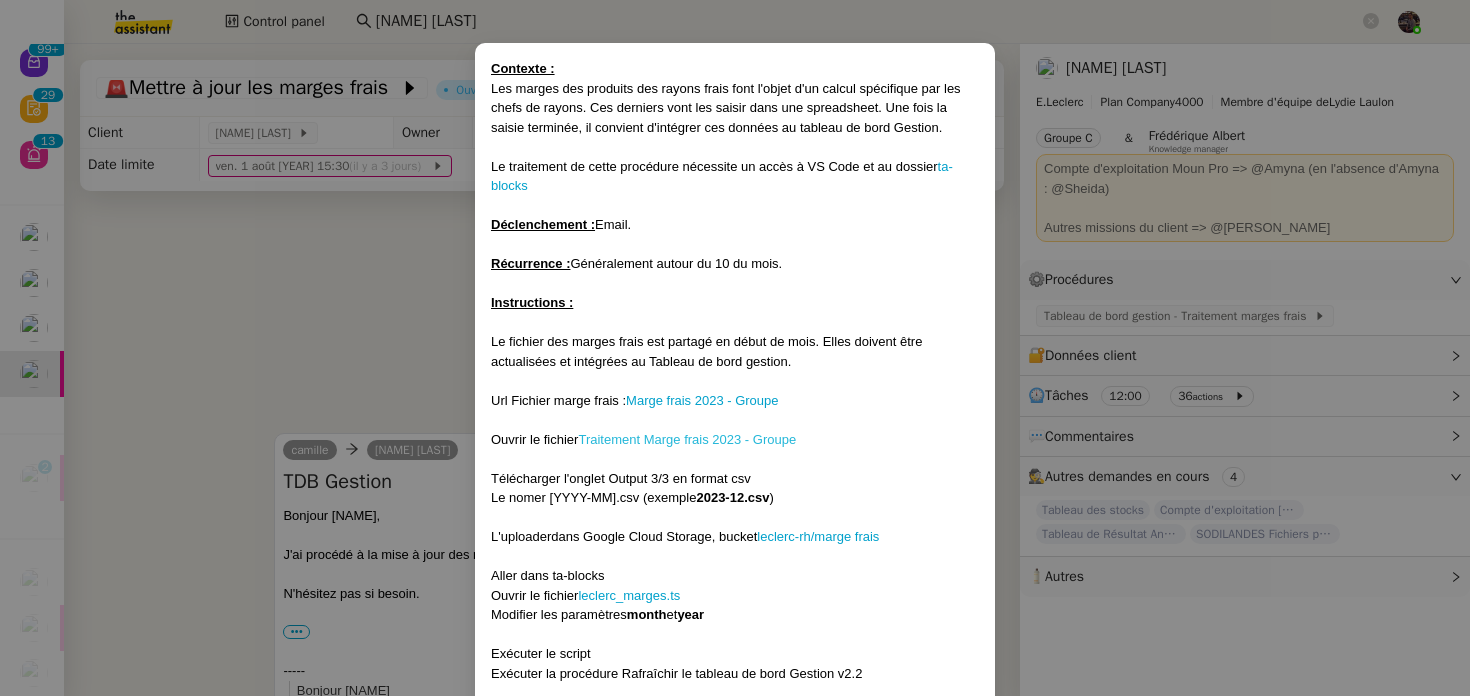 click on "Traitement Marge frais 2023 - Groupe" at bounding box center (687, 439) 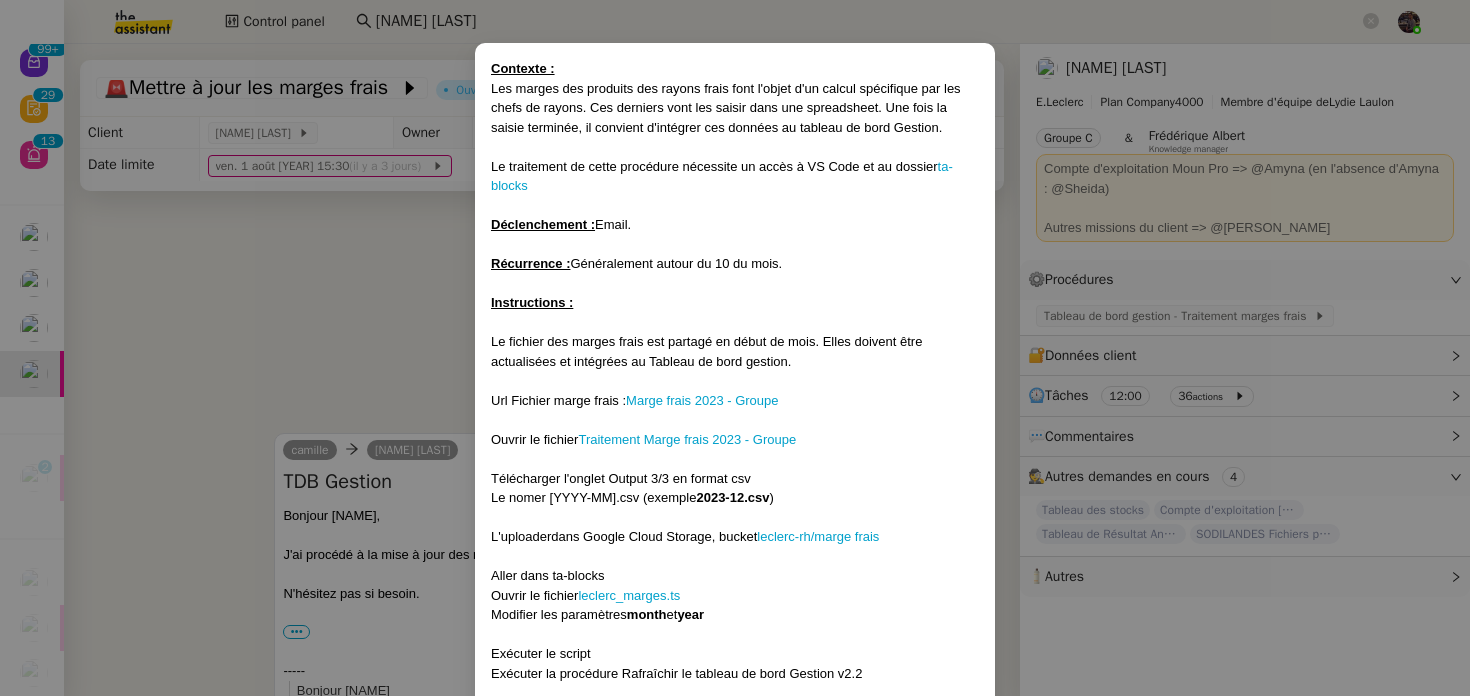 click on "Contexte : Les marges des produits des rayons frais font l'objet d'un calcul spécifique par les chefs de rayons. Ces derniers vont les saisir dans une spreadsheet. Une fois la saisie terminée, il convient d'intégrer ces données au tableau de bord Gestion. Le traitement de cette procédure nécessite un accès à VS Code et au dossier  ta-blocks Déclenchement :  Email. Récurrence :  Généralement autour du 10 du mois. Instructions : Le fichier des marges frais est partagé en début de mois. Elles doivent être actualisées et intégrées au Tableau de bord gestion. Url Fichier marge frais :  Marge frais 2023 - Groupe Ouvrir le fichier  Traitement Marge frais 2023 - Groupe Télécharger l'onglet Output 3/3 en format csv Le nomer [YYYY-MM].csv (exemple  2023-12.csv ) L'uploader   dans Google Cloud Storage, bucket  leclerc-rh/marge frais Aller dans ta-blocks Ouvrir le fichier  leclerc_marges.ts Modifier les paramètres  month  et  year Exécuter le script Modifier" at bounding box center [735, 348] 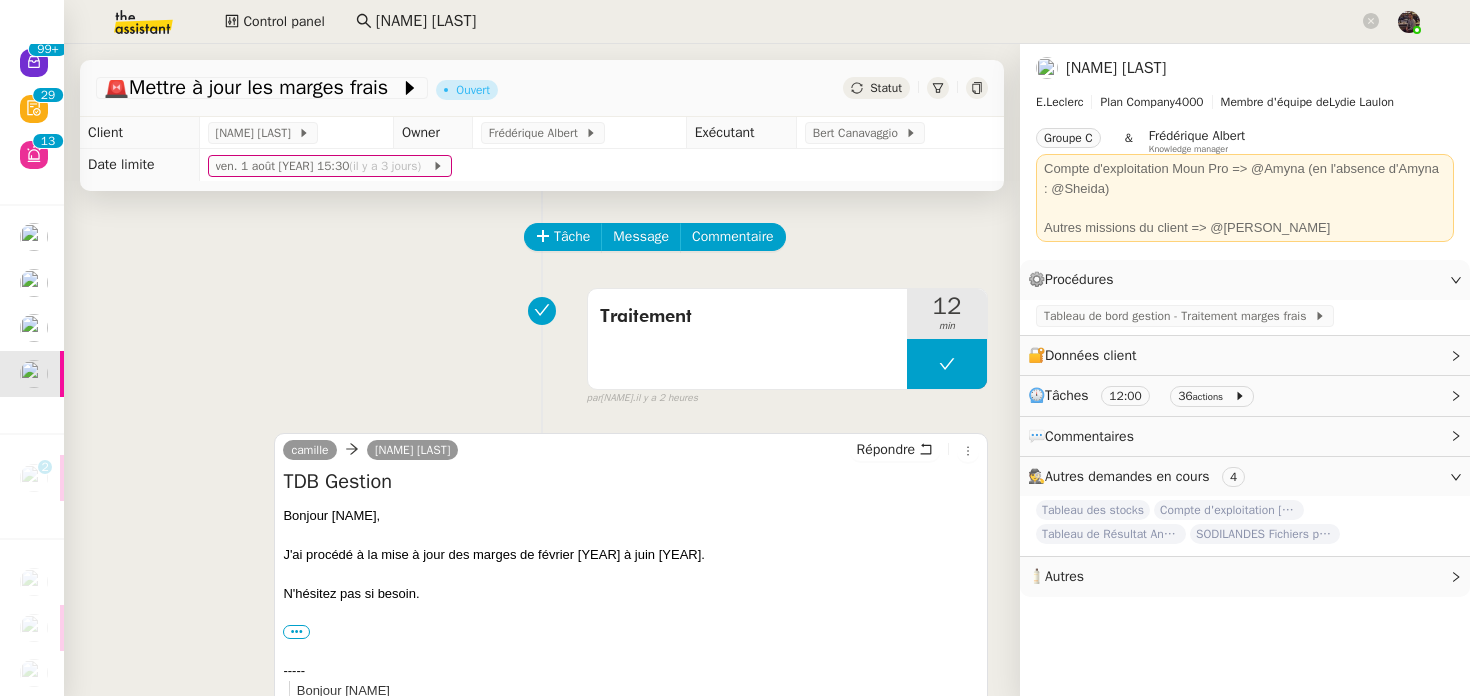 scroll, scrollTop: 29, scrollLeft: 0, axis: vertical 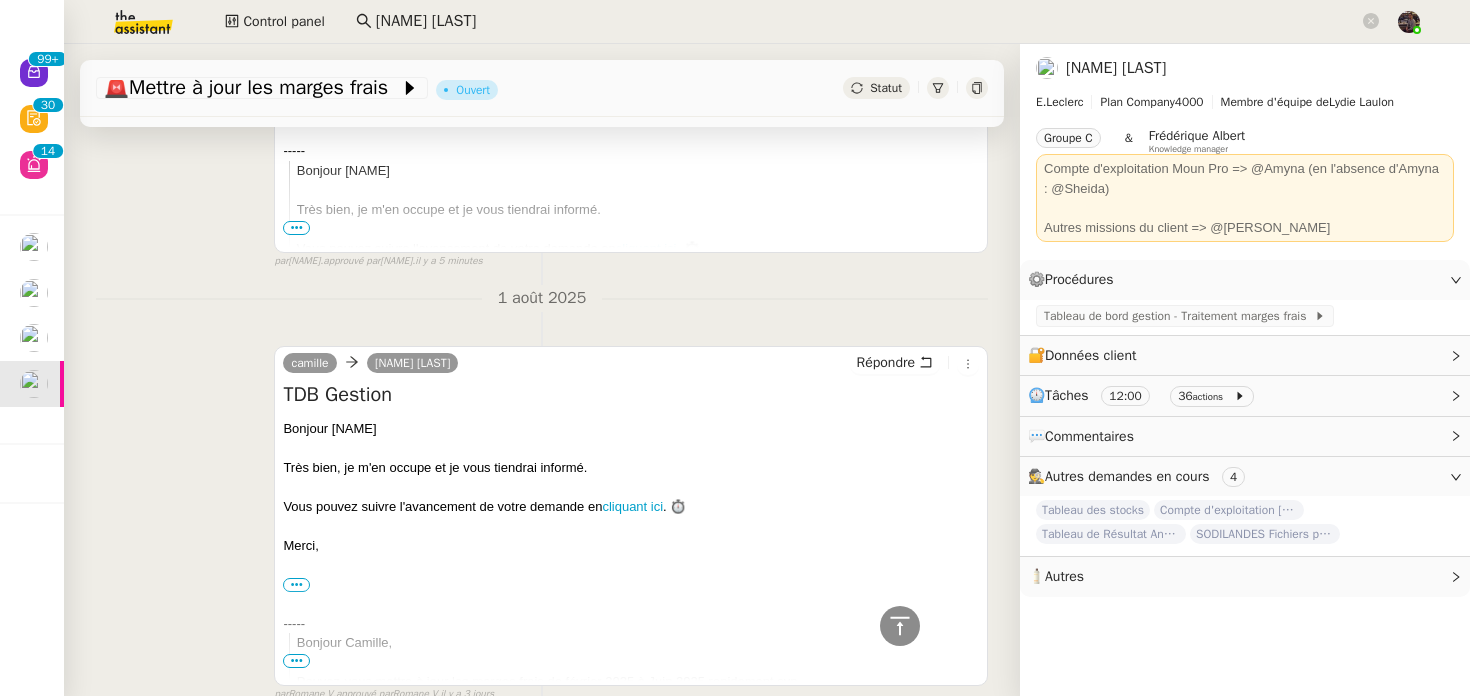 click on "Tâche Message Commentaire Veuillez patienter une erreur s'est produite 👌👌👌 message envoyé ✌️✌️✌️ Veuillez d'abord attribuer un client Une erreur s'est produite, veuillez réessayer  Traitement     12 min false par   Bert C.   il y a 2 heures 👌👌👌 message envoyé ✌️✌️✌️ une erreur s'est produite 👌👌👌 message envoyé ✌️✌️✌️ Votre message va être revu ✌️✌️✌️ une erreur s'est produite La taille des fichiers doit être de 10Mb au maximum.  camille      Guillaume Farina  Répondre TDB Gestion
Bonjour Guillaume, J'ai procédé à la mise à jour des marges de février 2025 à juin 2025.  N'hésitez pas si besoin.
•••
Camille
Assistante de direction   •  Leclerc
camille@theassistant.com
-----" 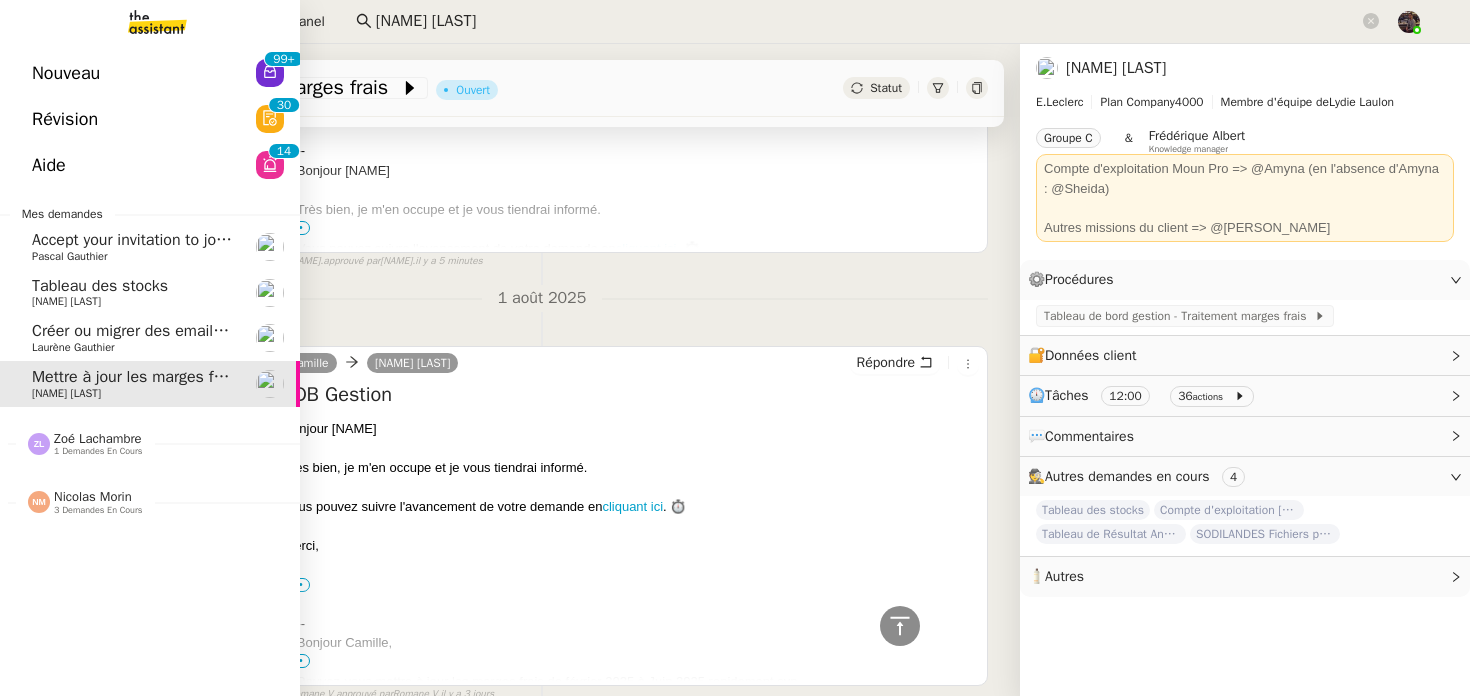 click on "1 demandes en cours" 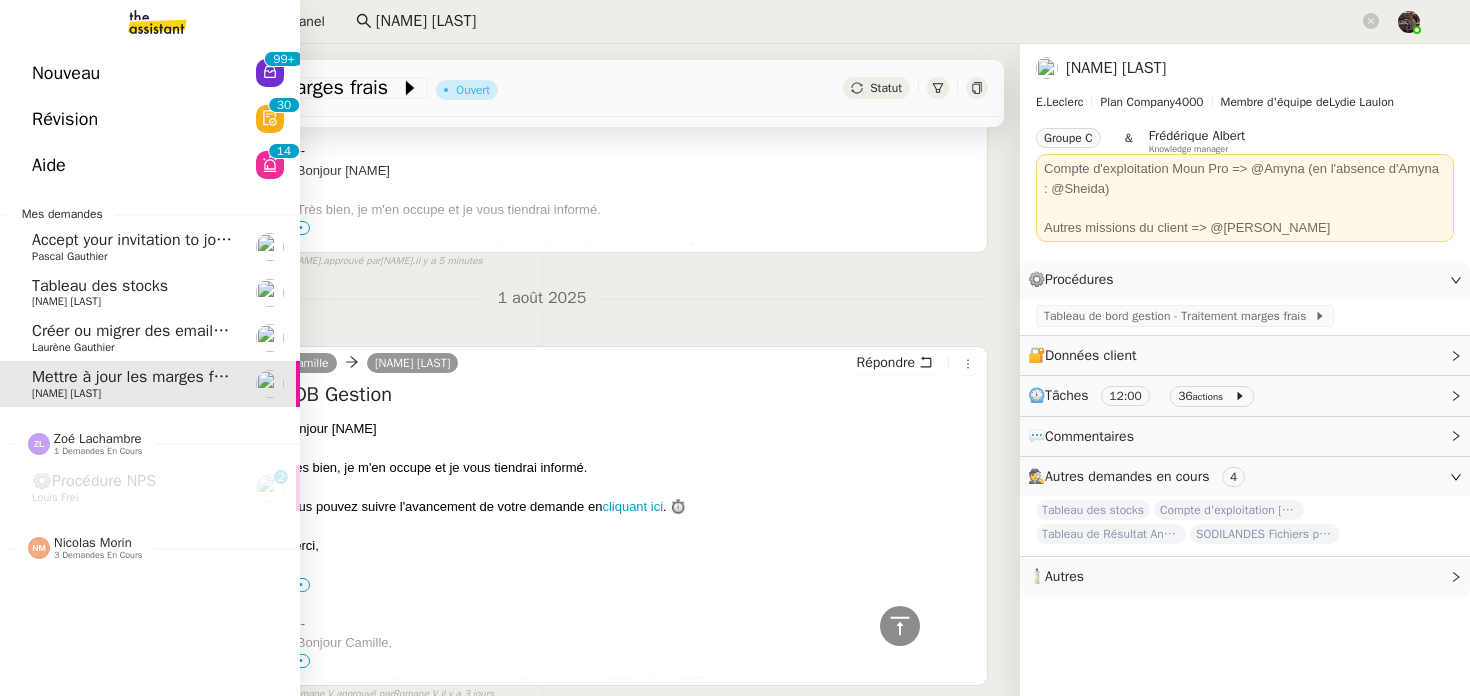 click on "3 demandes en cours" 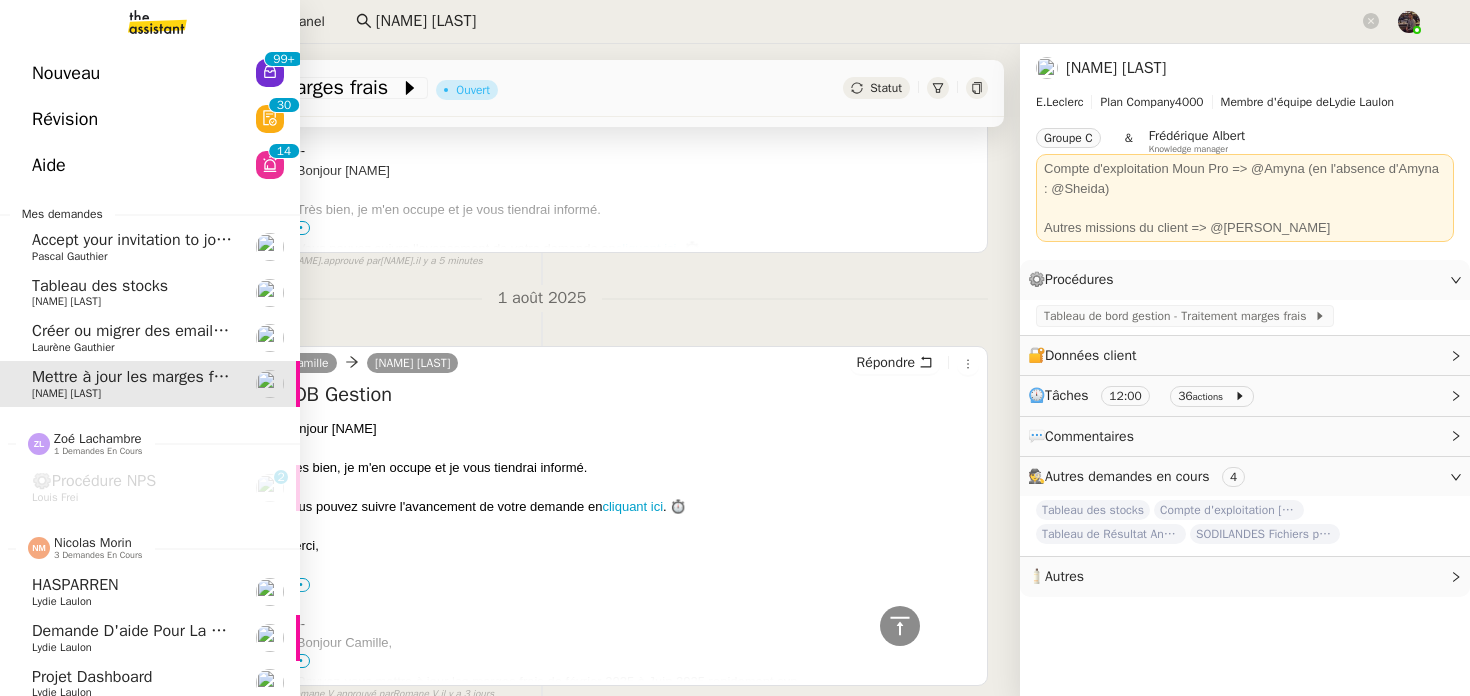 scroll, scrollTop: 10, scrollLeft: 0, axis: vertical 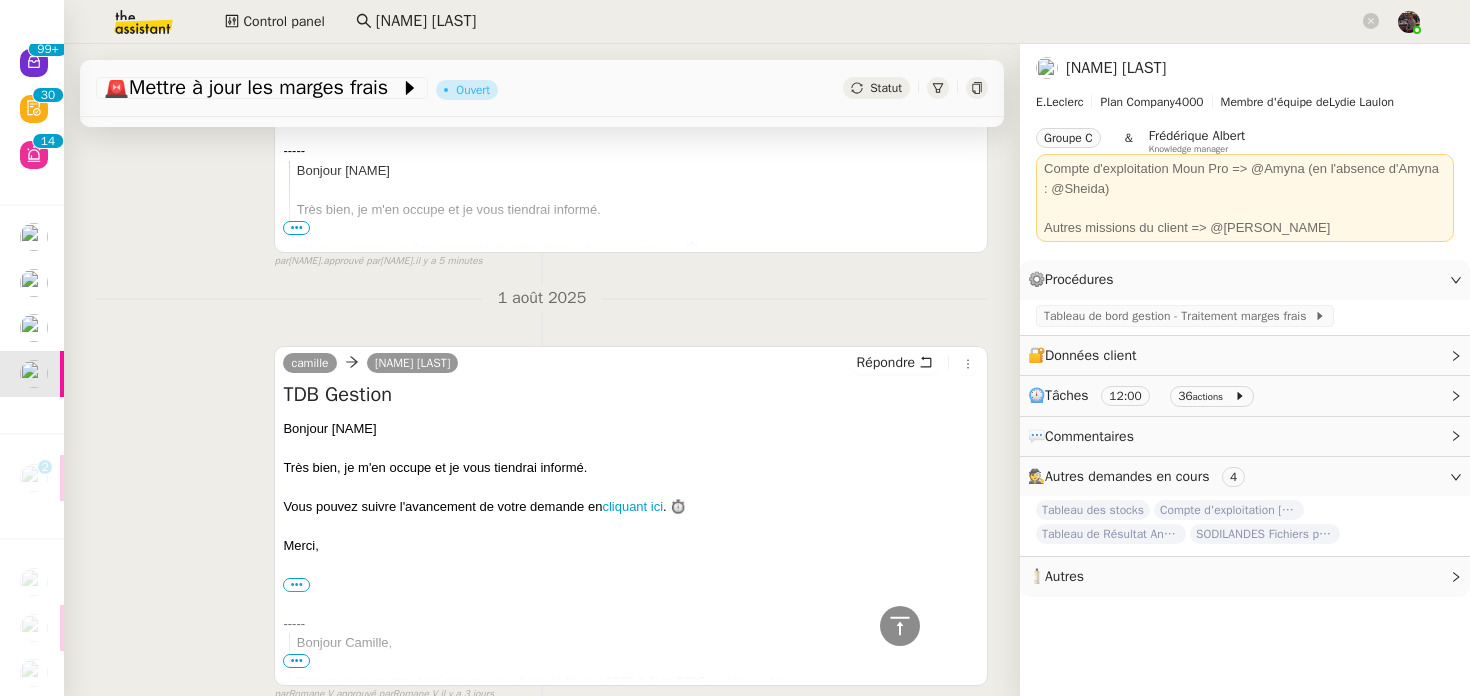 click on "1 août 2025  camille      Guillaume Farina  Répondre TDB Gestion
Bonjour Guillaume Très bien, je m'en occupe et je vous tiendrai informé. Vous pouvez suivre l'avancement de votre demande en  cliquant ici . ⏱️ Merci,
•••
Camille
Assistante de direction   •  Leclerc
camille@theassistant.com
-----
Bonjour Camille, Pouvez-vous mettre à jour les marges frais de février 2025 à Juin 2025 rapidement svp. merci GUillaume
••• false par   Romane V.   approuvé par   Romane V.   il y a 3 jours 👌👌👌 message envoyé ✌️✌️✌️ une erreur s'est produite 👌👌👌 message envoyé ✌️✌️✌️ une erreur s'est produite" at bounding box center [542, 493] 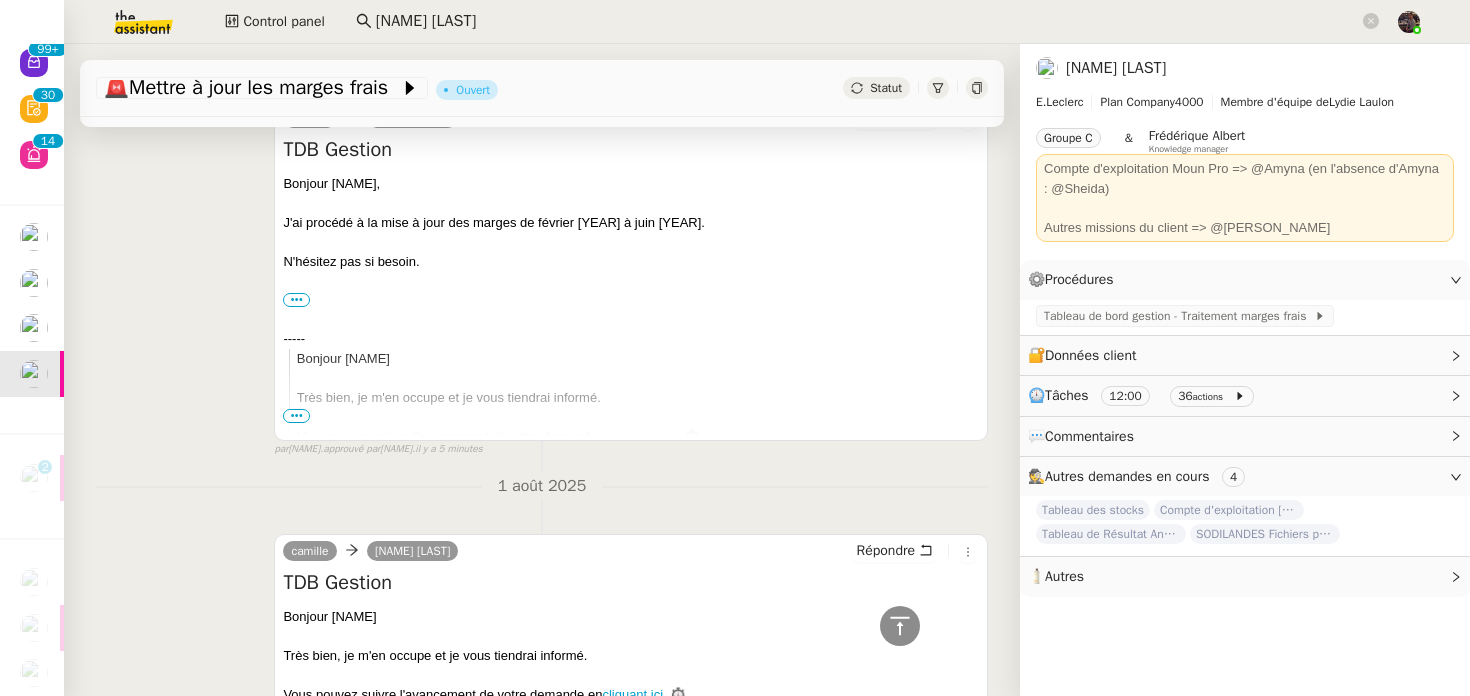 scroll, scrollTop: 0, scrollLeft: 0, axis: both 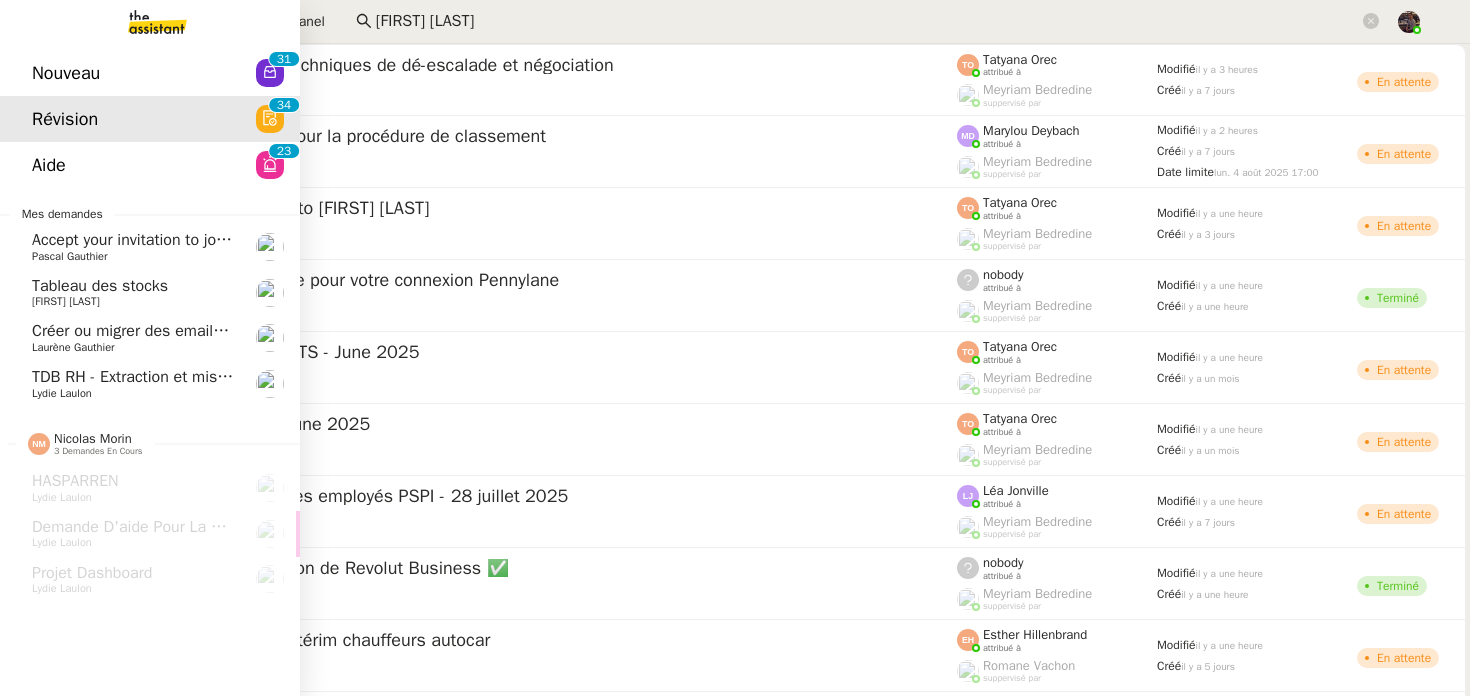 click on "TDB RH - Extraction et mise à jour Absences / Turnover - août 2025" 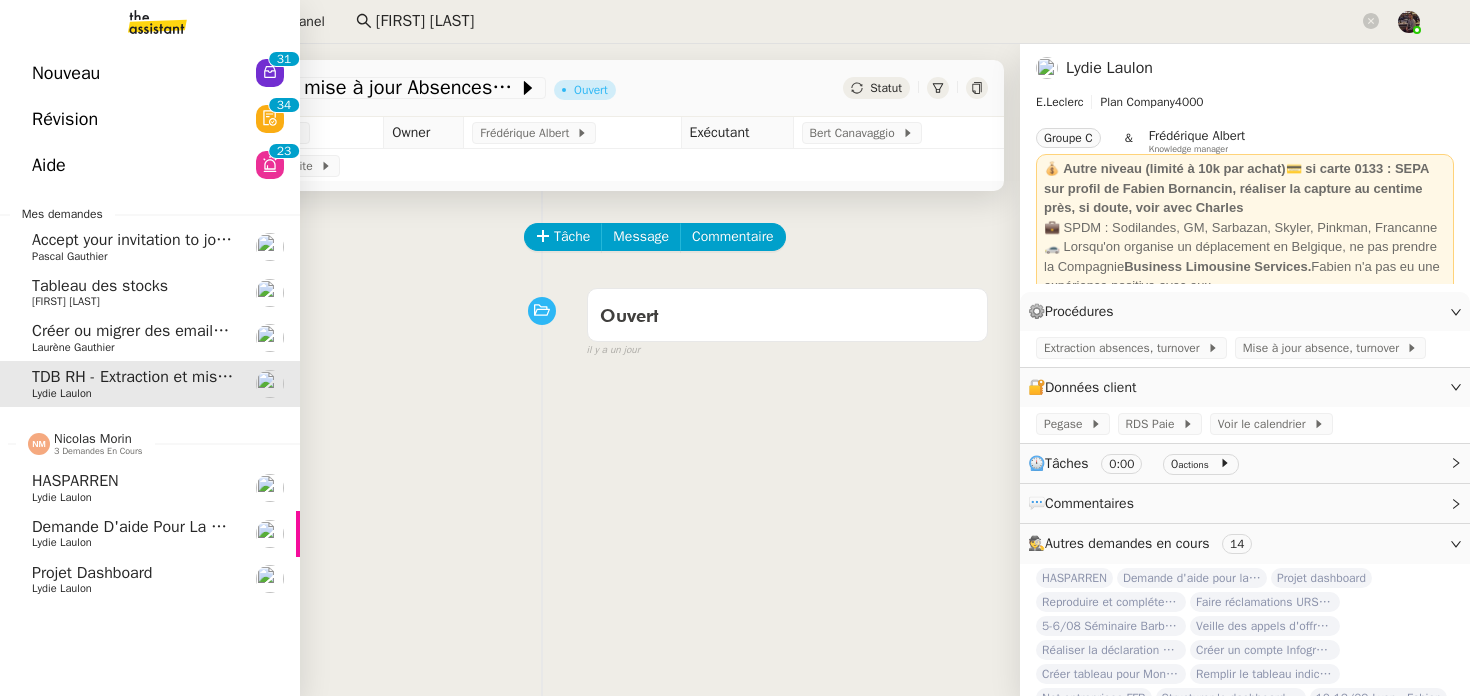 click on "Lydie Laulon" 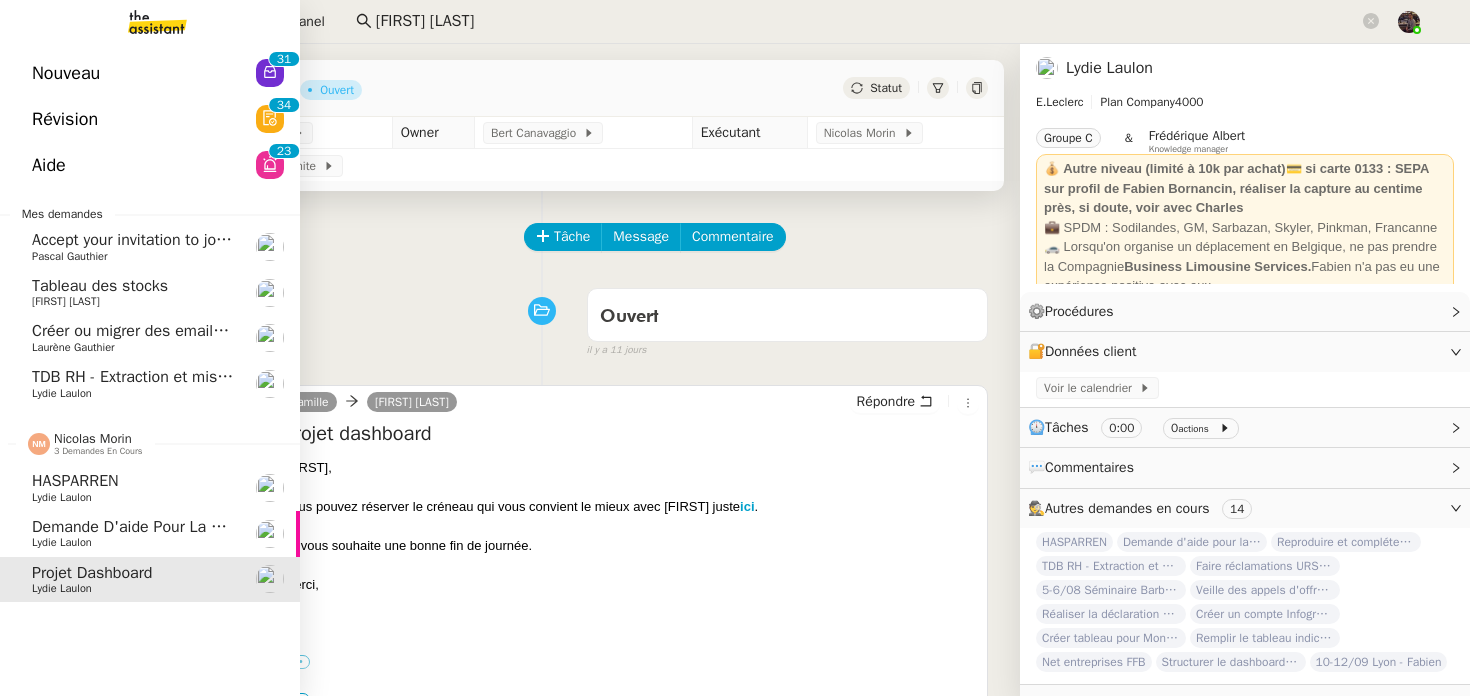 click on "Lydie Laulon" 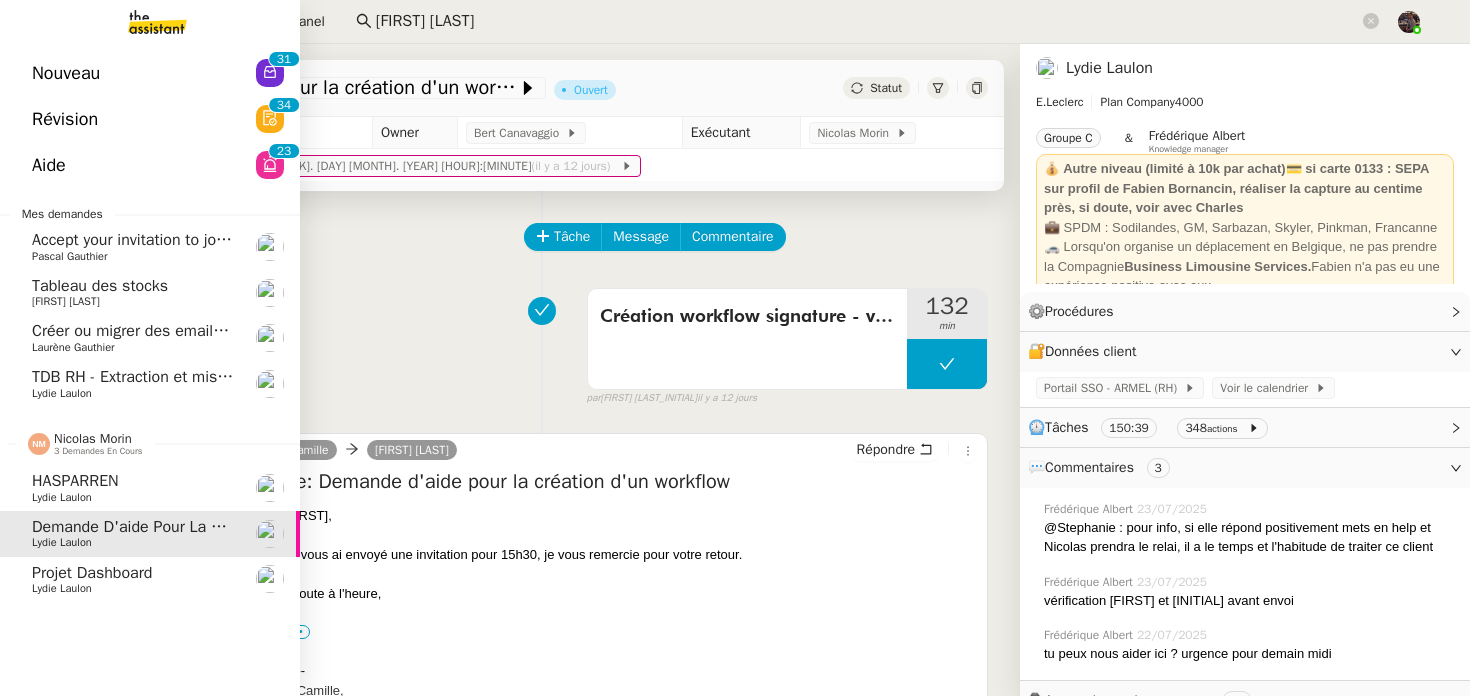click on "[CITY]    [PERSON]" 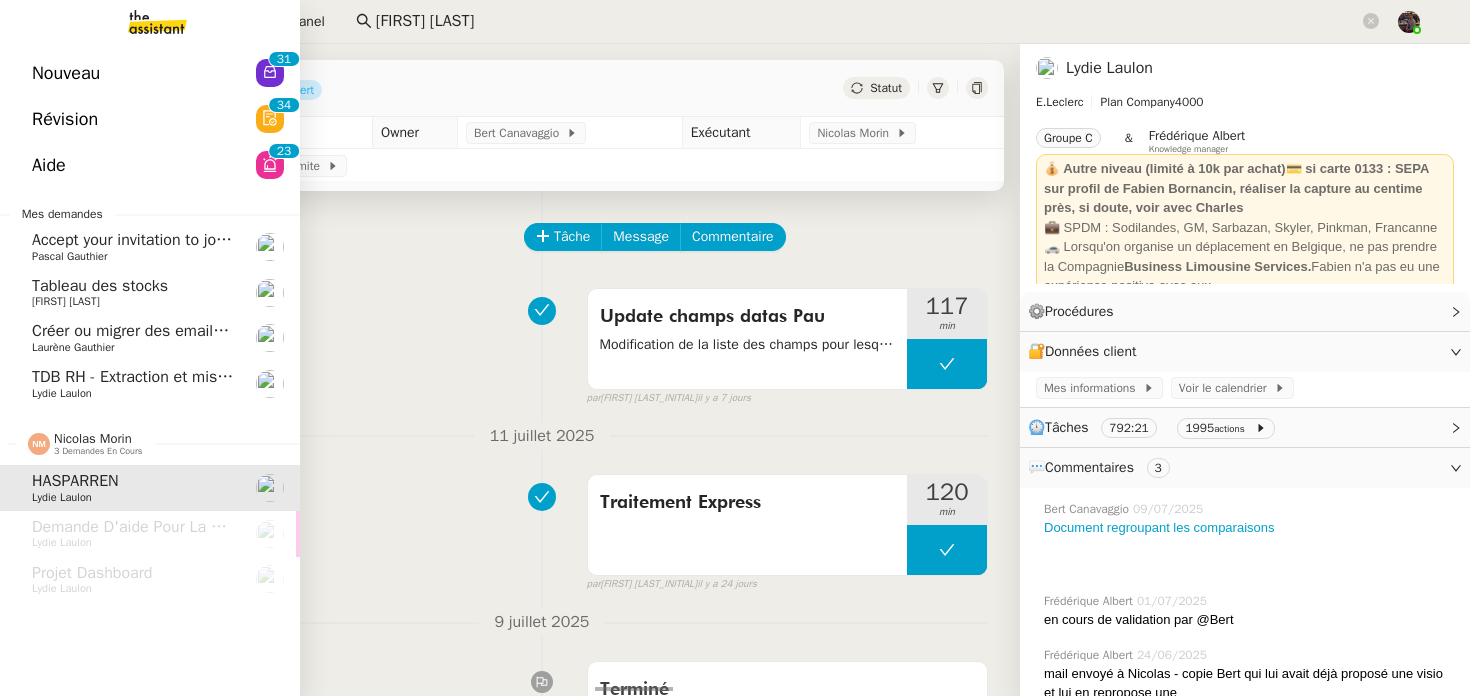 click on "Nouveau  0   1   2   3   4   5   6   7   8   9   0   1   2   3   4   5   6   7   8   9  Révision  0   1   2   3   4   5   6   7   8   9   0   1   2   3   4   5   6   7   8   9  Aide  0   1   2   3   4   5   6   7   8   9   0   1   2   3   4   5   6   7   8   9  Mes demandes Accept your invitation to join shared calenda"Majda FAROUK"    Pascal Gauthier    Tableau des stocks    Guillaume Farina    Créer ou migrer des emails teamg    Laurène Gauthier    TDB RH - Extraction et mise à jour Absences / Turnover - août 2025    Lydie Laulon    Nicolas Morin    3 demandes en cours    HASPARREN    Lydie Laulon    Demande d'aide pour la création d'un workflow    Lydie Laulon    Projet dashboard    Lydie Laulon" 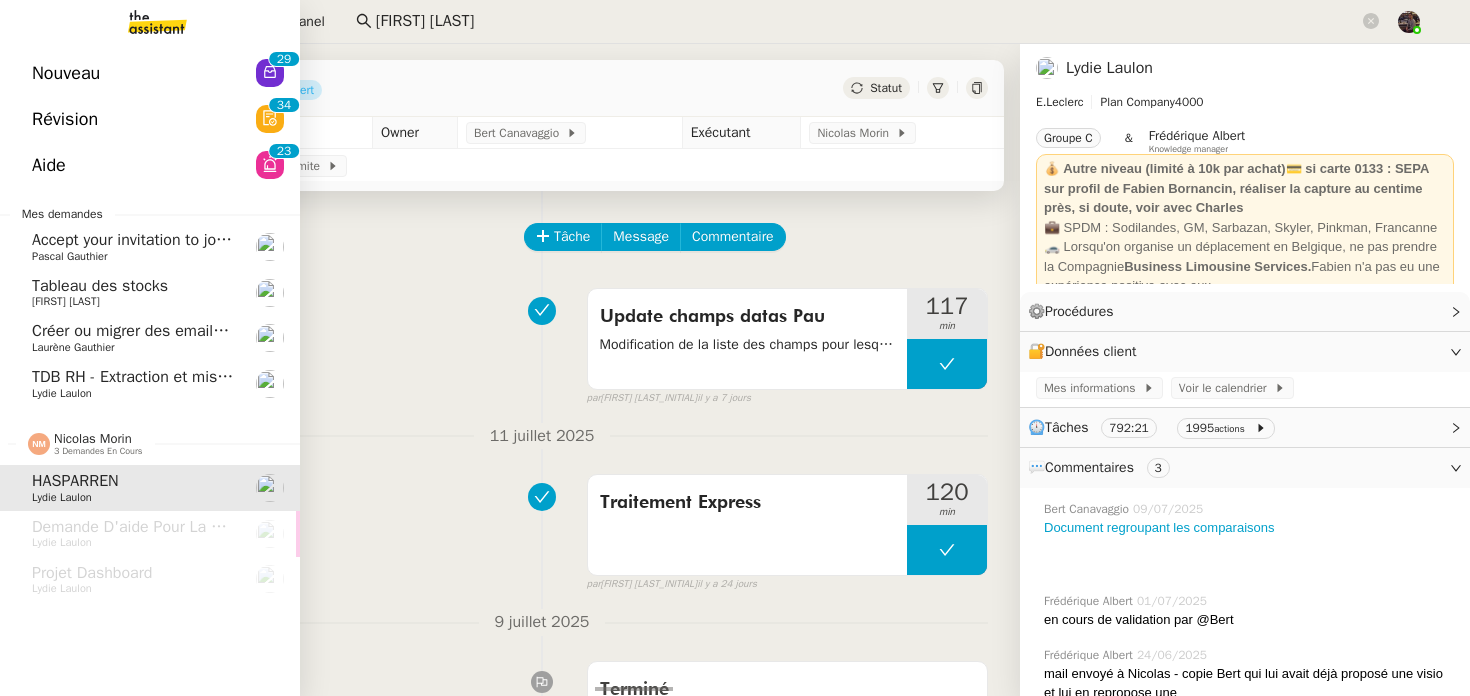 click on "TDB RH - Extraction et mise à jour Absences / Turnover - août 2025 [NAME]" 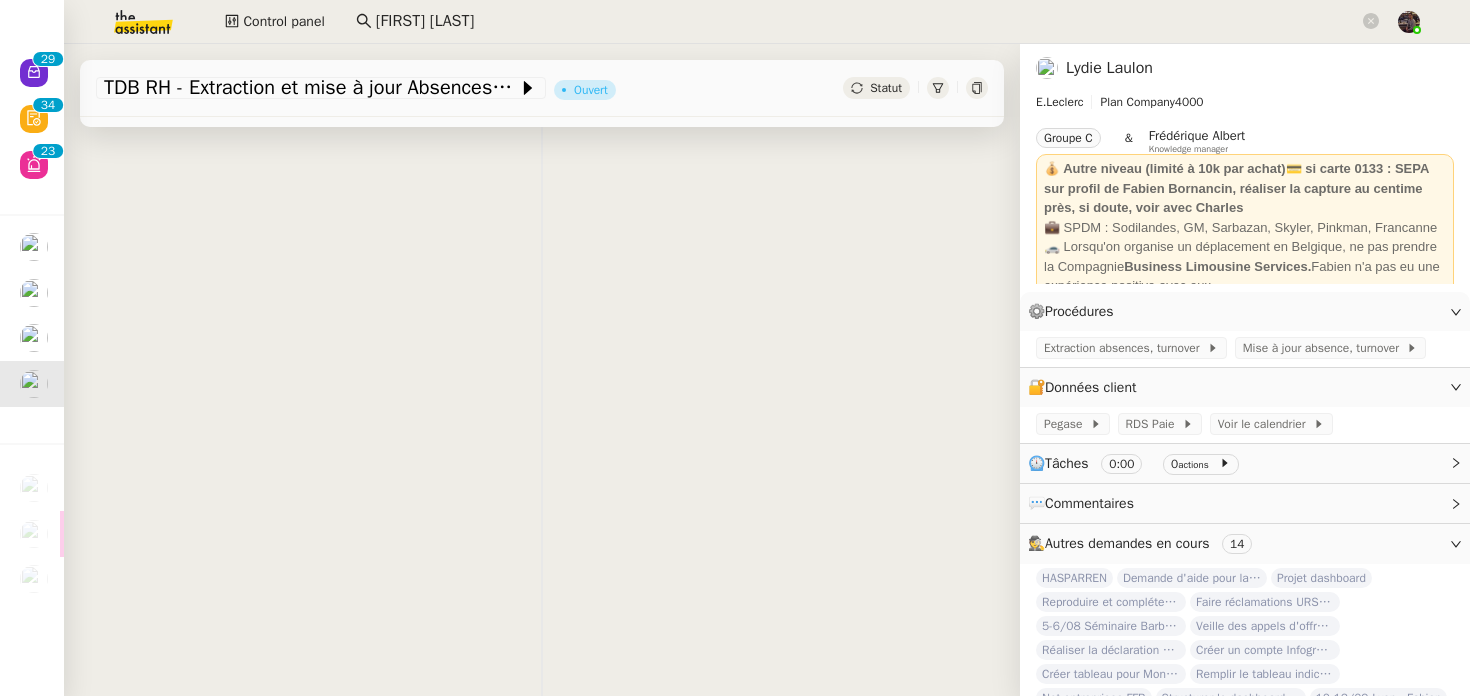 scroll, scrollTop: 0, scrollLeft: 0, axis: both 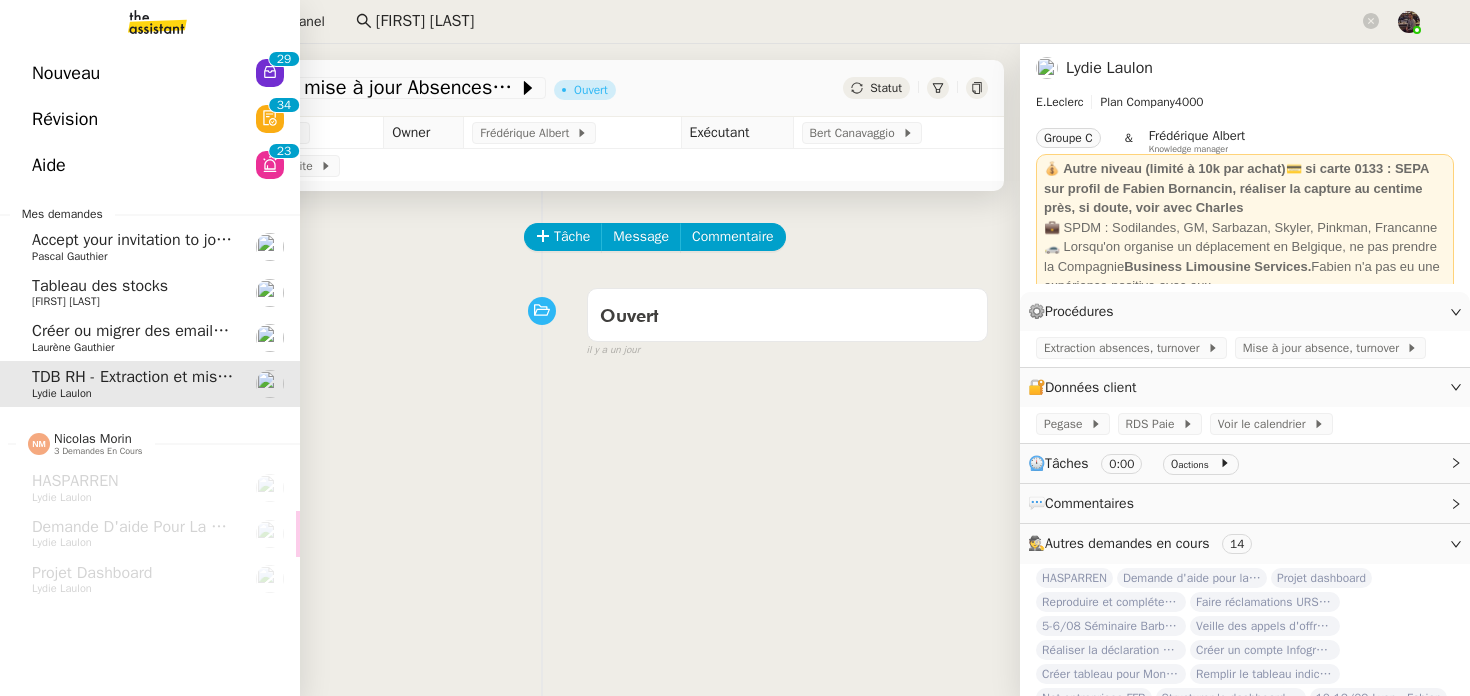 click on "Tableau des stocks    [NAME] [LAST]" 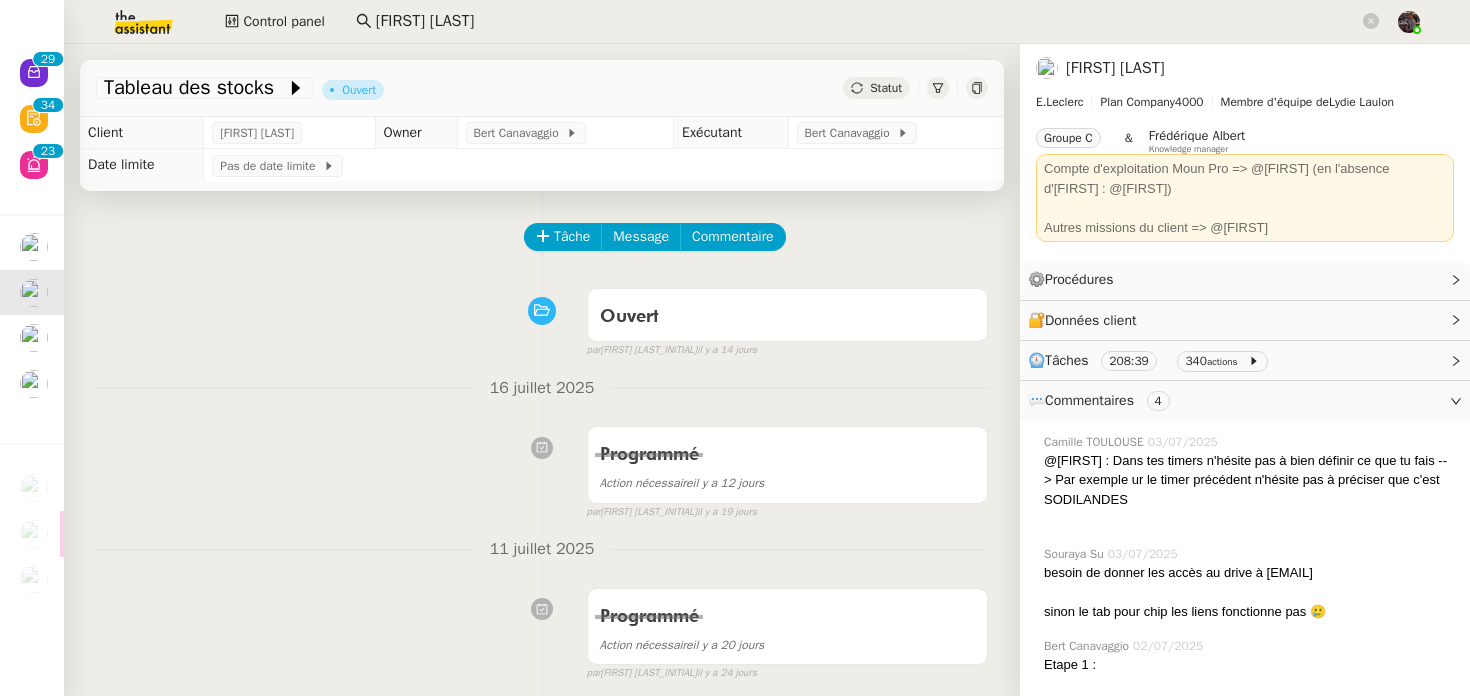 click 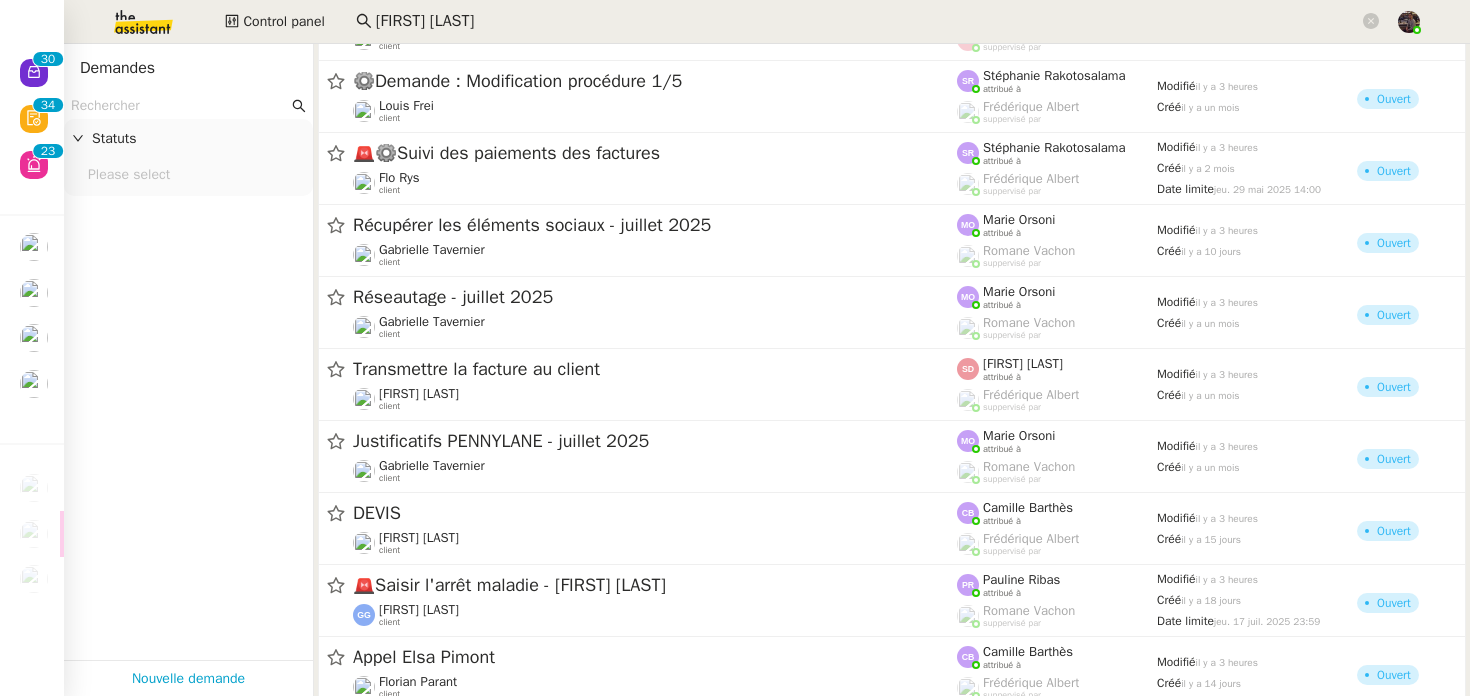 scroll, scrollTop: 1333, scrollLeft: 0, axis: vertical 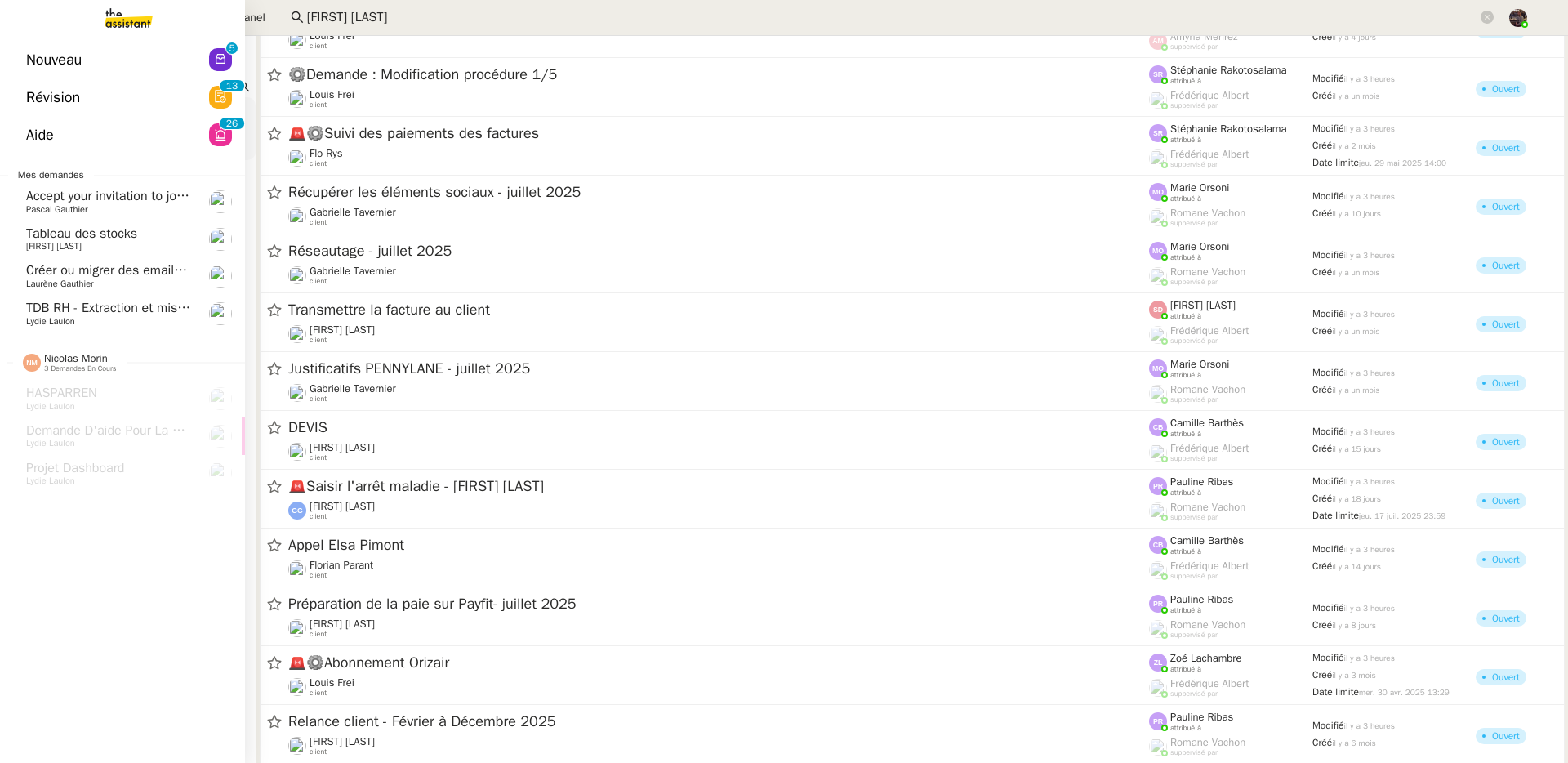 click on "Laurène Gauthier" 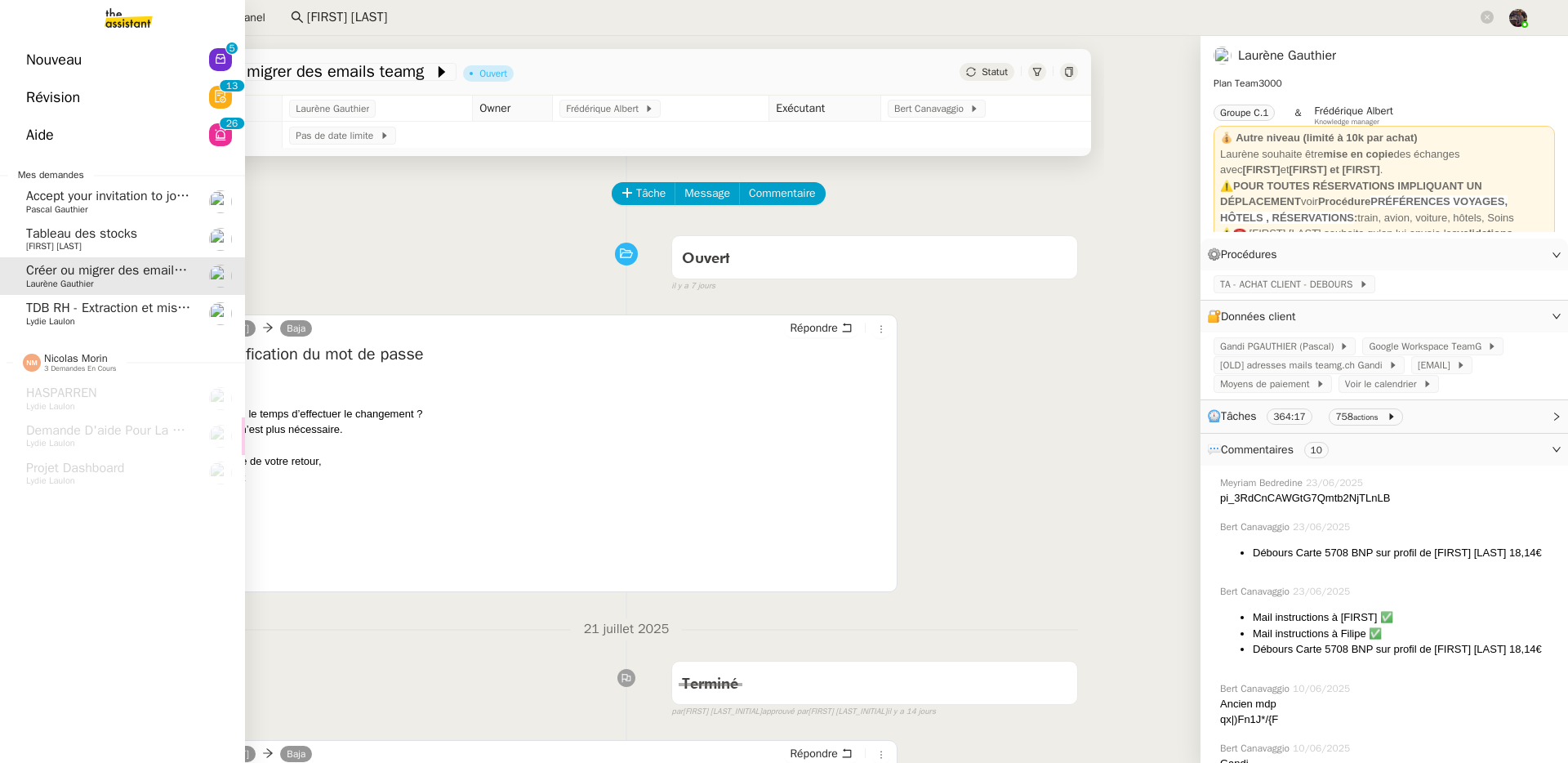 click on "Lydie Laulon" 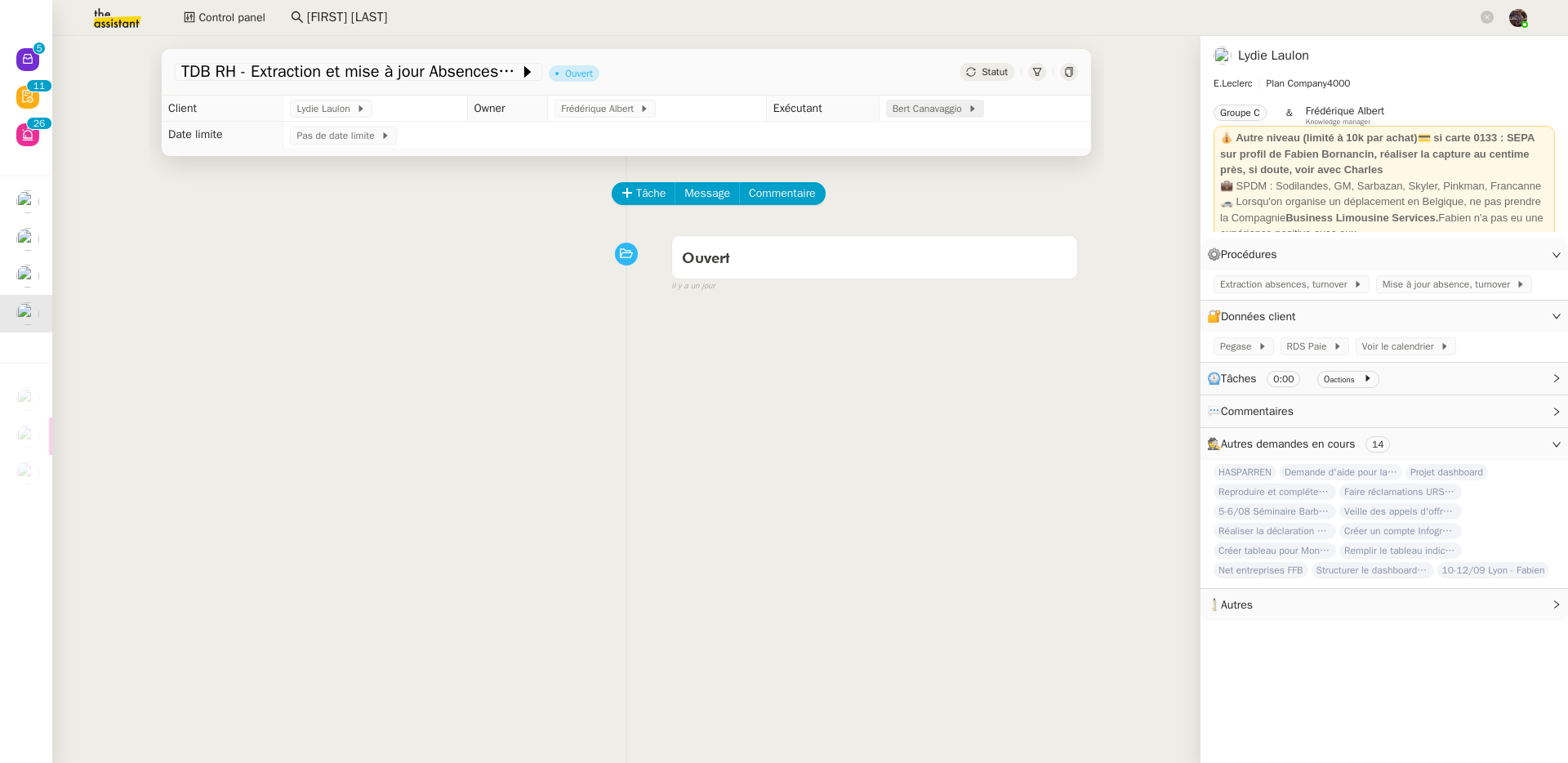 click on "Bert Canavaggio" 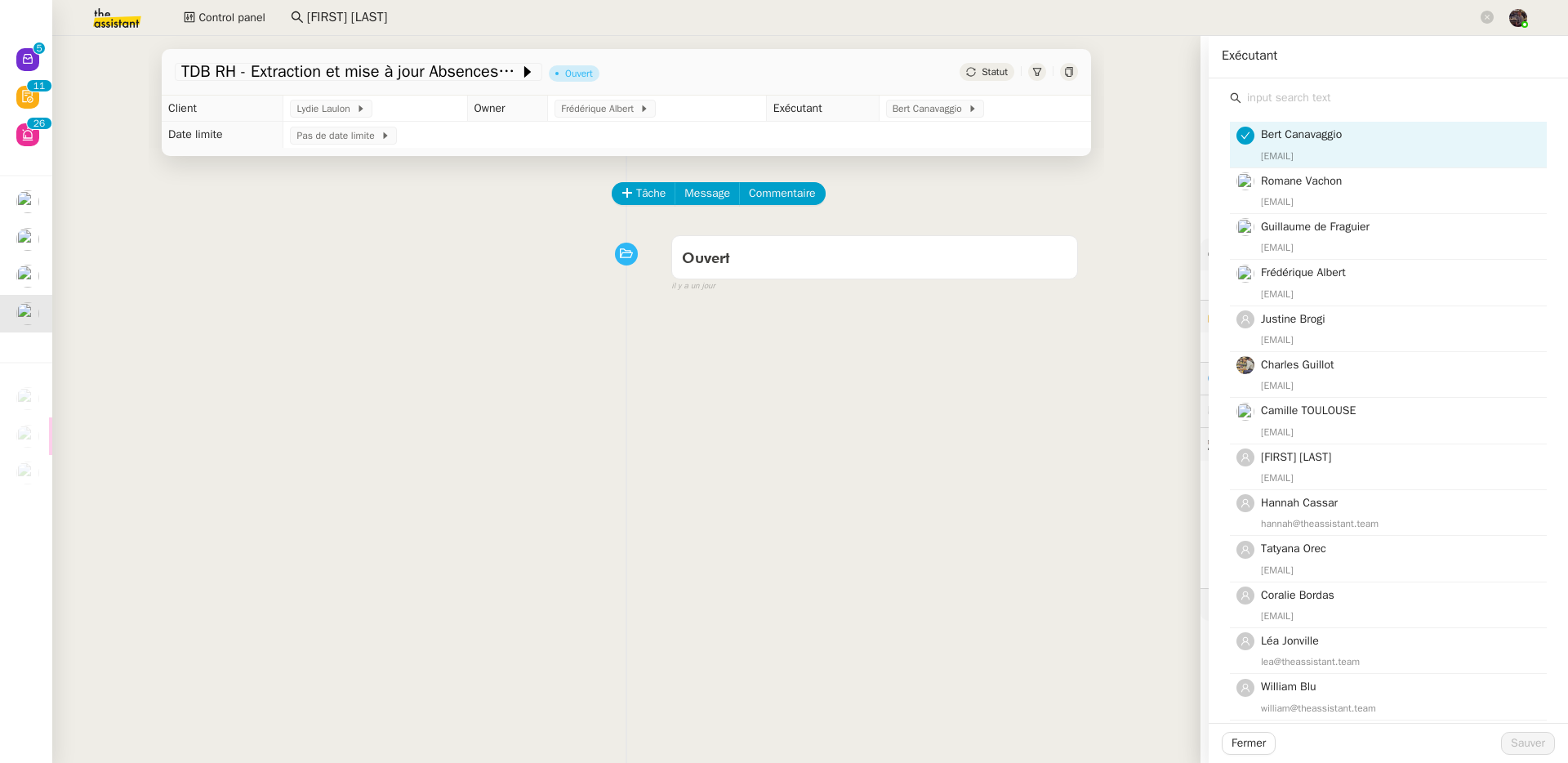 click 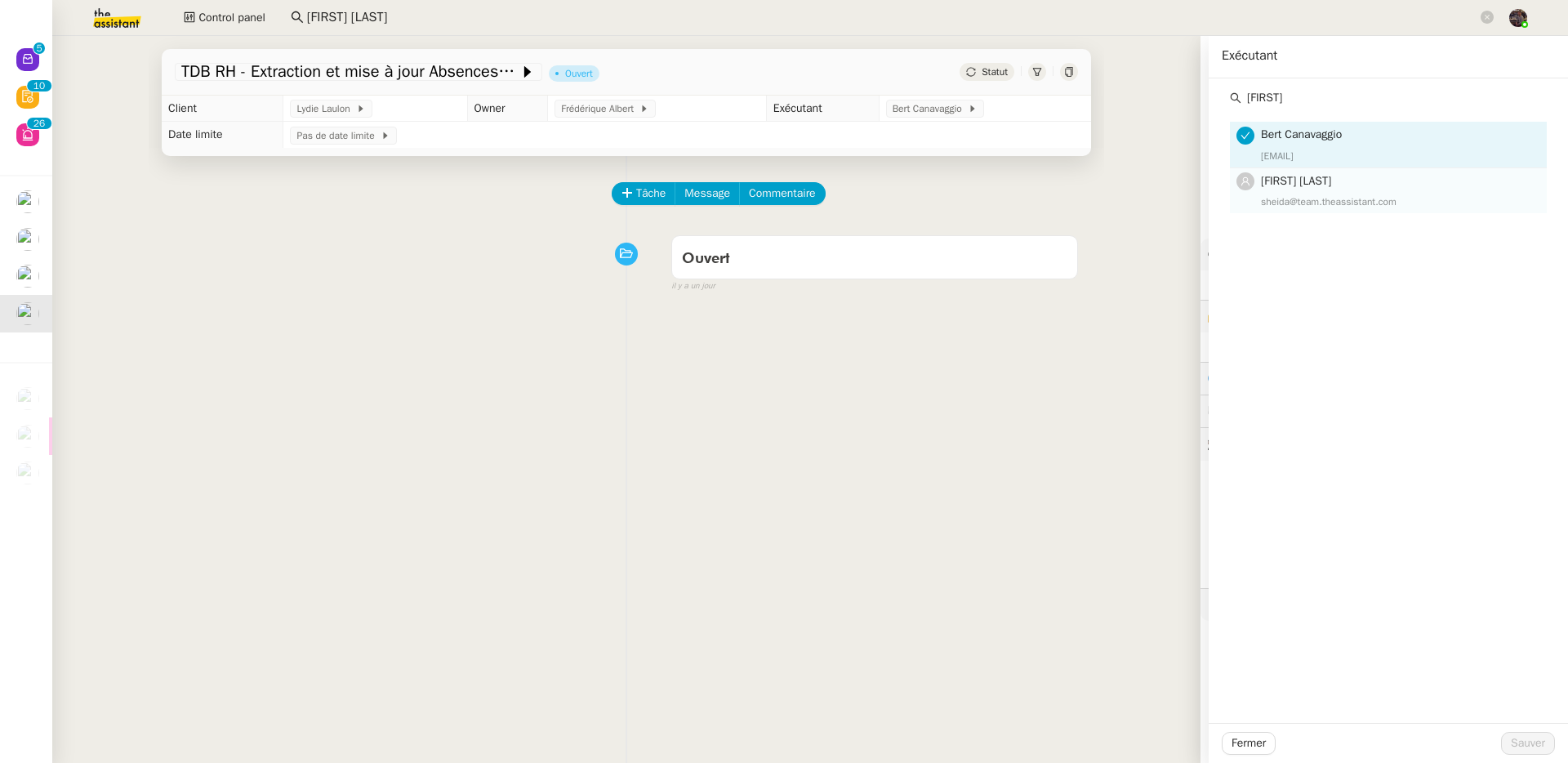type on "sheida" 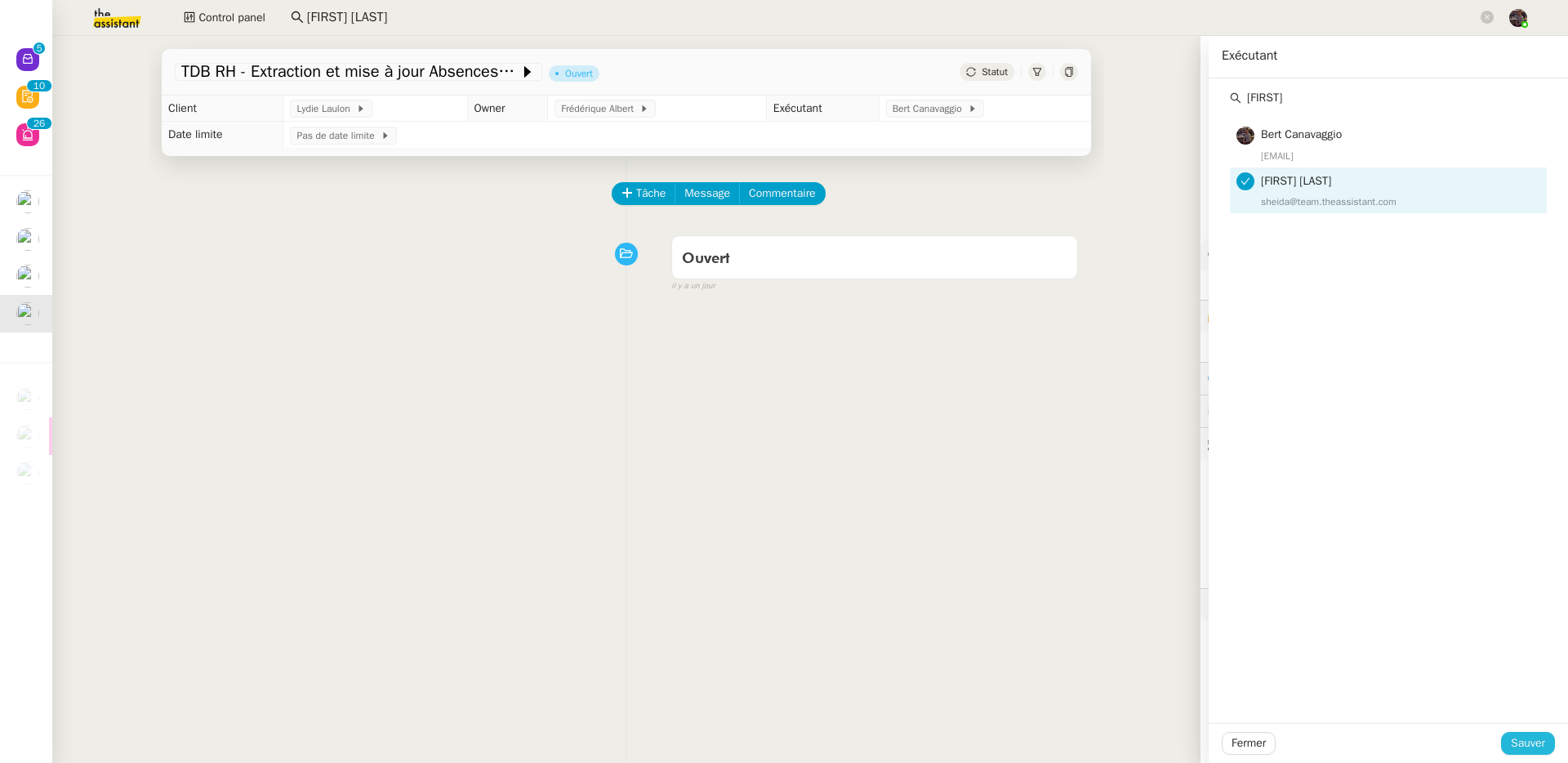 click on "Sauver" 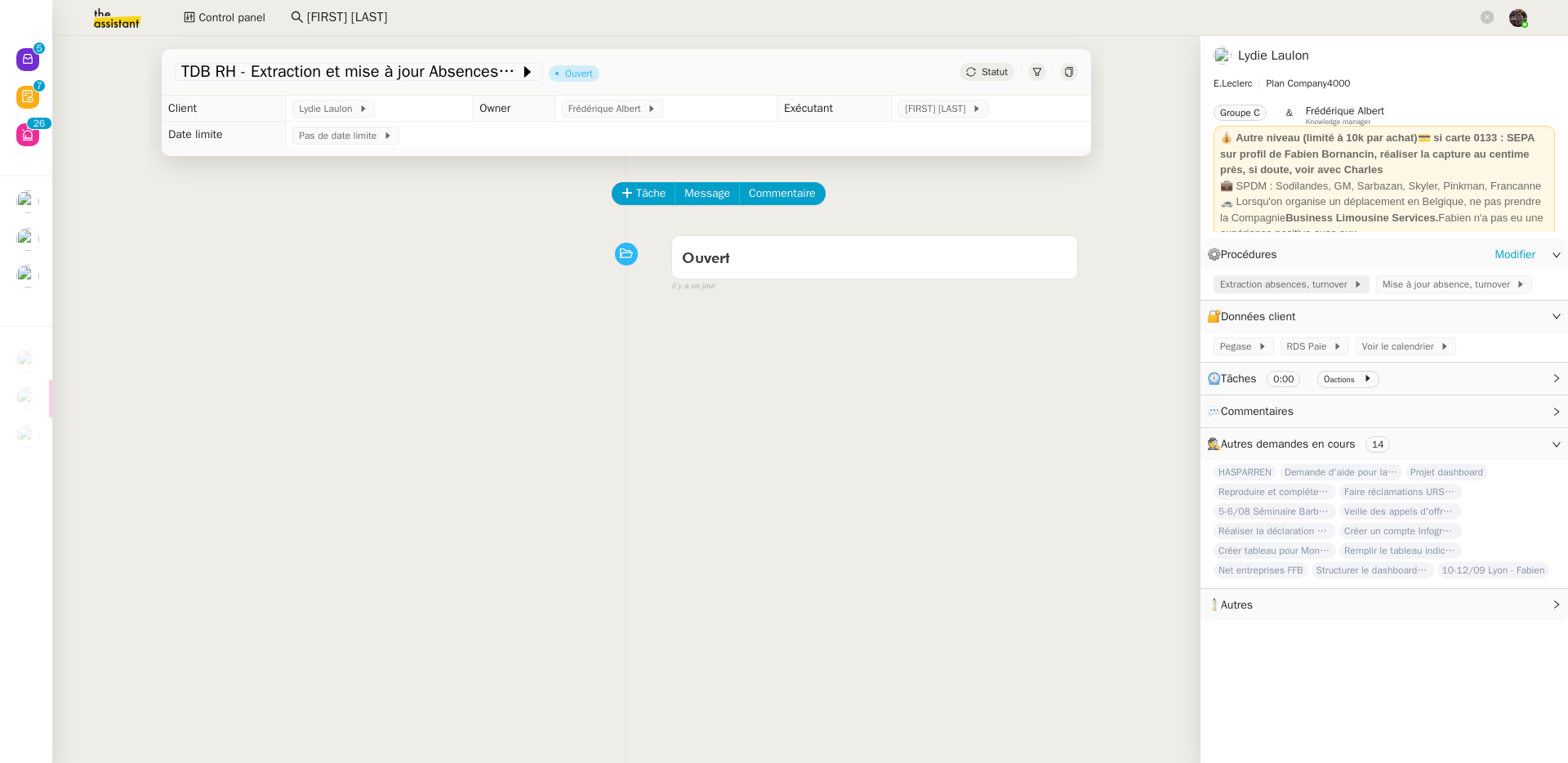 click on "Extraction absences, turnover" 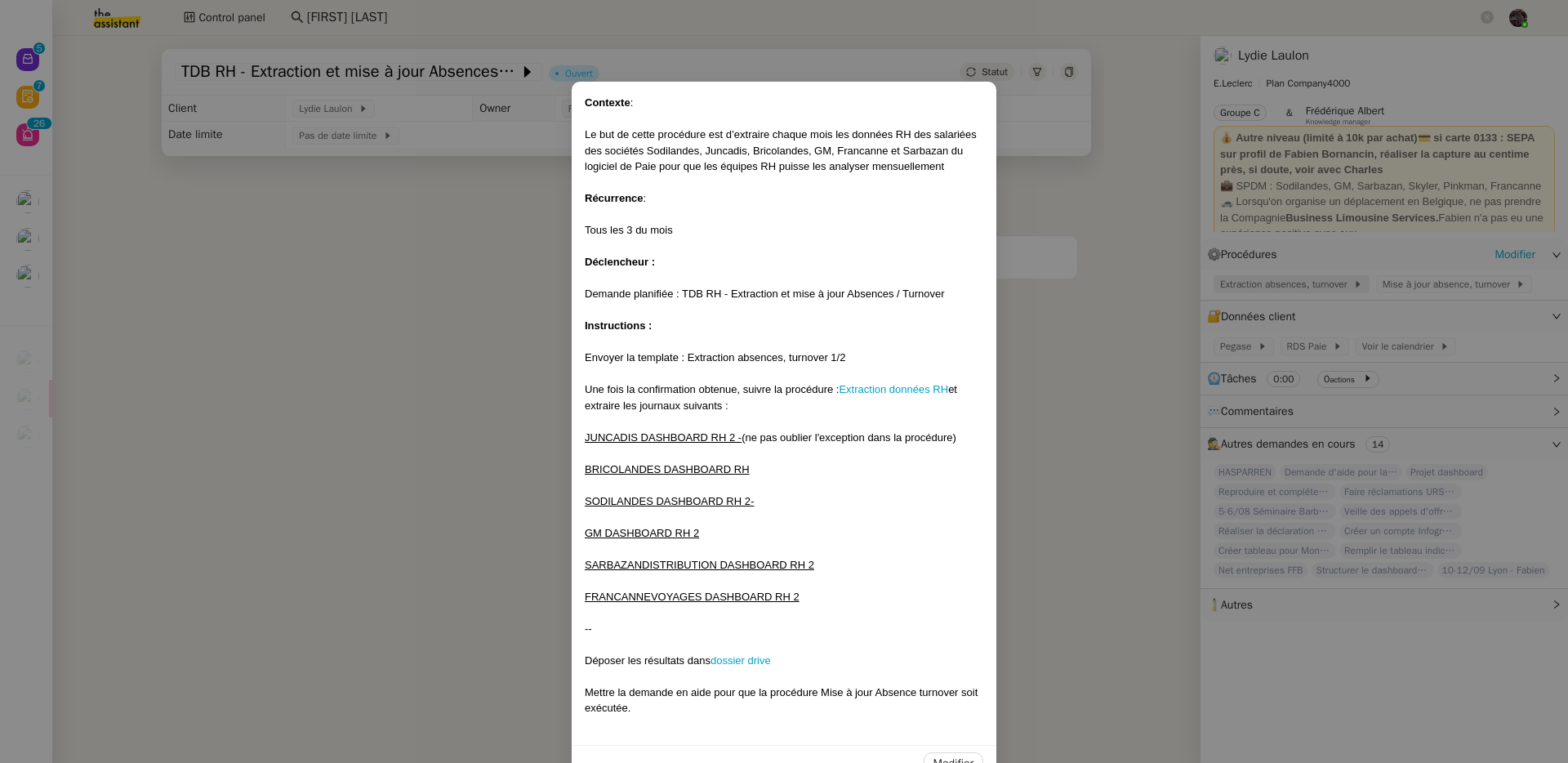click on "Contexte  :  Le but de cette procédure est d’extraire chaque mois les données RH des salariées des sociétés Sodilandes, Juncadis, Bricolandes, GM, Francanne et Sarbazan du logiciel de Paie pour que les équipes RH puisse les analyser mensuellement Récurrence  :  Tous les 3 du mois Déclencheur : Demande planifiée : TDB RH - Extraction et mise à jour Absences / Turnover Instructions :  Envoyer la template : Extraction absences, turnover 1/2 Une fois la confirmation obtenue, suivre la procédure :  Extraction données RH  et extraire les journaux suivants : JUNCADIS DASHBOARD RH 2 -  (ne pas oublier l'exception dans la procédure) BRICOLANDES DASHBOARD RH SODILANDES DASHBOARD RH 2  - GM DASHBOARD RH 2  SARBAZANDISTRIBUTION DASHBOARD RH 2  FRANCANNEVOYAGES DASHBOARD RH 2  -- Déposer les résultats dans  dossier drive Mettre la demande en aide pour que la procédure Mise à jour Absence turnover soit exécutée. Modifier" at bounding box center (784, 382) 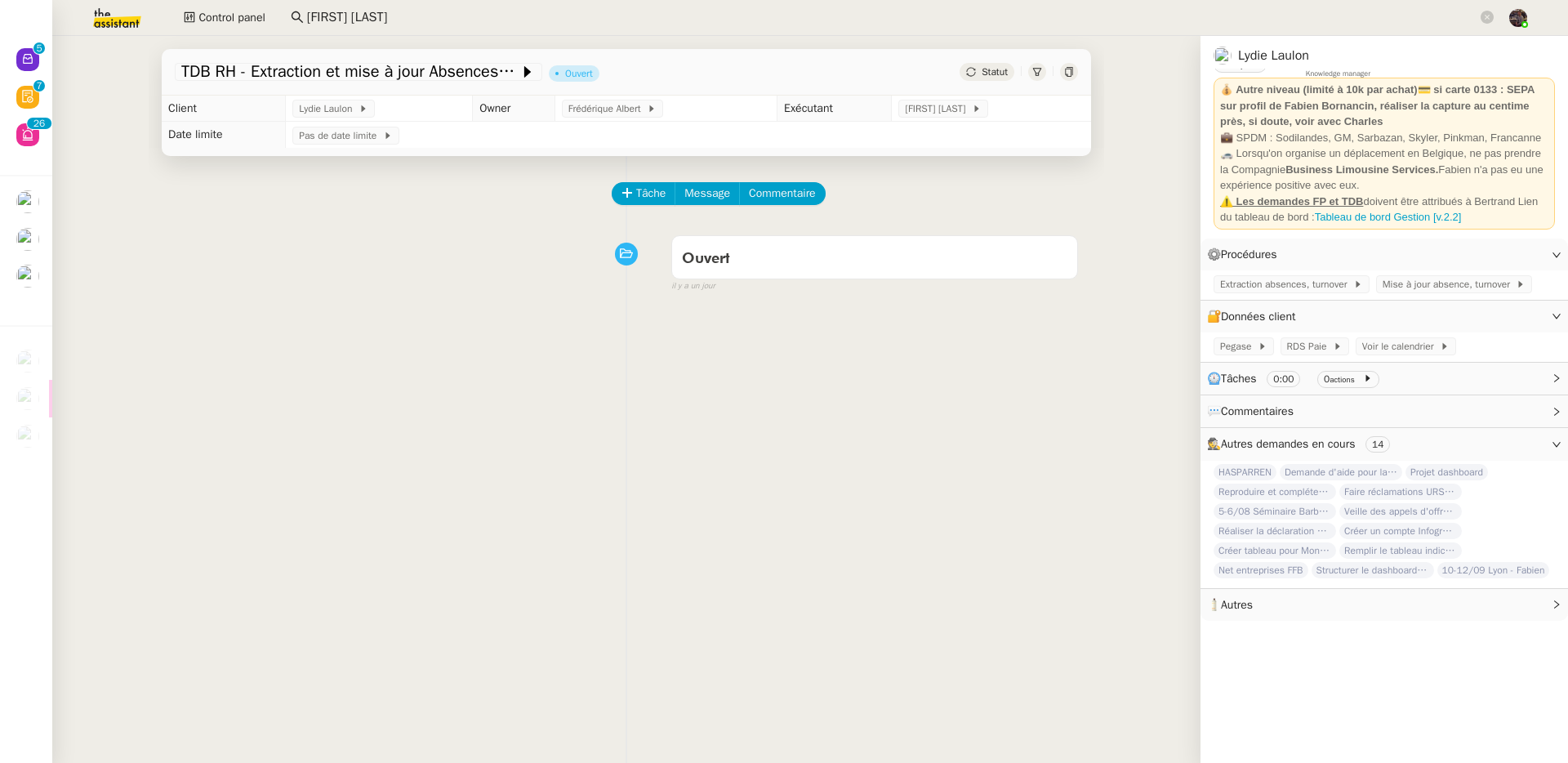 scroll, scrollTop: 19, scrollLeft: 0, axis: vertical 